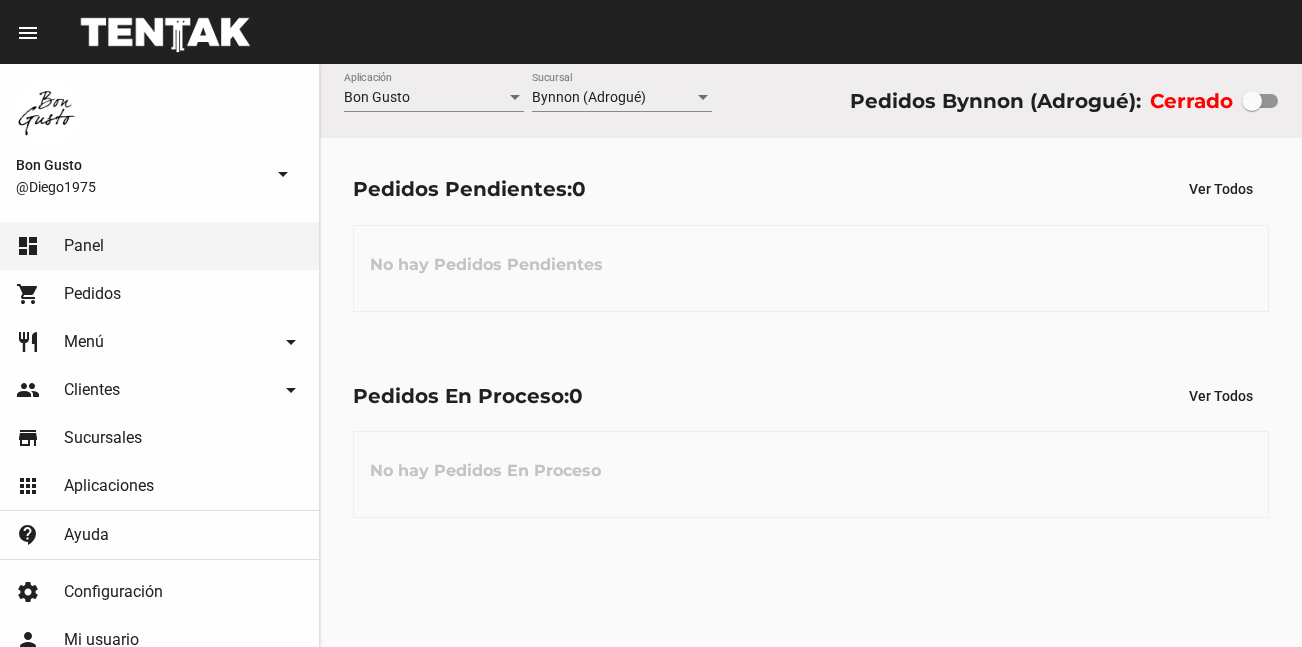 scroll, scrollTop: 0, scrollLeft: 0, axis: both 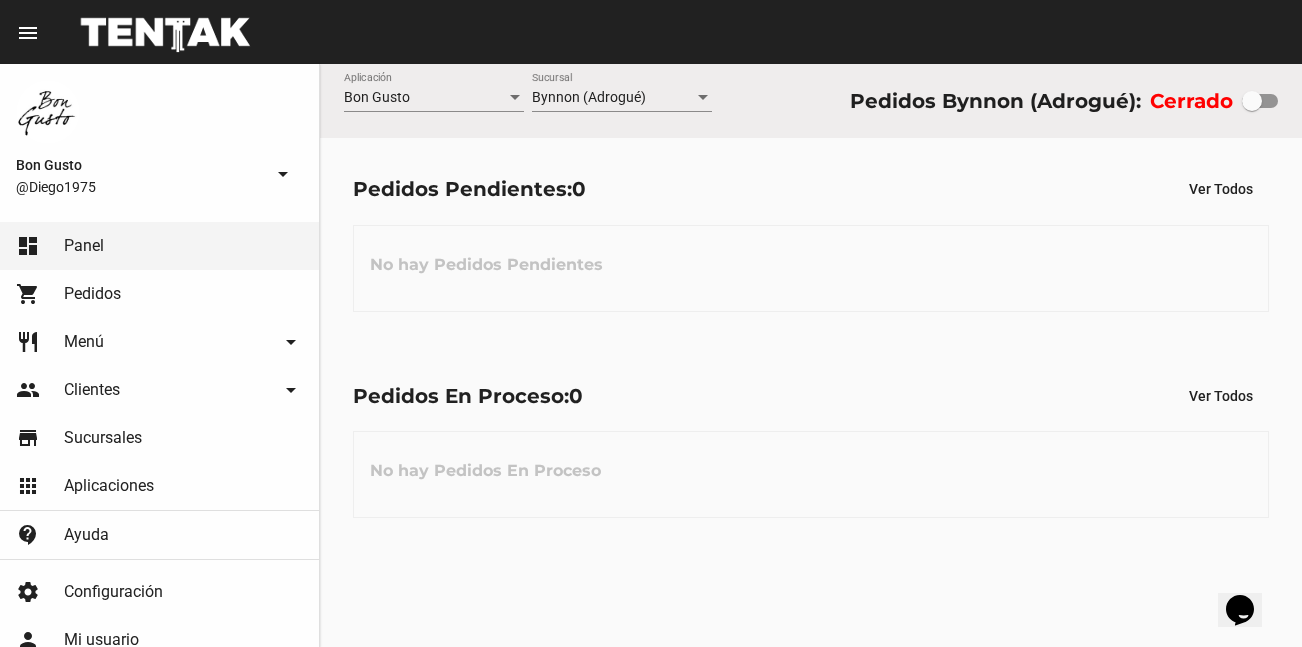 click at bounding box center (1260, 101) 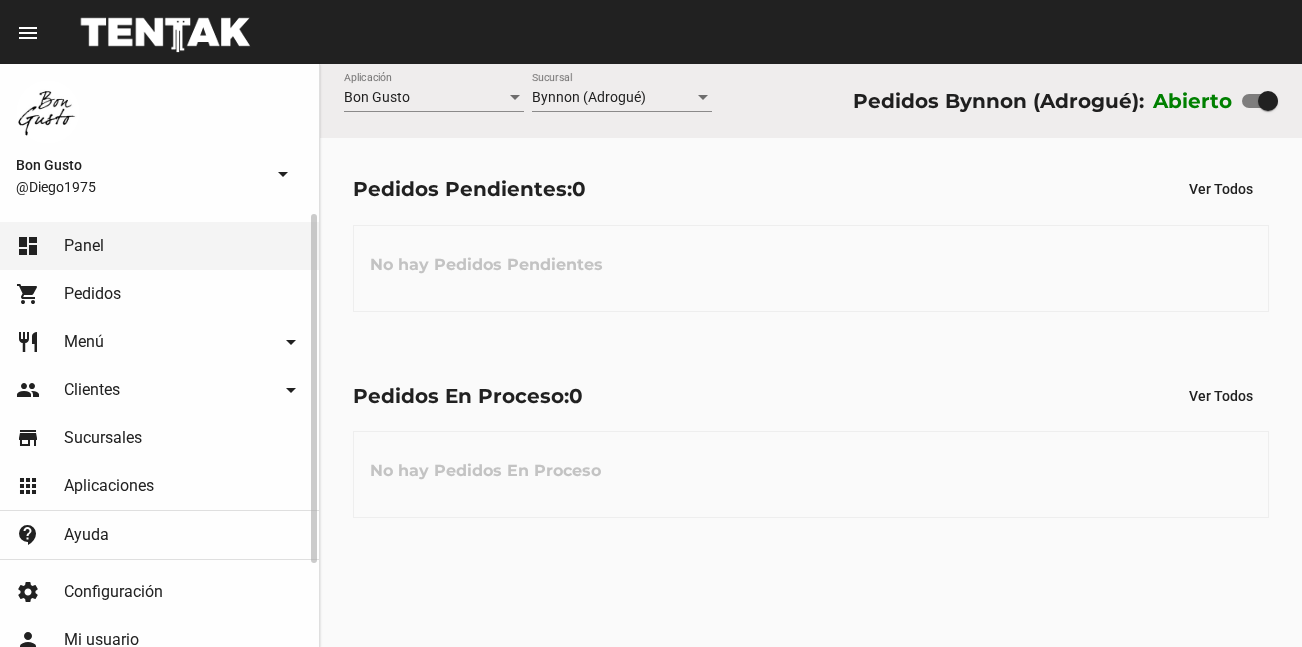click on "Pedidos" 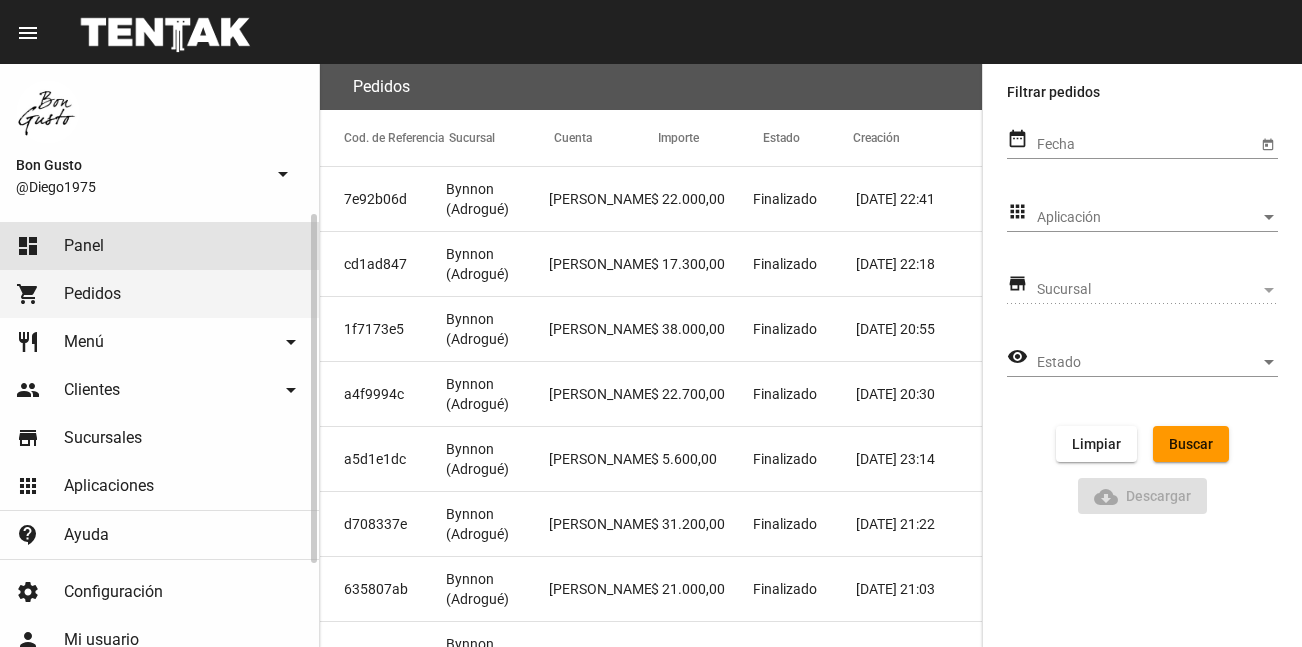 click on "dashboard Panel" 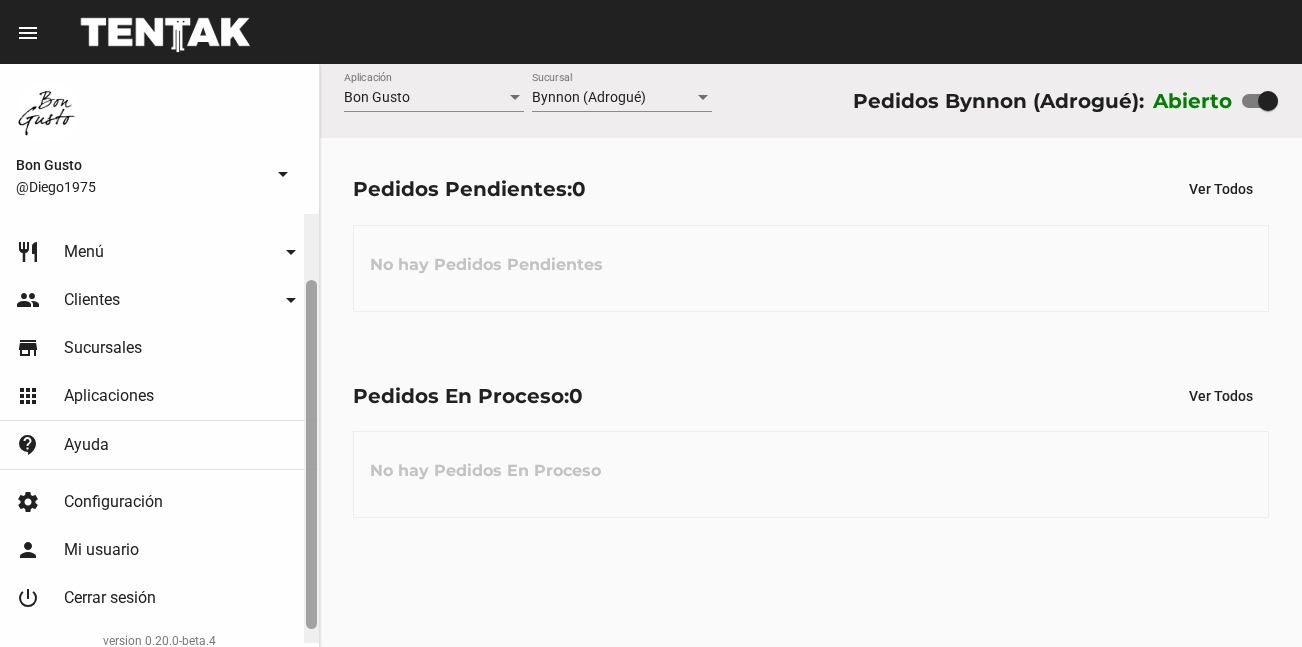 scroll, scrollTop: 103, scrollLeft: 0, axis: vertical 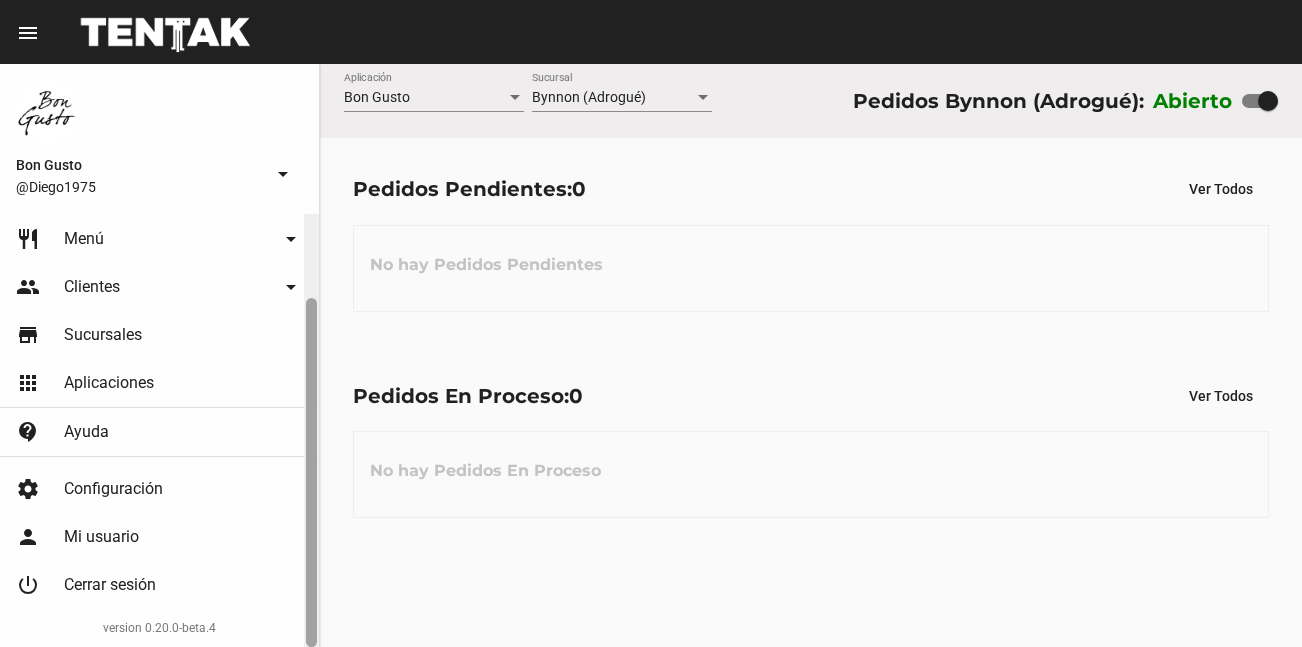 drag, startPoint x: 312, startPoint y: 236, endPoint x: 304, endPoint y: 346, distance: 110.29053 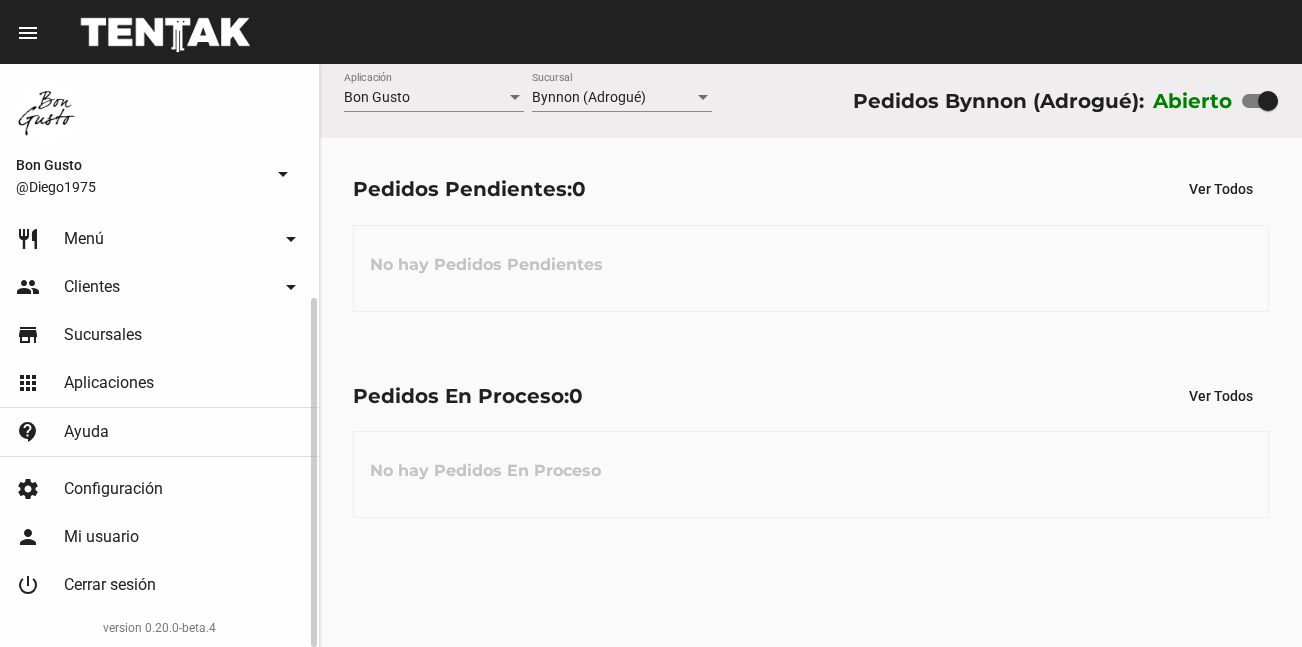 click on "restaurant Menú arrow_drop_down" 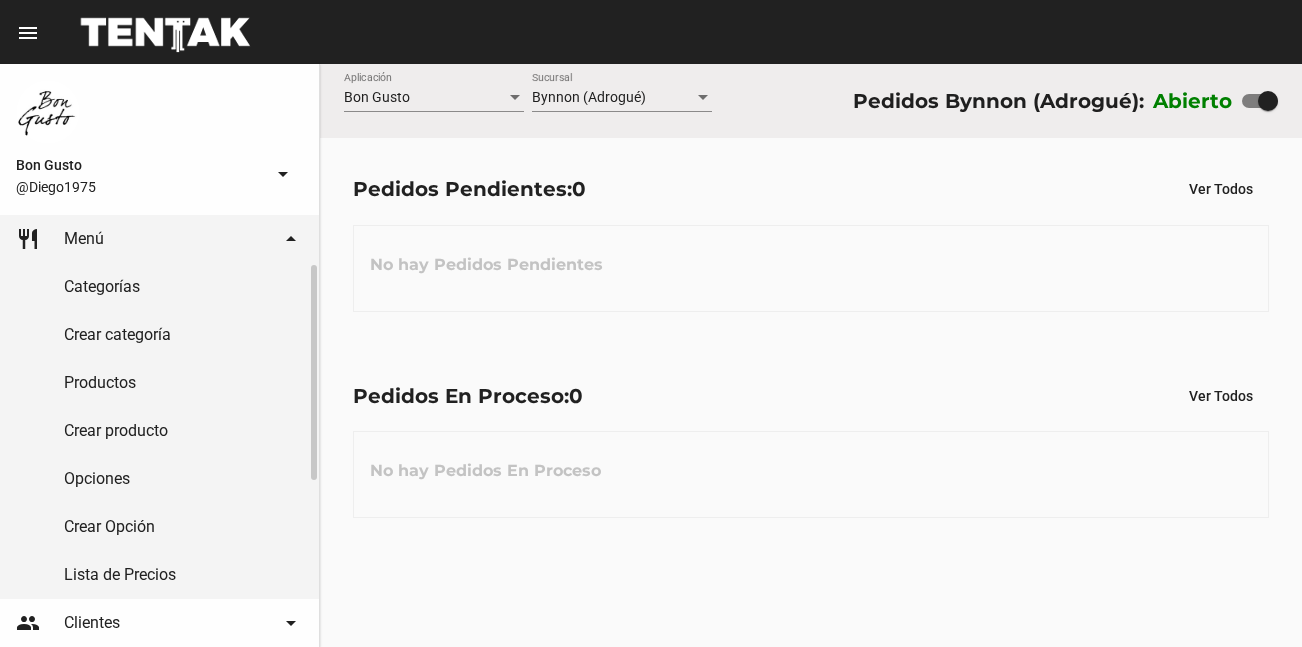 click on "Lista de Precios" 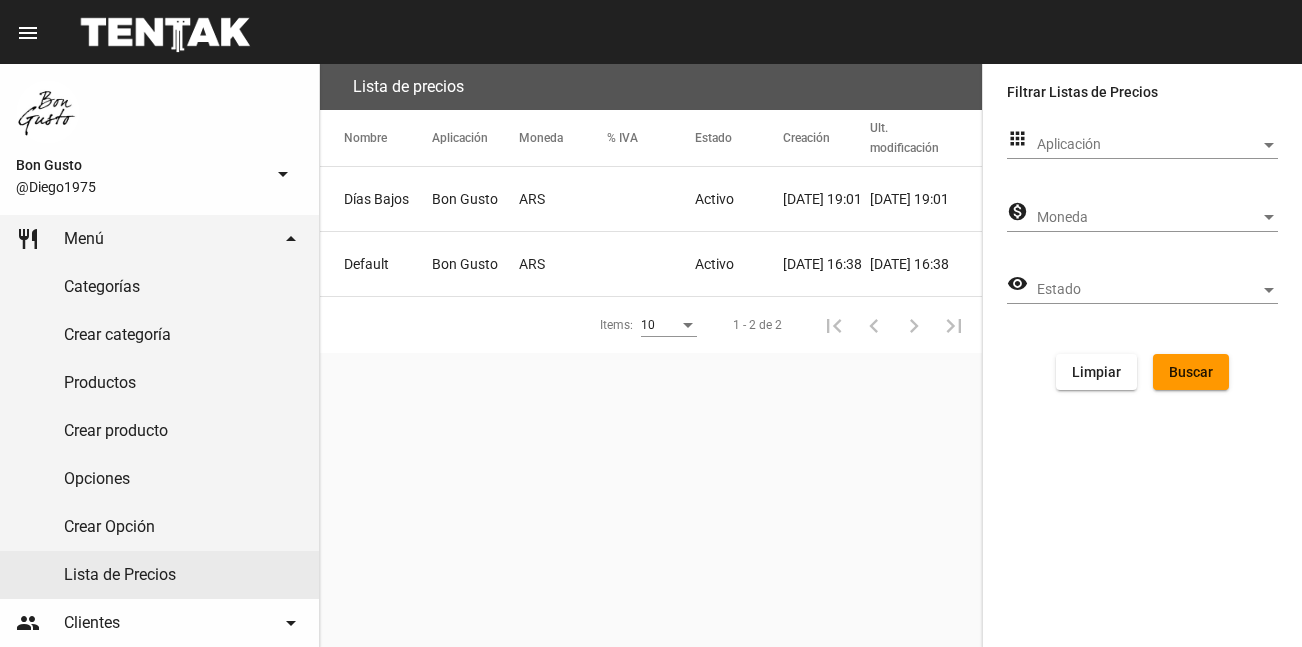 click on "ARS" 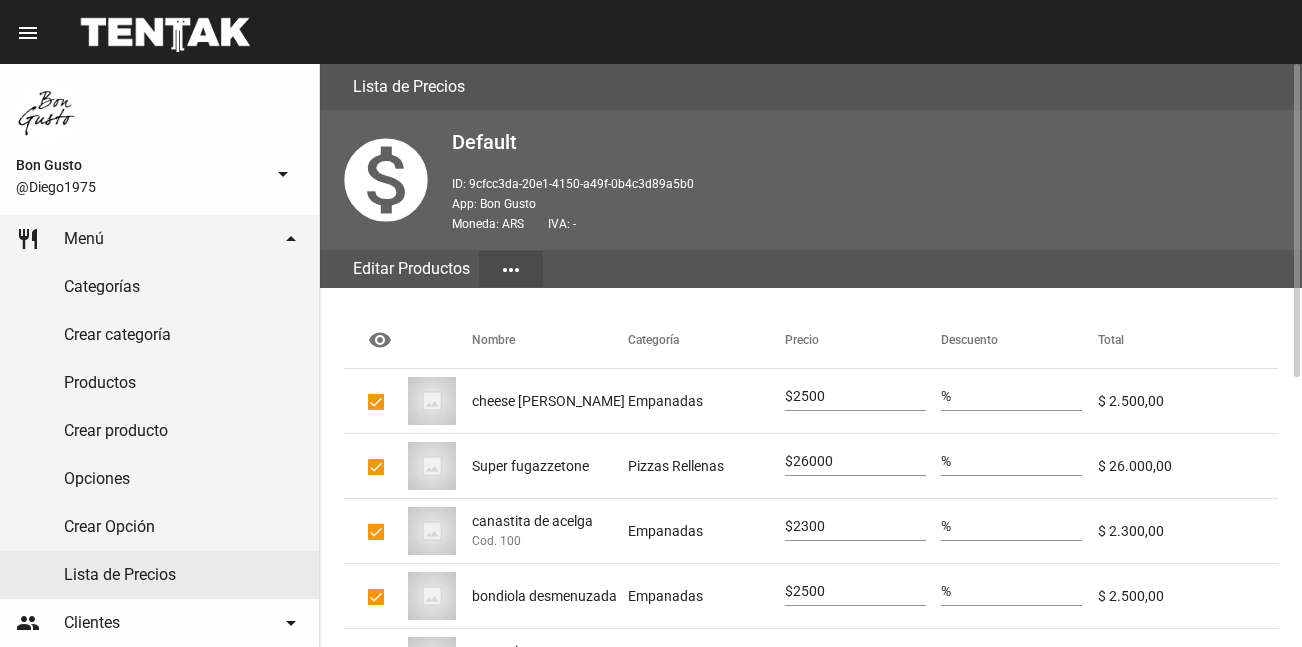 click on "26000" at bounding box center [859, 462] 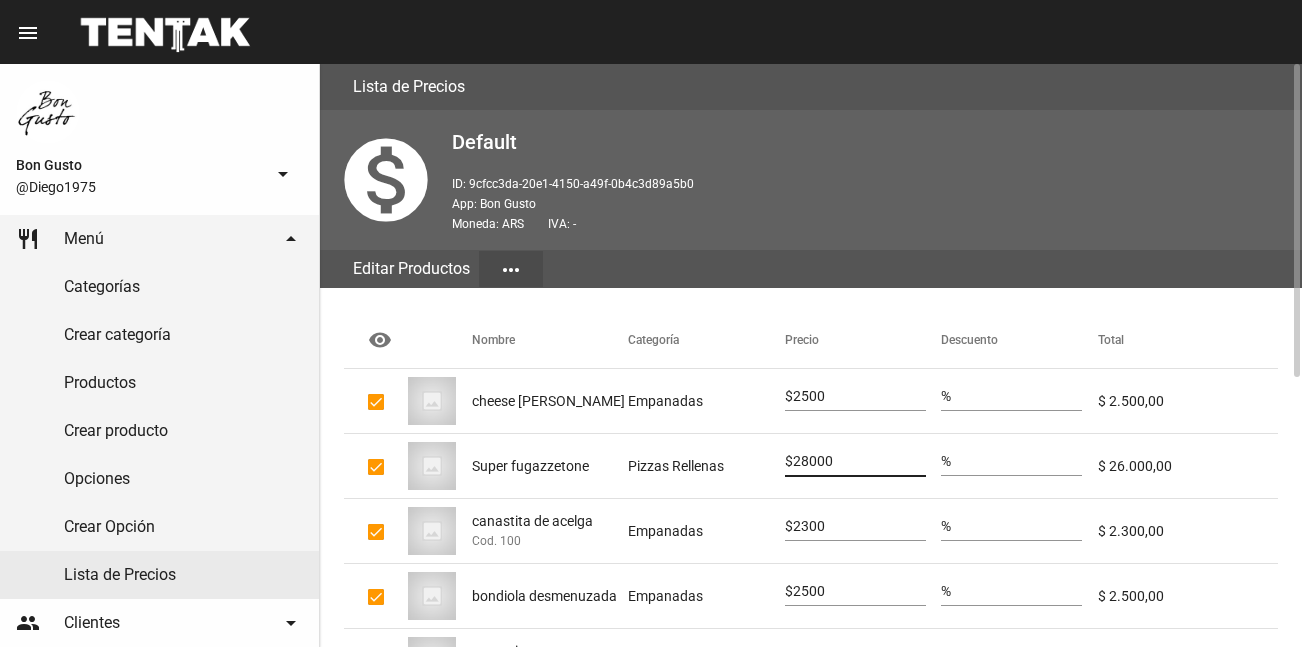 type on "28000" 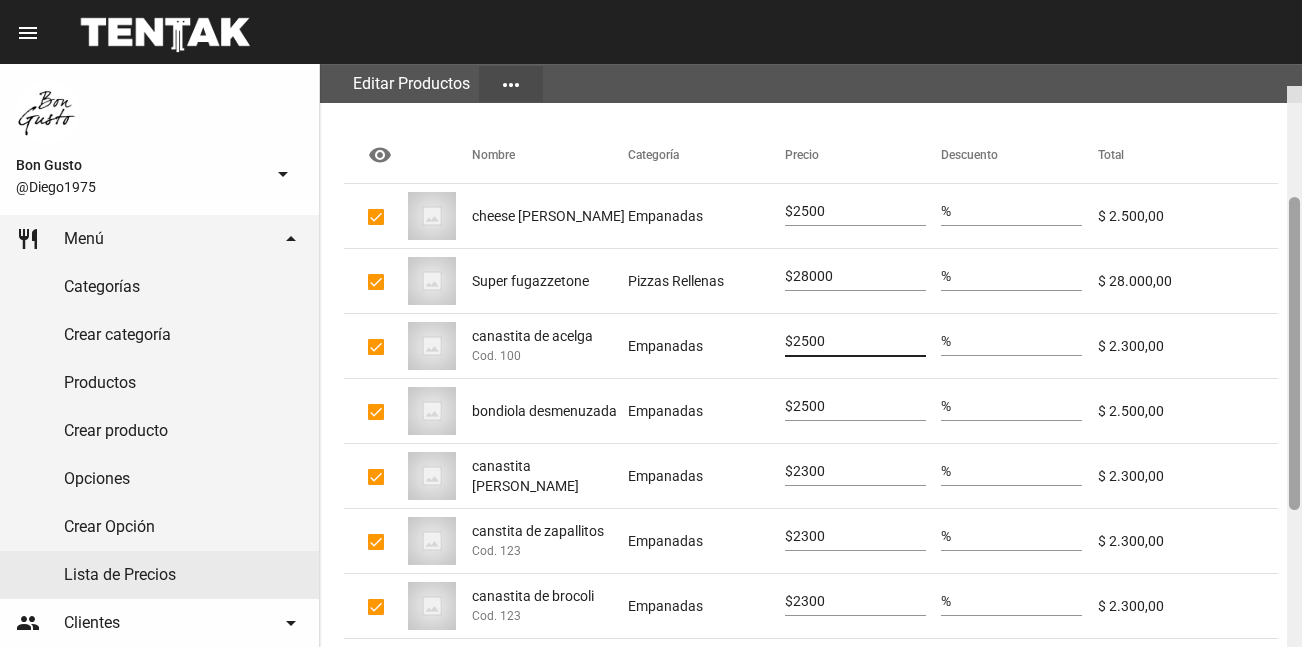 scroll, scrollTop: 207, scrollLeft: 0, axis: vertical 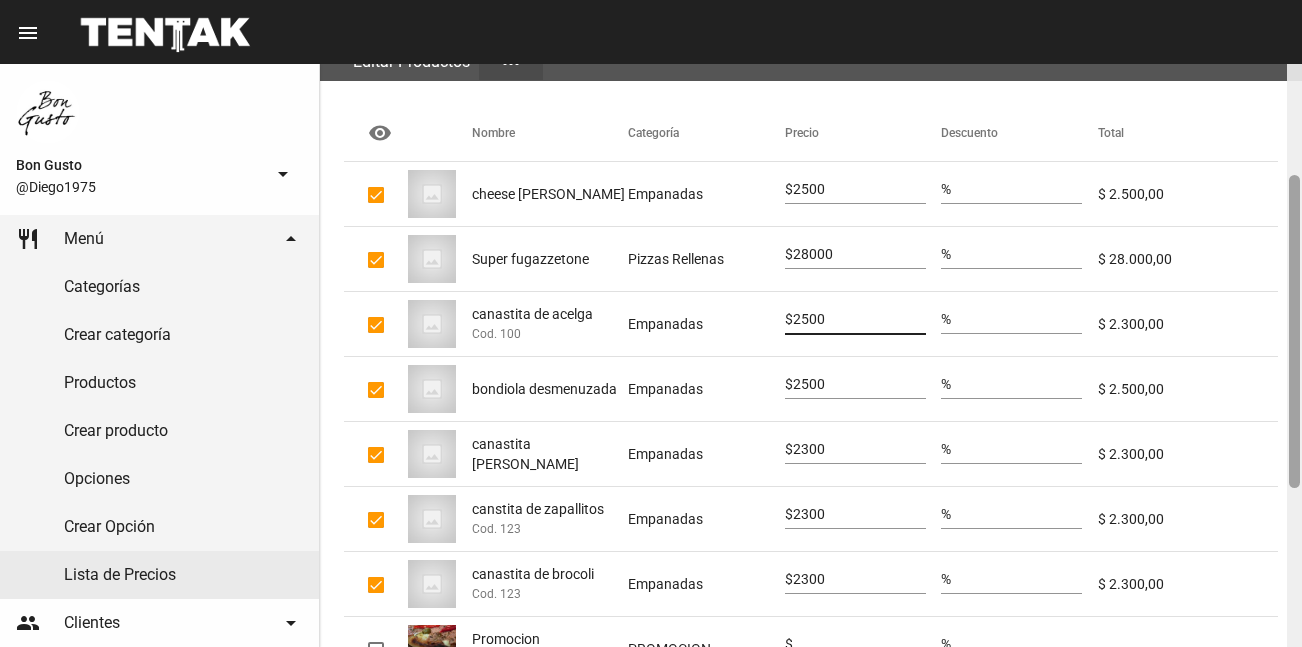 drag, startPoint x: 1294, startPoint y: 221, endPoint x: 1302, endPoint y: 333, distance: 112.28535 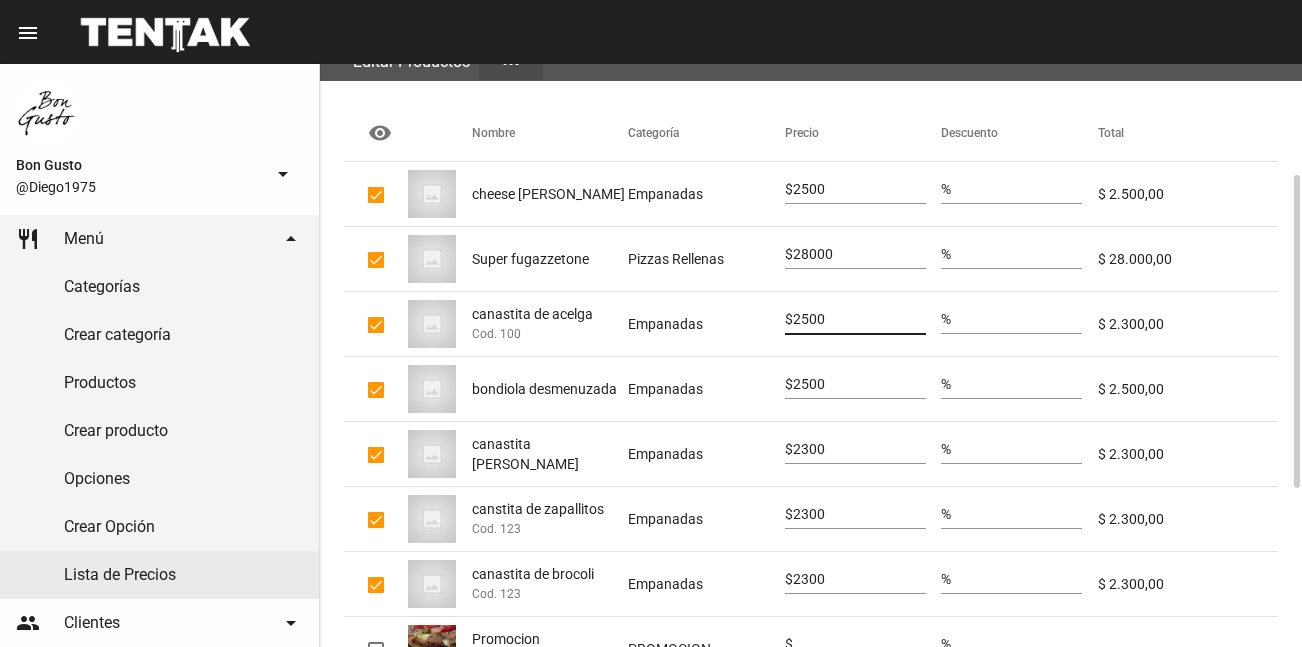 type on "2500" 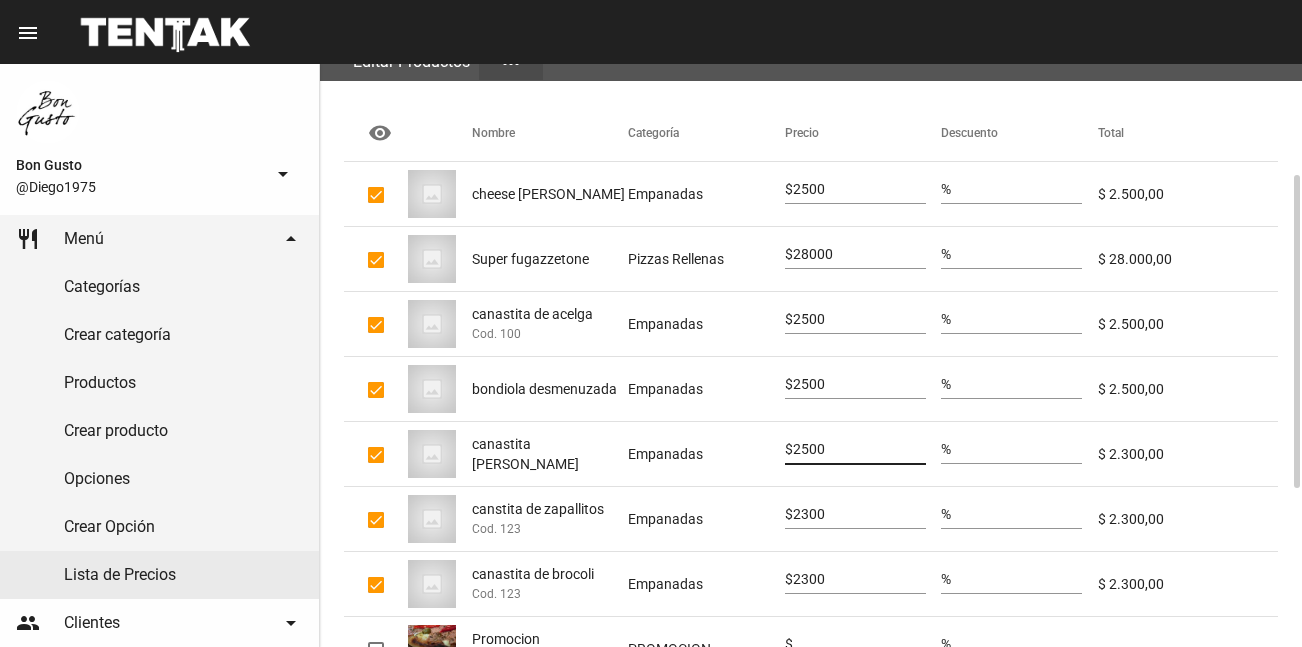 type on "2500" 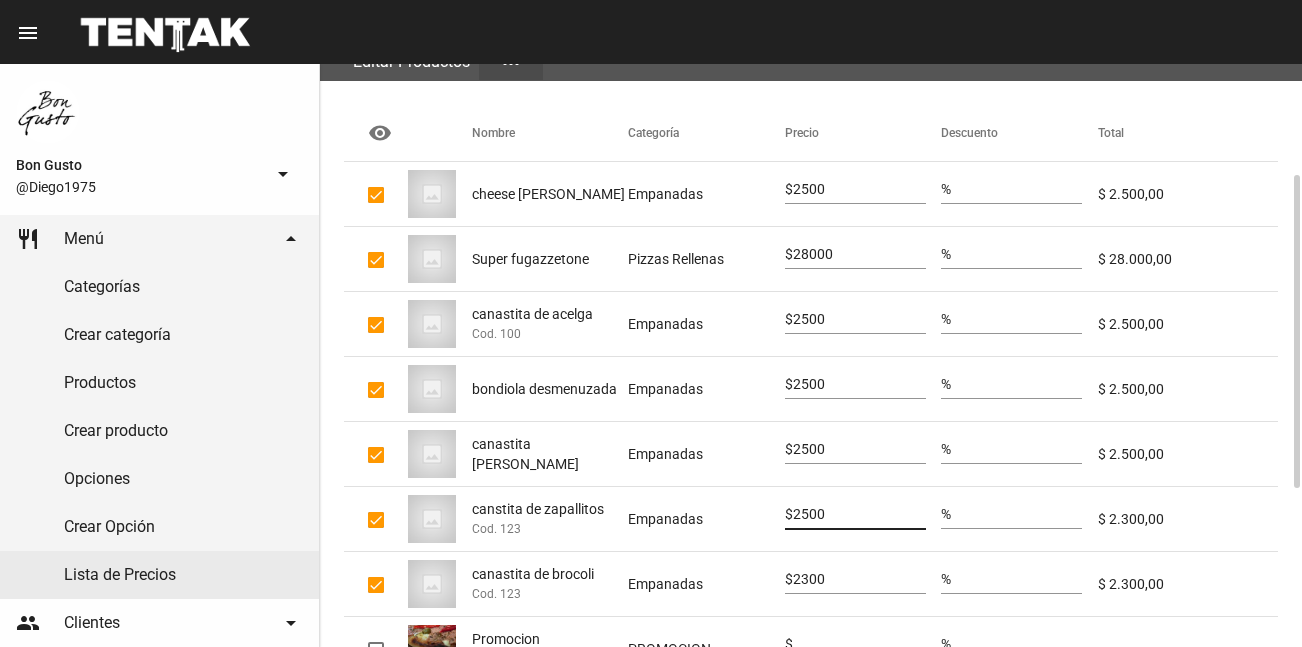 type on "2500" 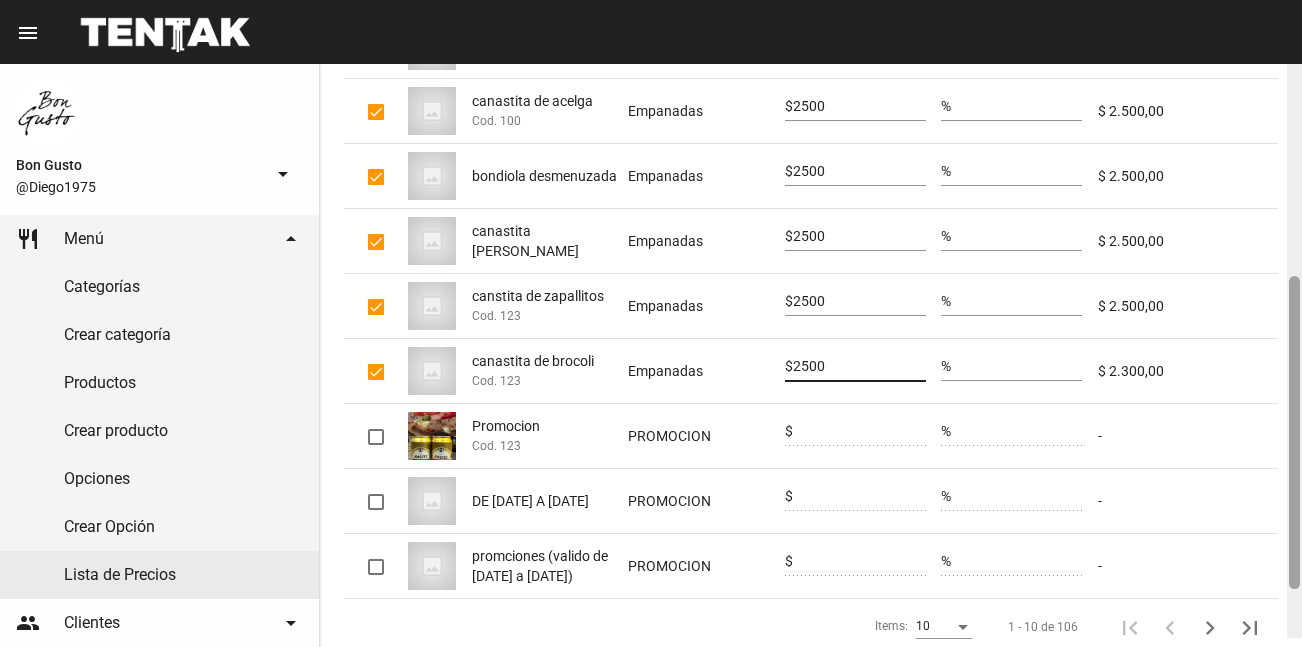 scroll, scrollTop: 426, scrollLeft: 0, axis: vertical 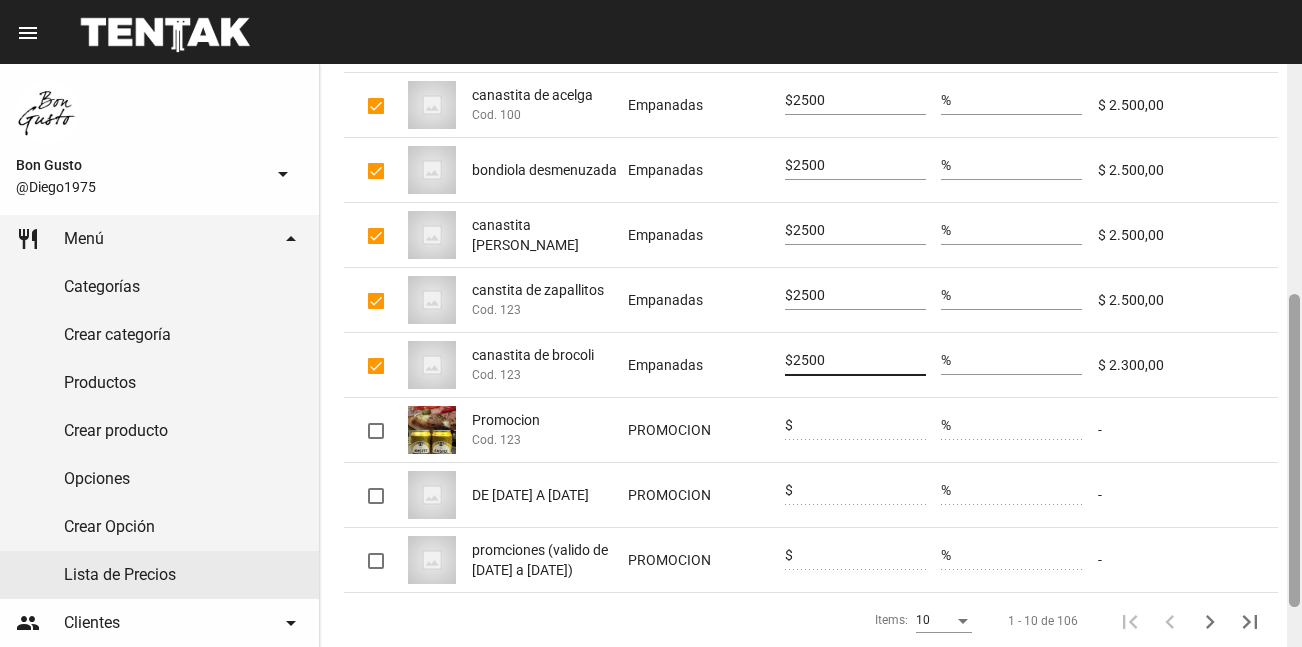 drag, startPoint x: 1294, startPoint y: 185, endPoint x: 1276, endPoint y: 303, distance: 119.36499 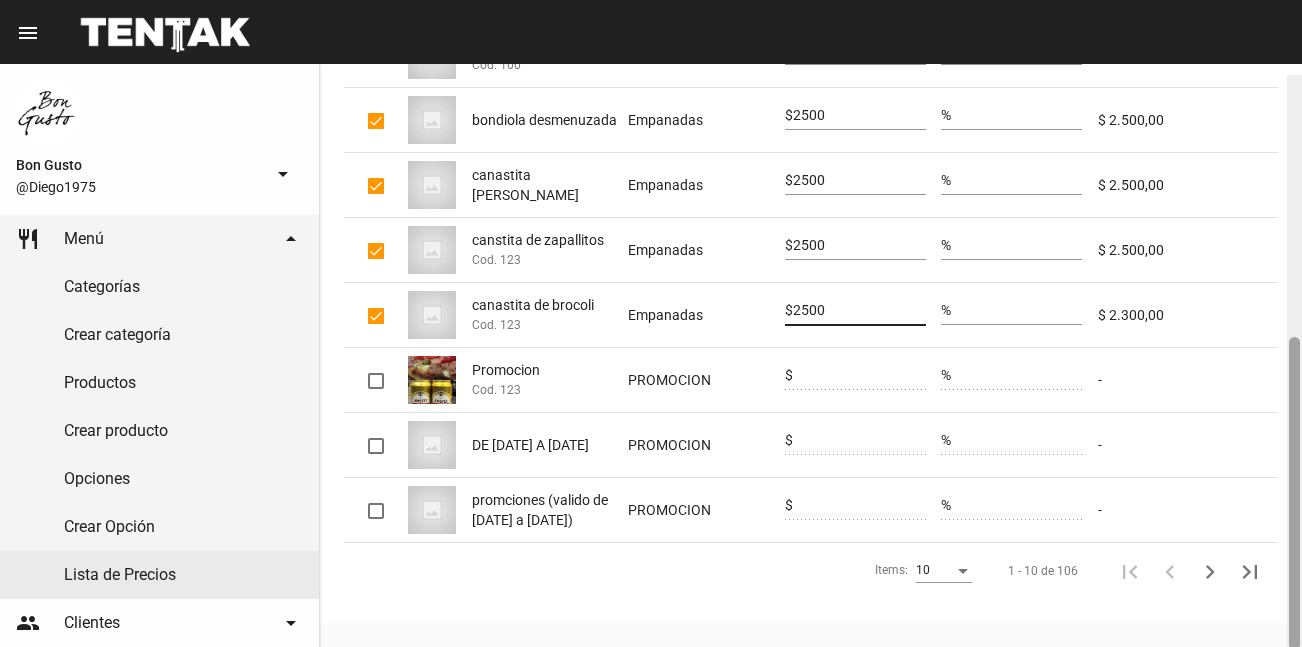 scroll, scrollTop: 500, scrollLeft: 0, axis: vertical 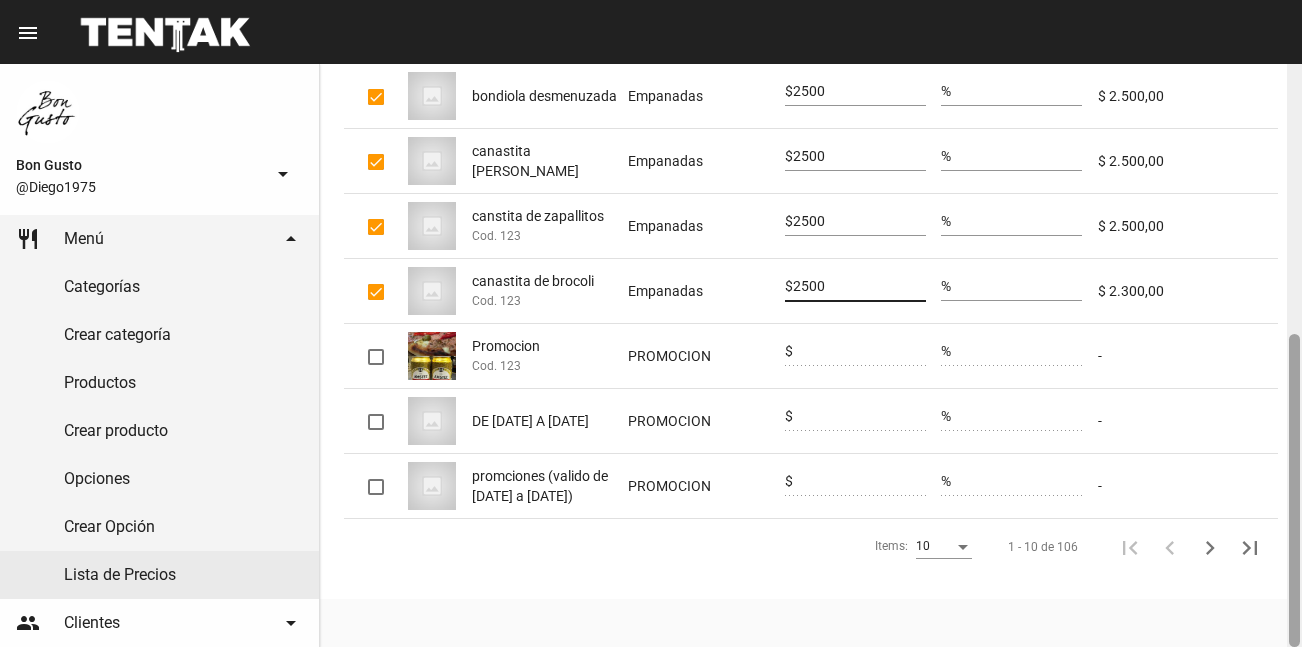 drag, startPoint x: 1293, startPoint y: 300, endPoint x: 1284, endPoint y: 370, distance: 70.5762 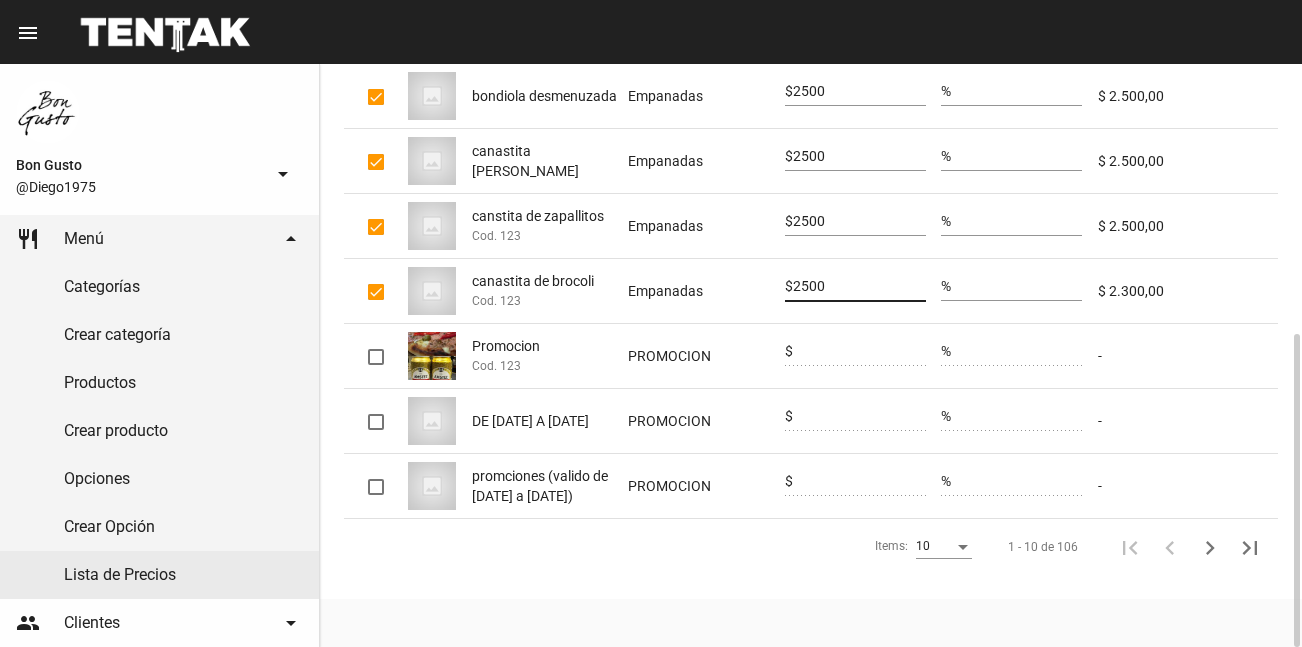 type on "2500" 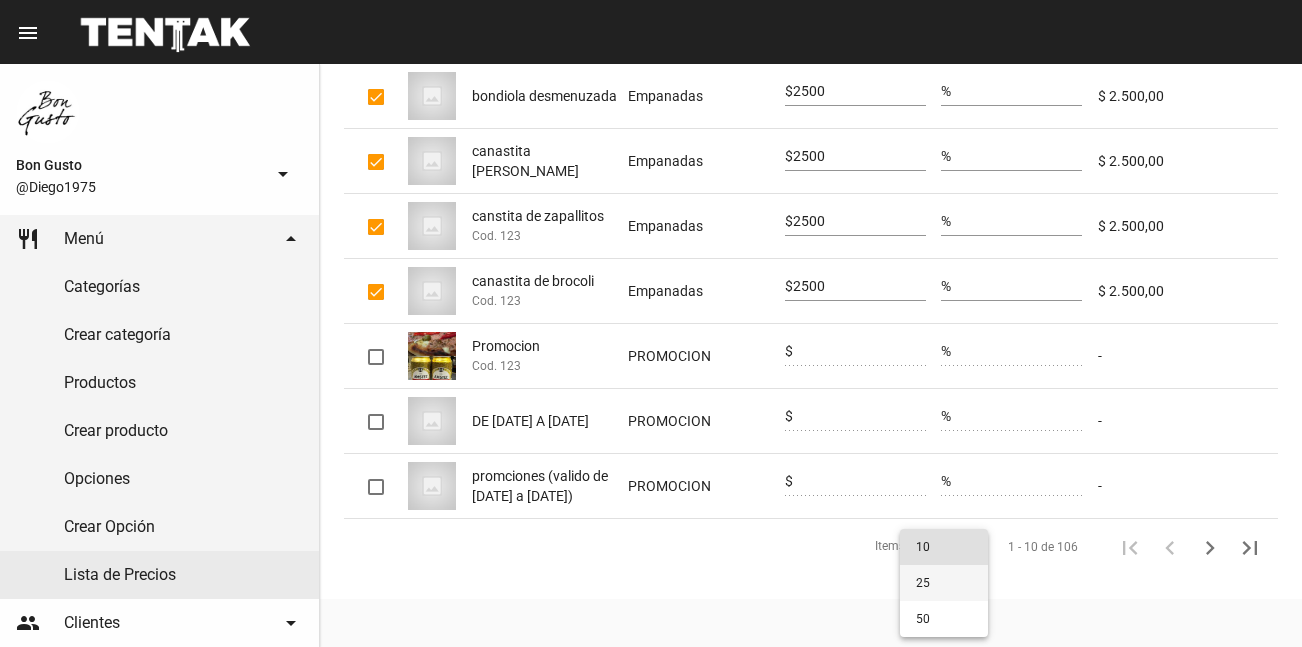 click on "25" at bounding box center (944, 583) 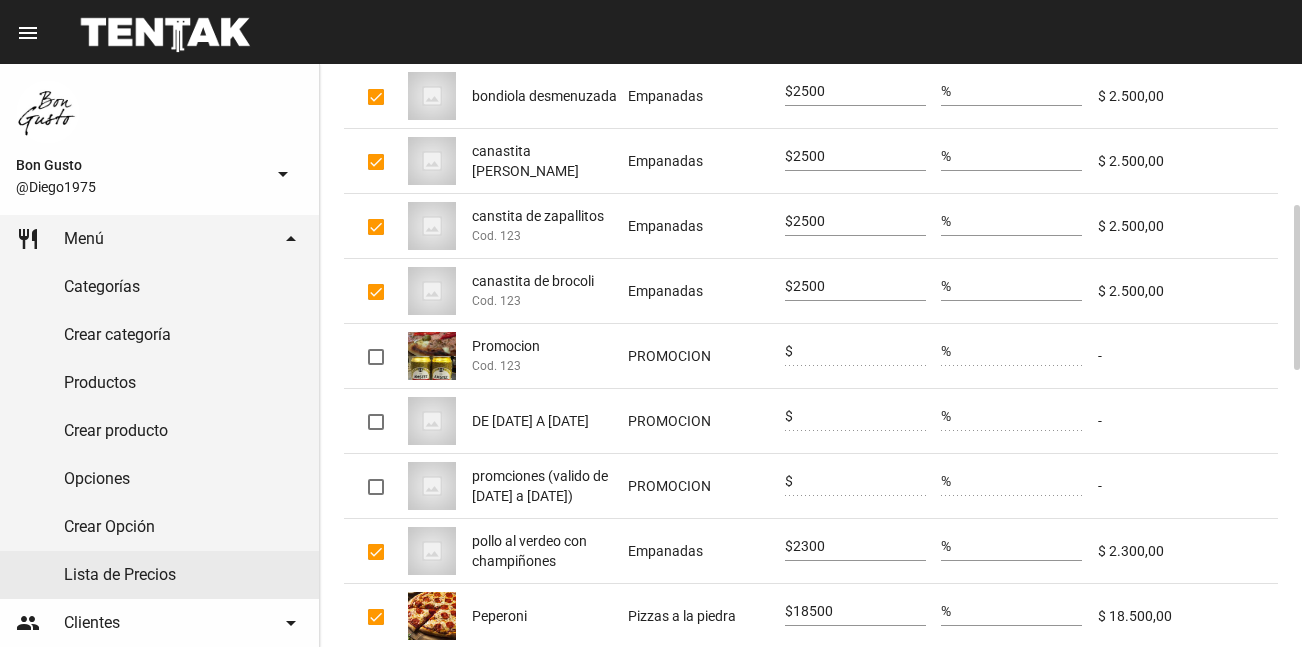 click on "2300" at bounding box center [859, 547] 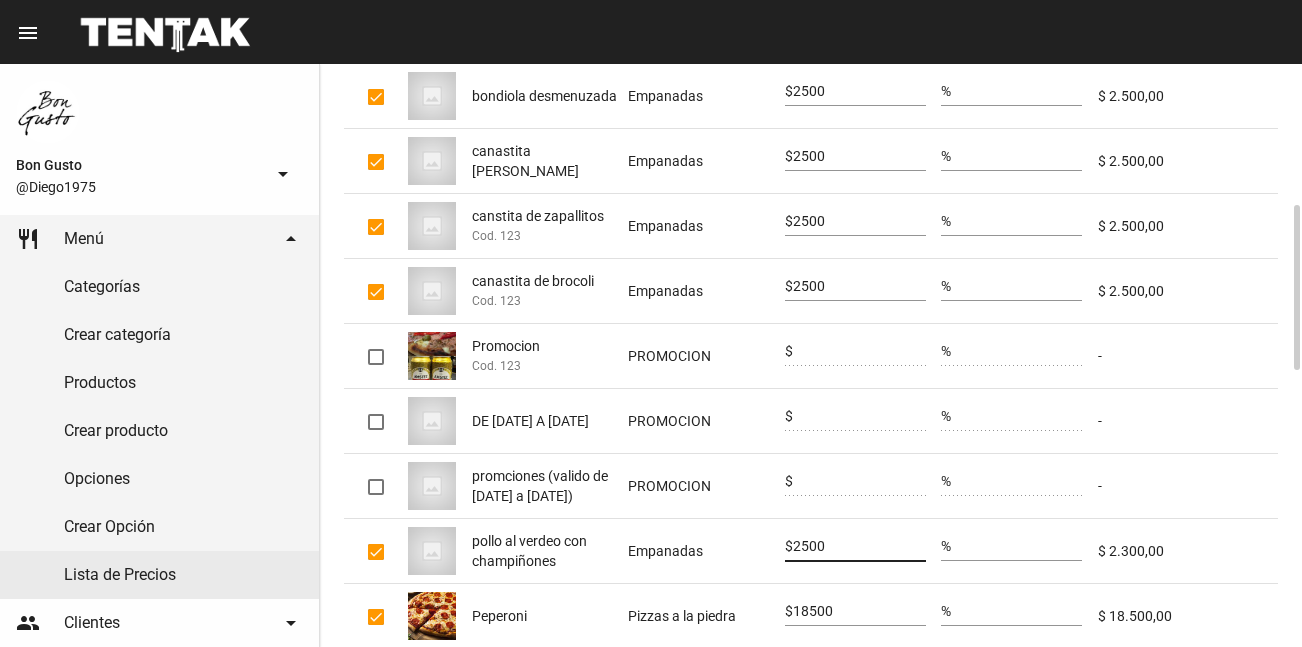 type on "2500" 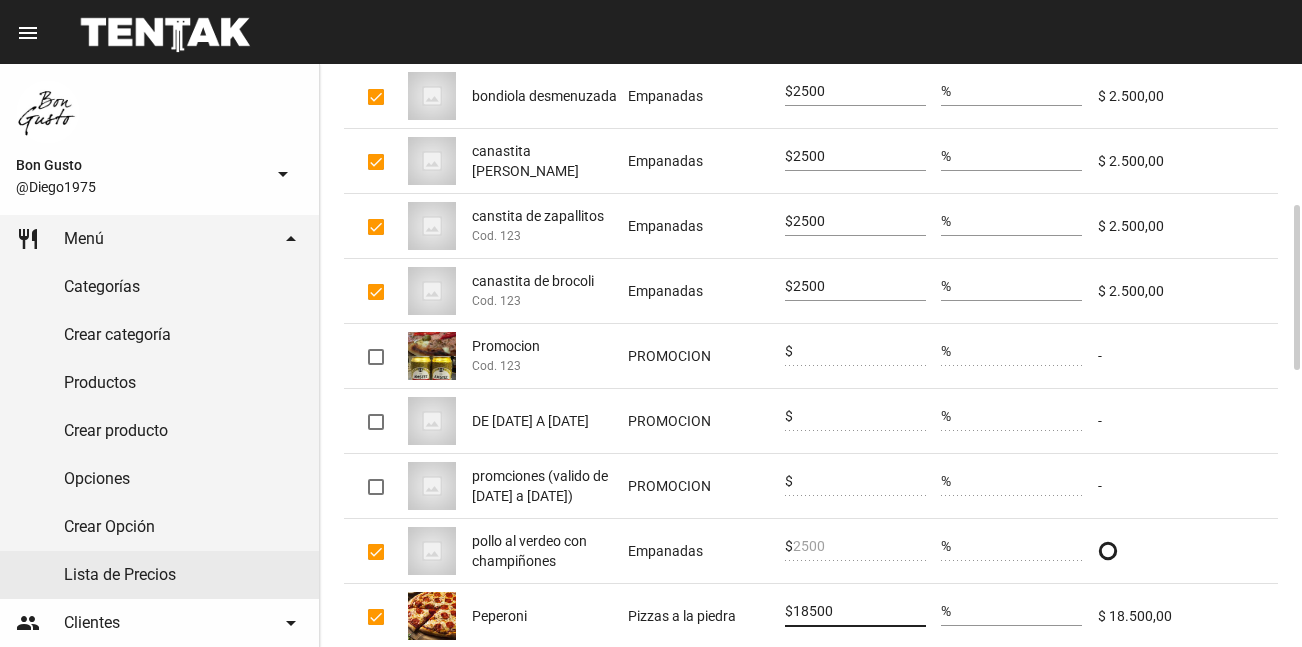 click on "18500" at bounding box center [859, 612] 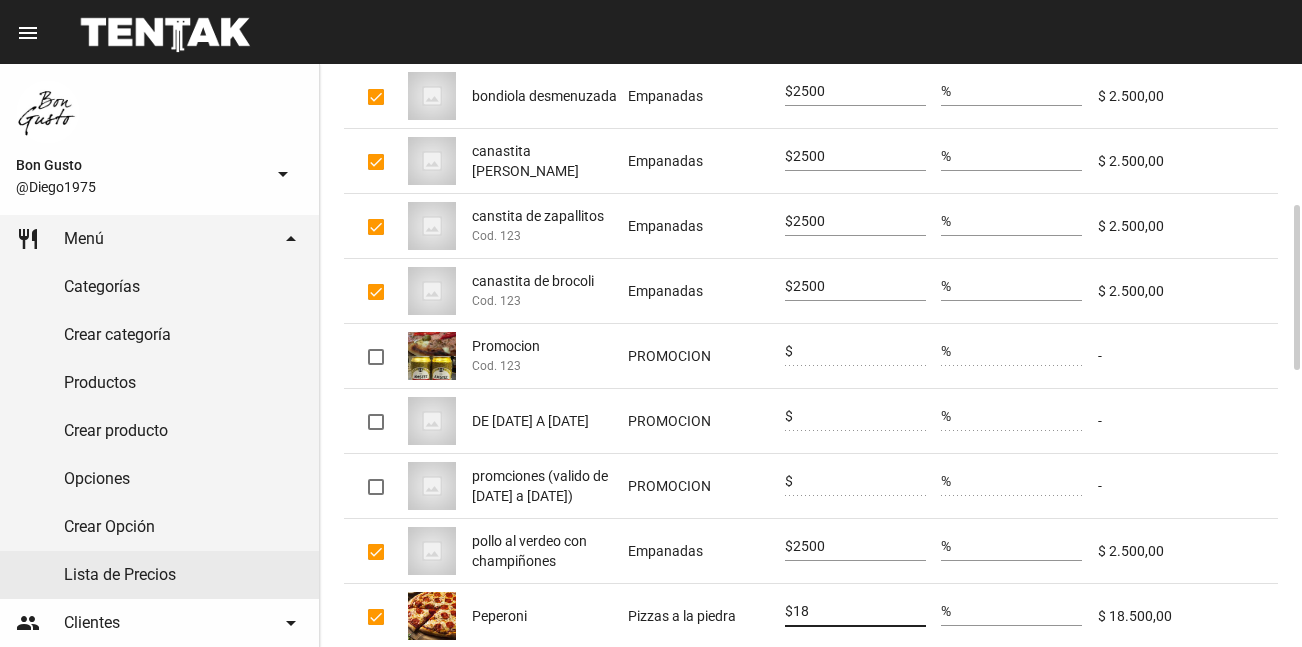 type on "1" 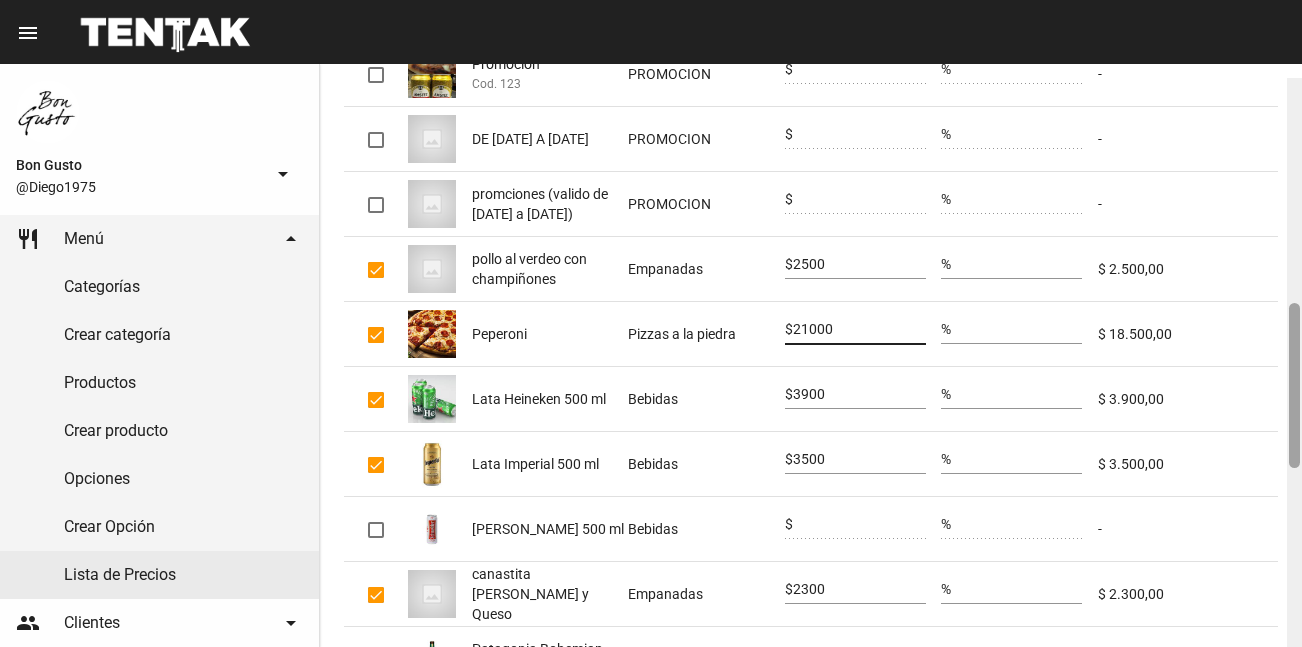 scroll, scrollTop: 796, scrollLeft: 0, axis: vertical 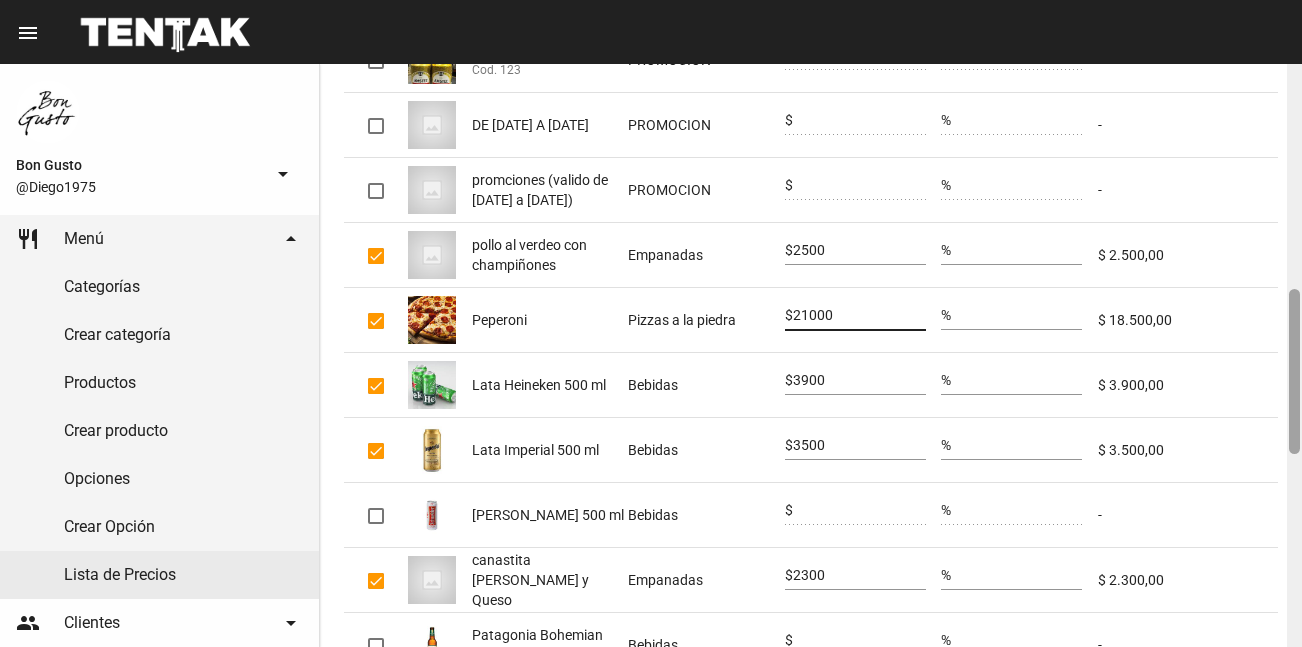 drag, startPoint x: 1293, startPoint y: 227, endPoint x: 1289, endPoint y: 311, distance: 84.095184 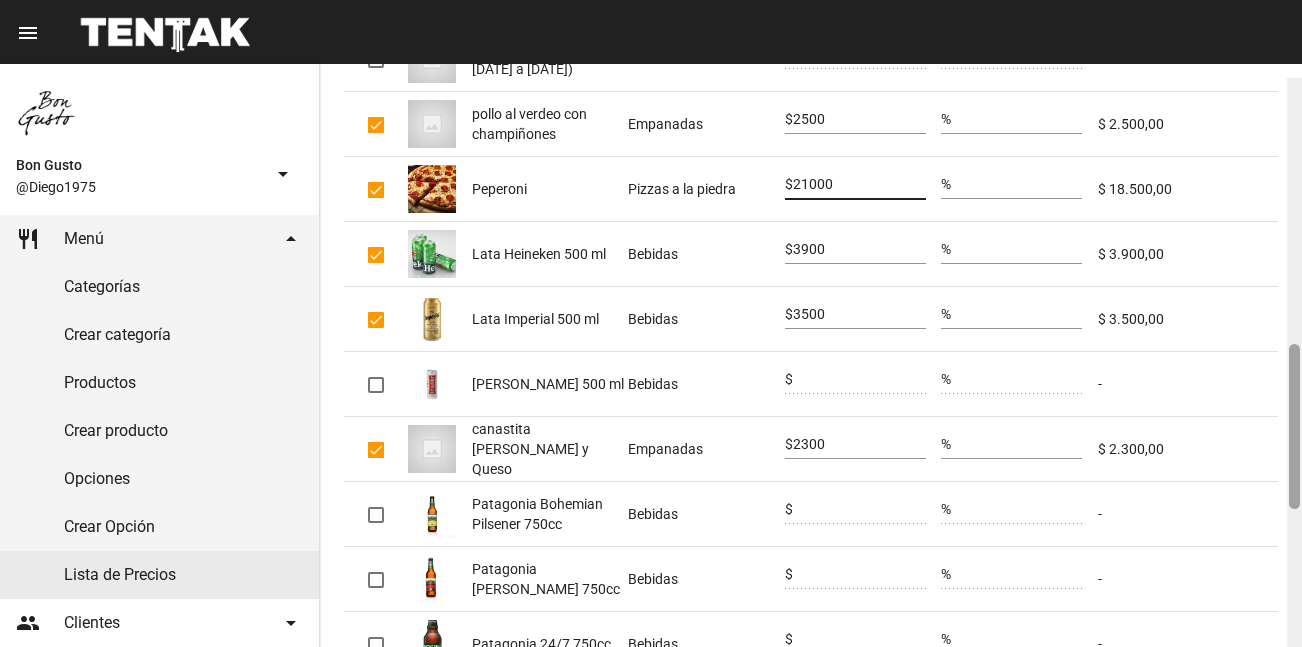scroll, scrollTop: 944, scrollLeft: 0, axis: vertical 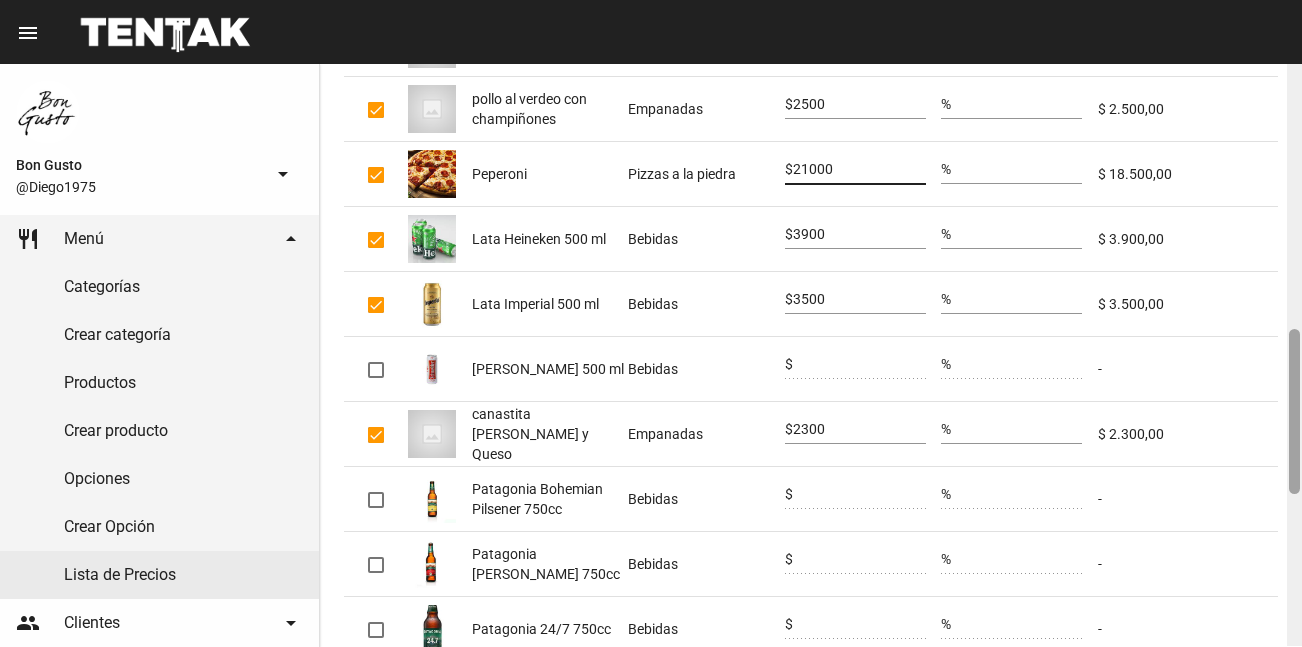 drag, startPoint x: 1296, startPoint y: 300, endPoint x: 1276, endPoint y: 343, distance: 47.423622 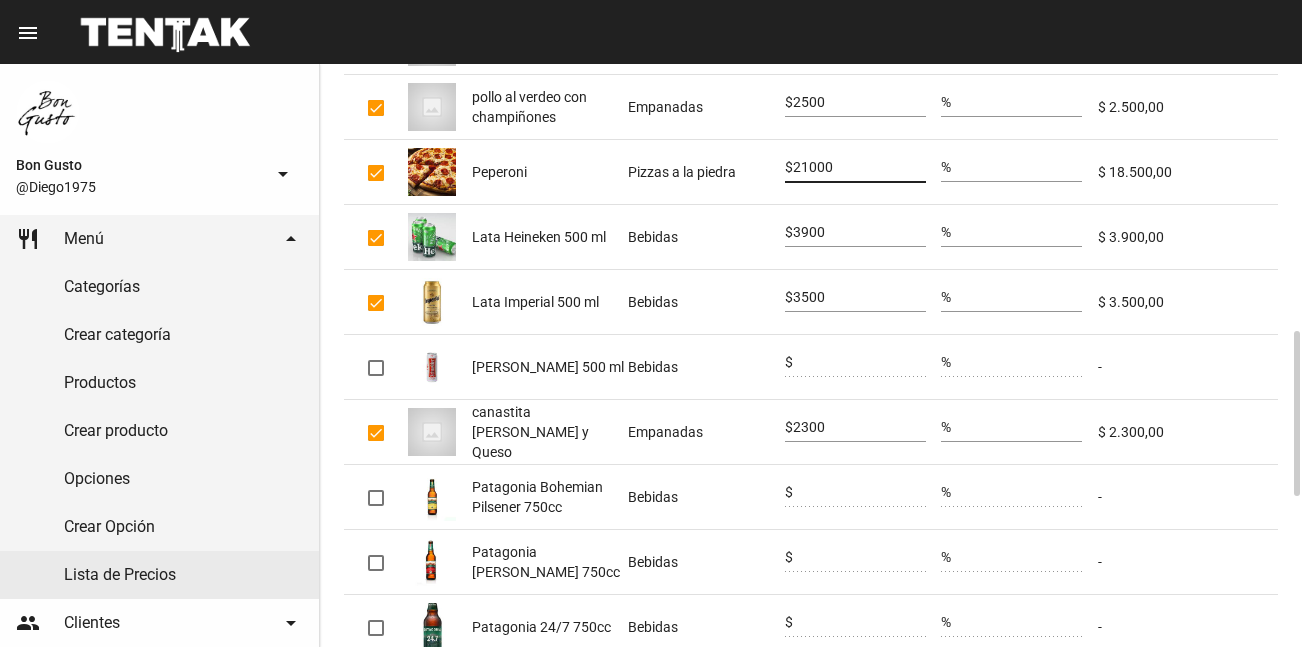type on "21000" 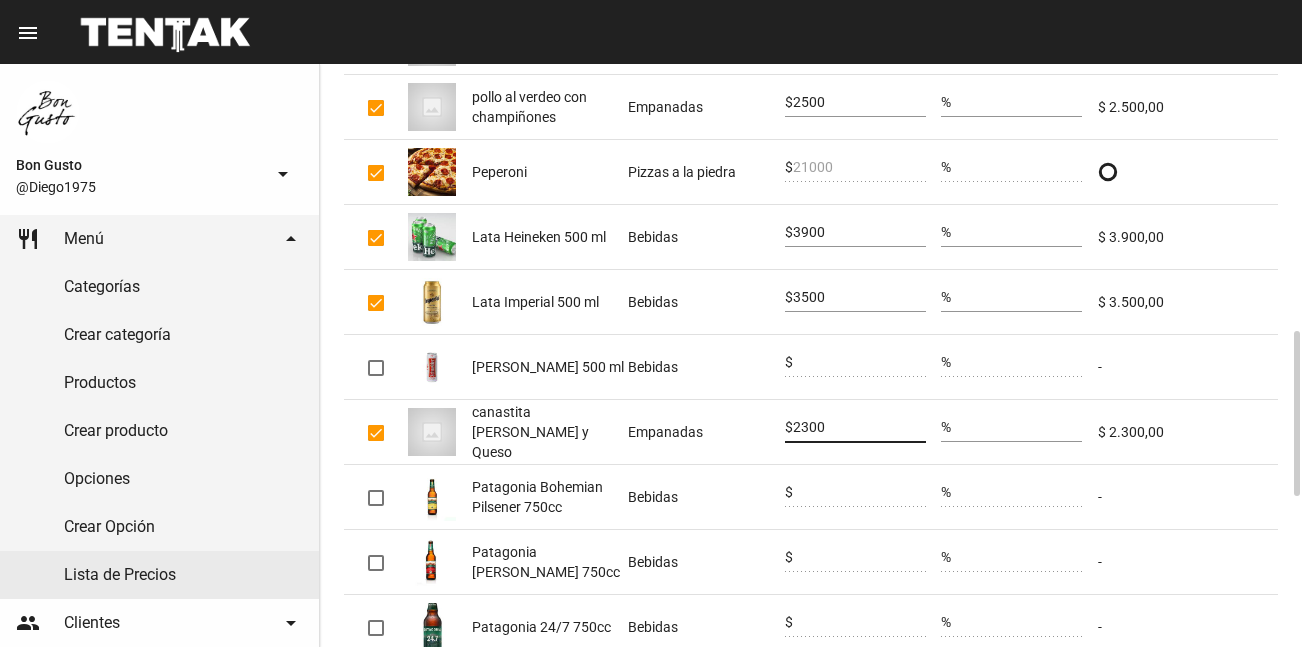 click on "2300" at bounding box center (859, 428) 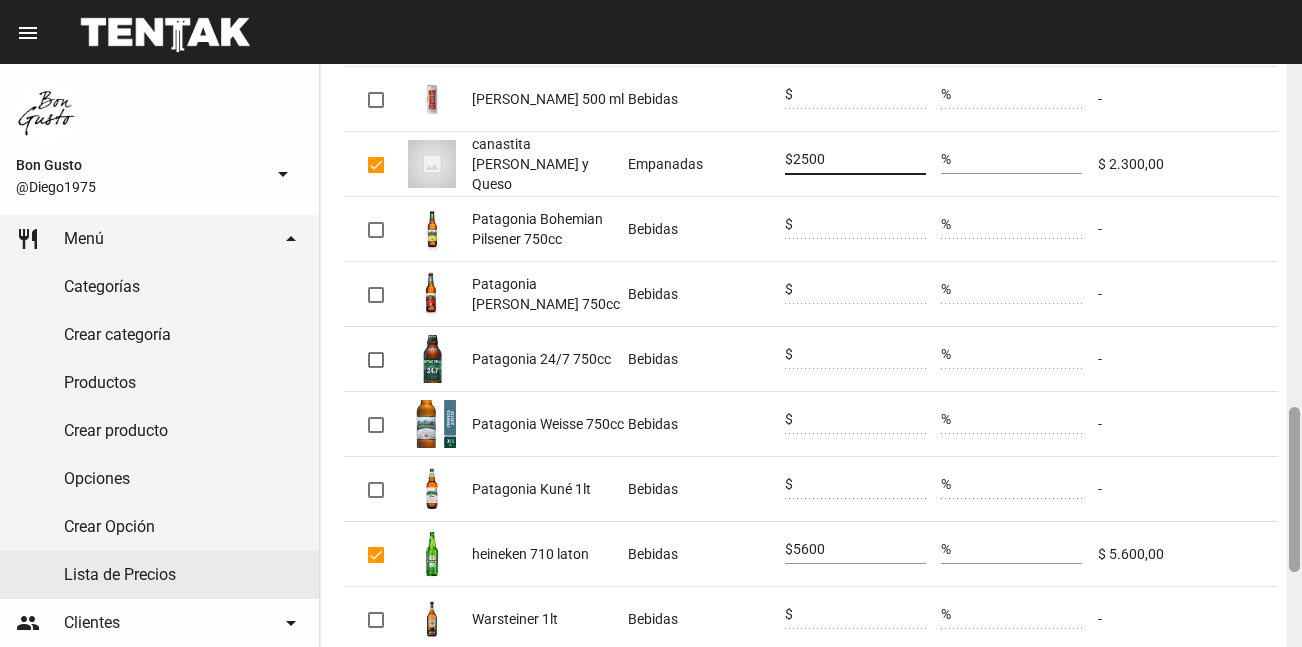 scroll, scrollTop: 1230, scrollLeft: 0, axis: vertical 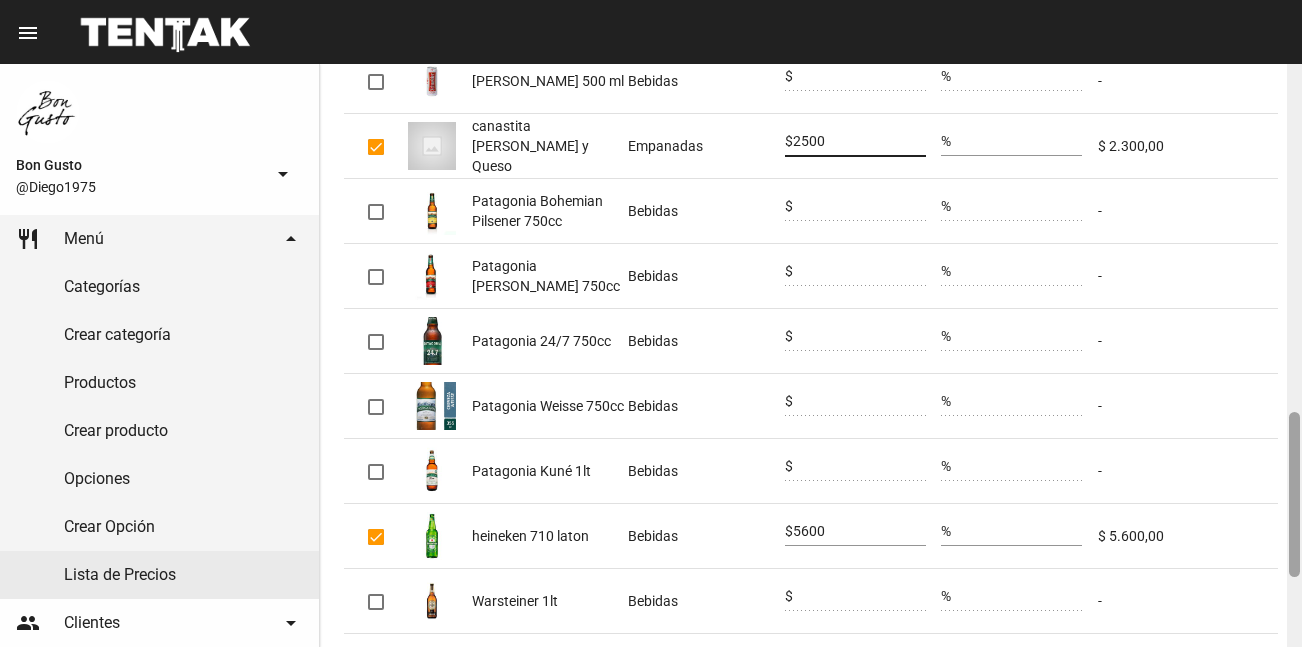 drag, startPoint x: 1296, startPoint y: 342, endPoint x: 1274, endPoint y: 423, distance: 83.9345 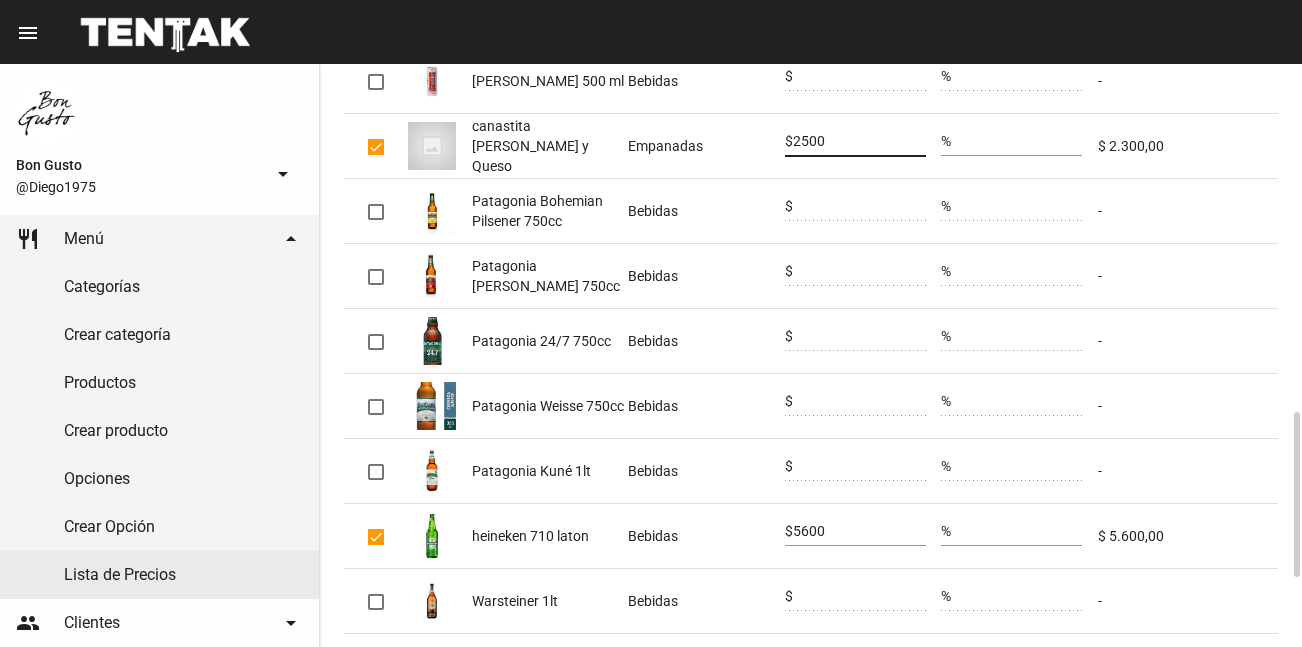 type on "2500" 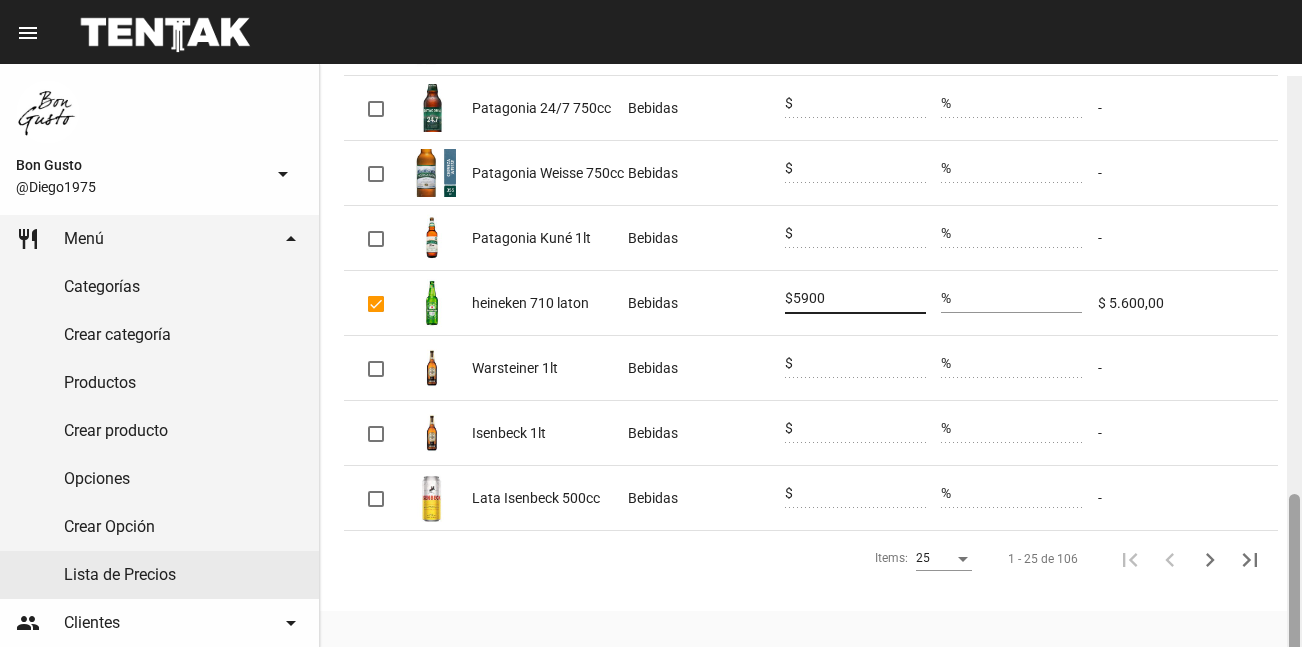 scroll, scrollTop: 1475, scrollLeft: 0, axis: vertical 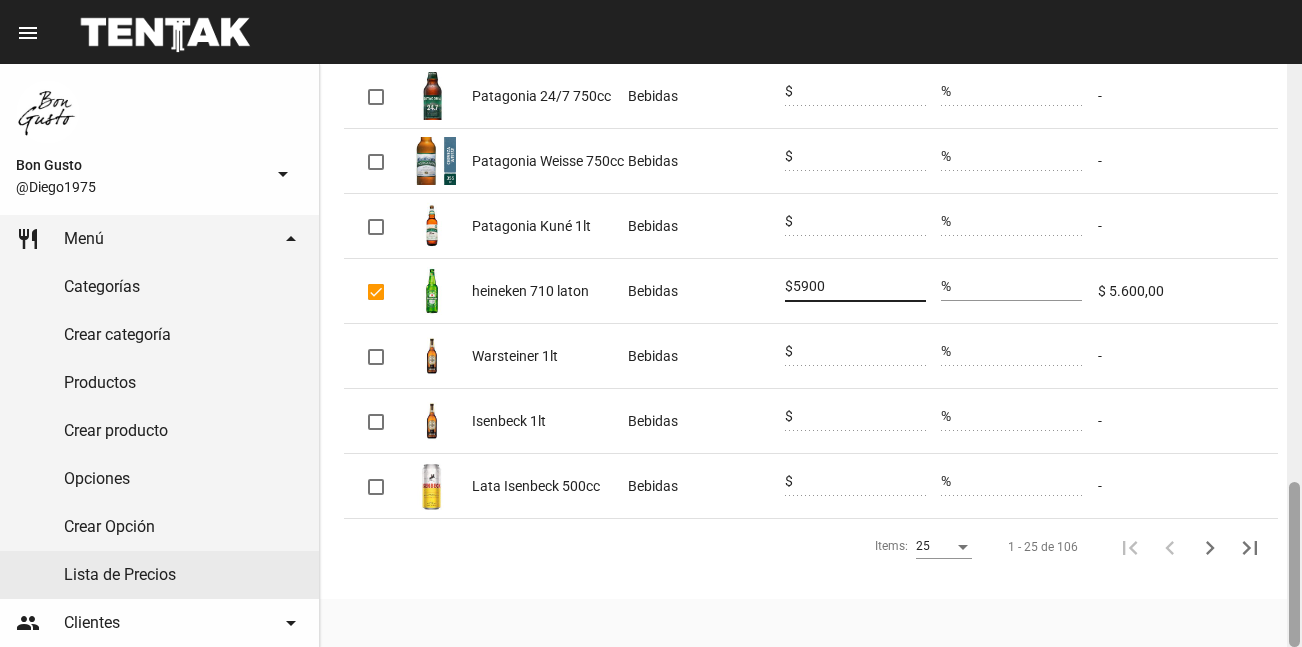drag, startPoint x: 1294, startPoint y: 428, endPoint x: 1286, endPoint y: 514, distance: 86.37129 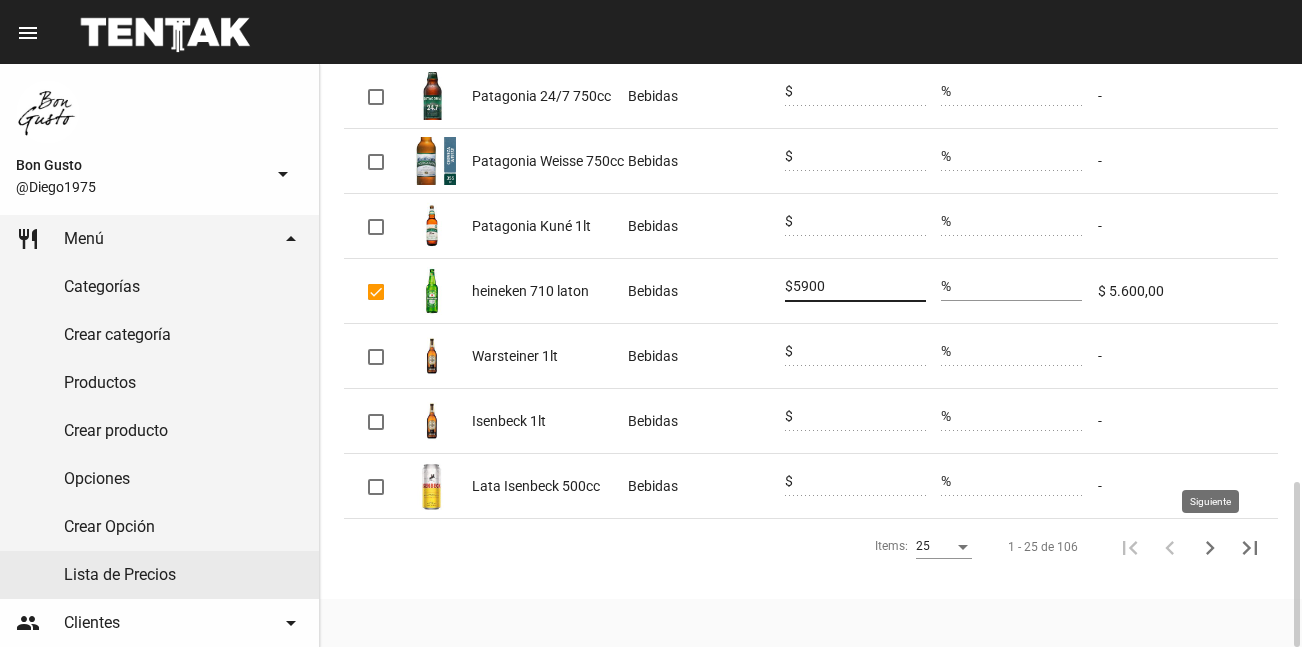 type on "5900" 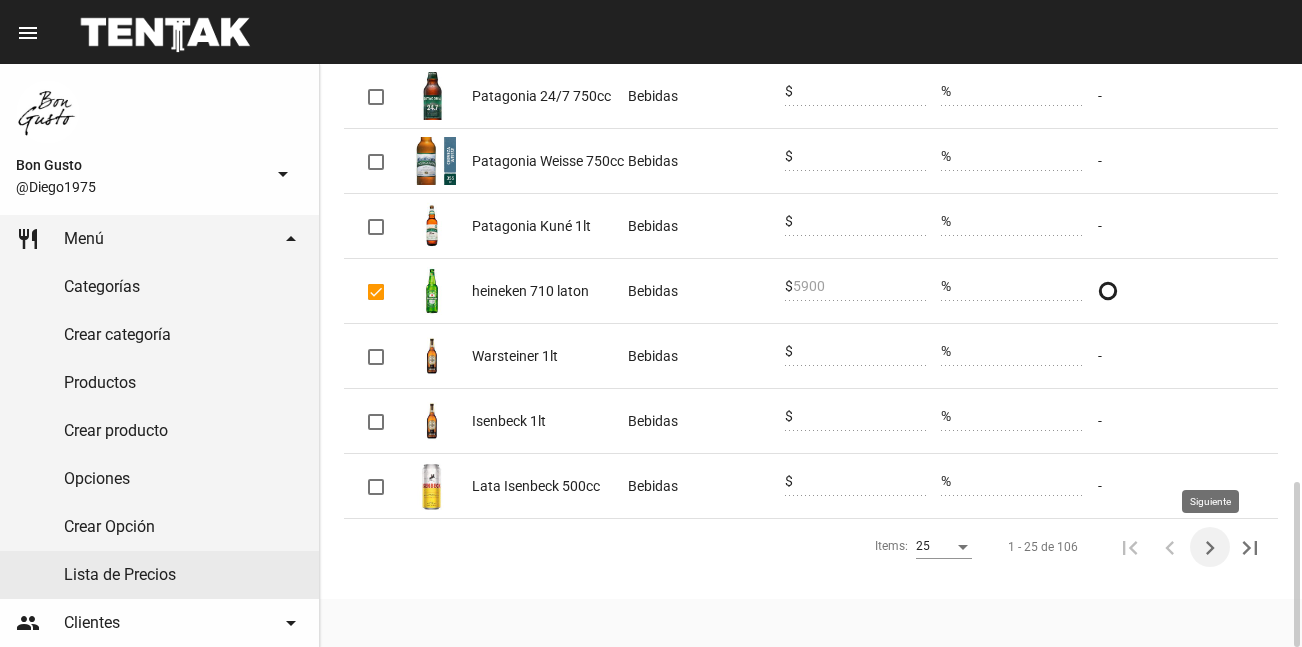 click 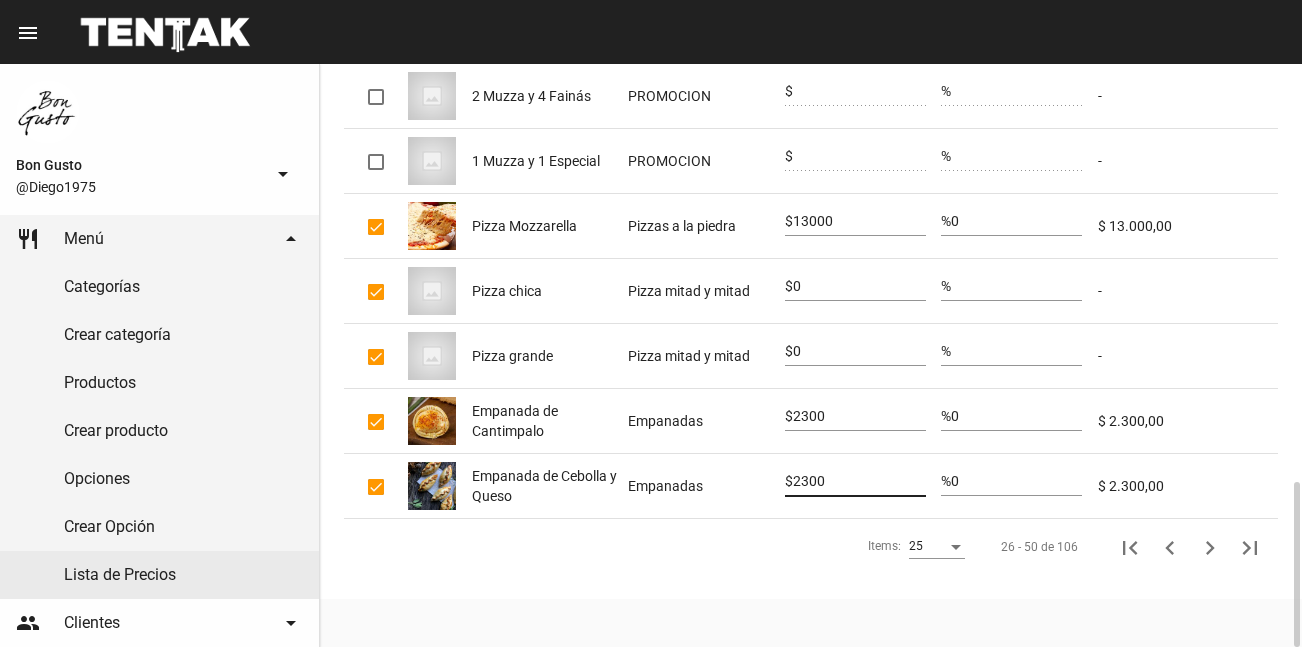 click on "2300" at bounding box center (859, 482) 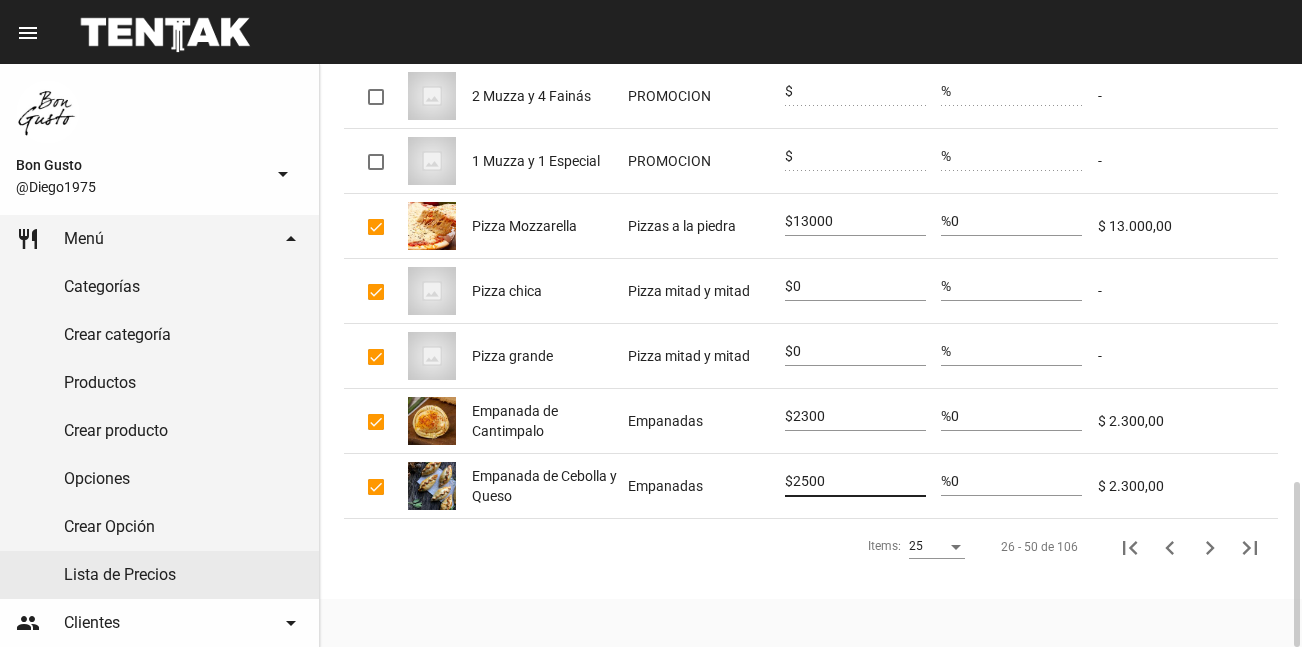 type on "2500" 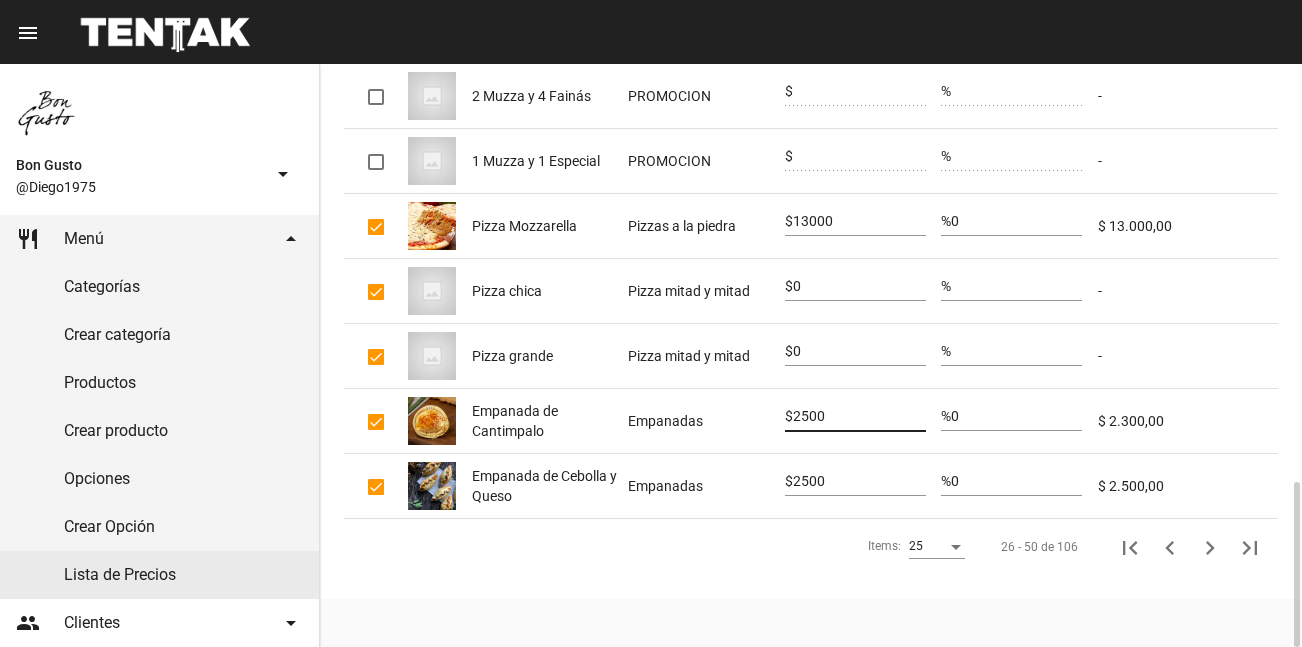 type on "2500" 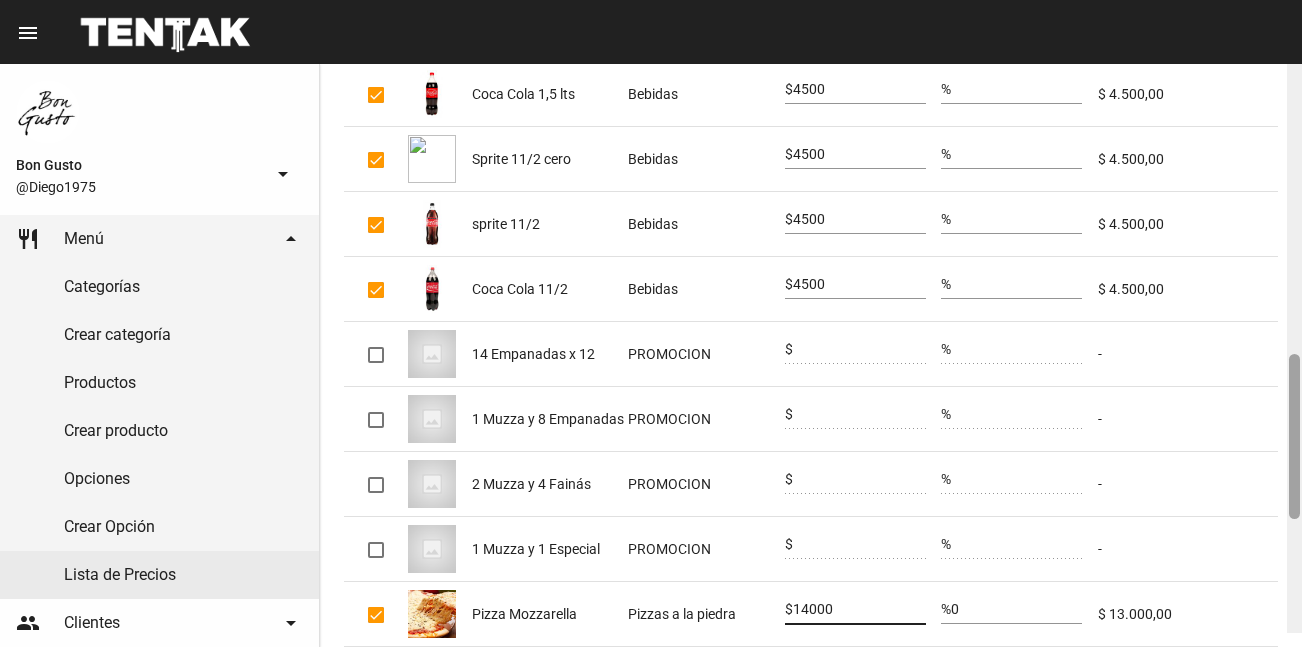 scroll, scrollTop: 1073, scrollLeft: 0, axis: vertical 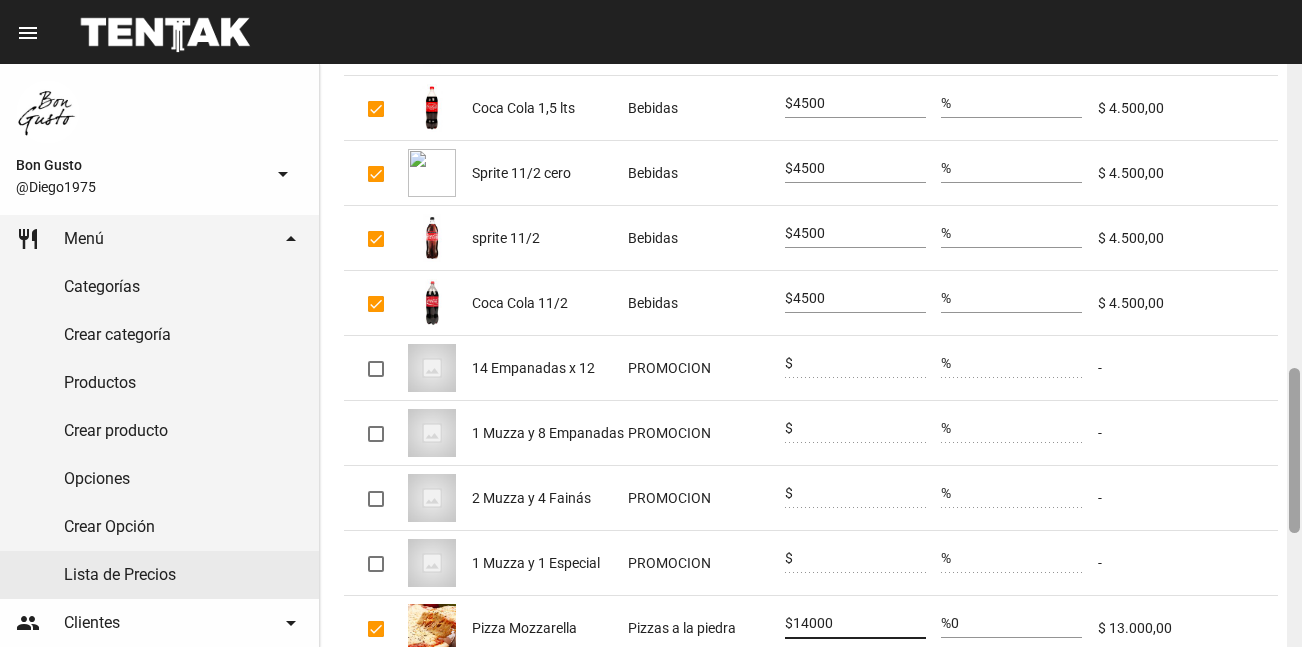 drag, startPoint x: 1293, startPoint y: 499, endPoint x: 1298, endPoint y: 385, distance: 114.1096 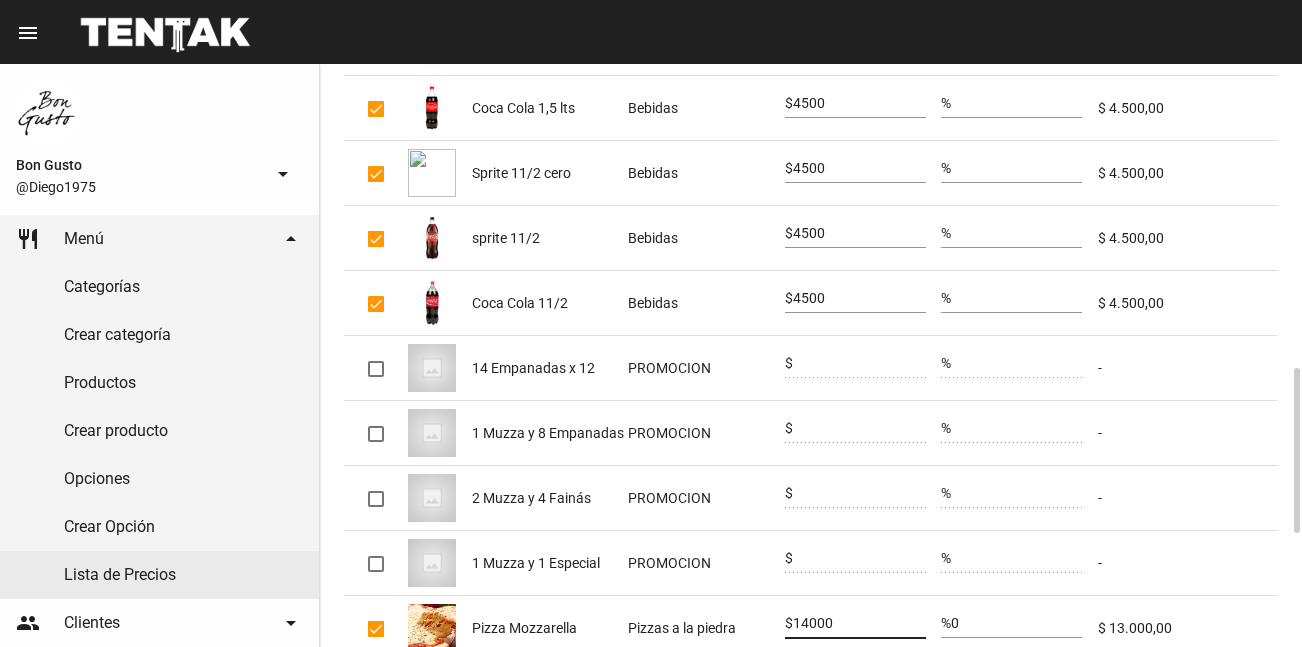 type on "14000" 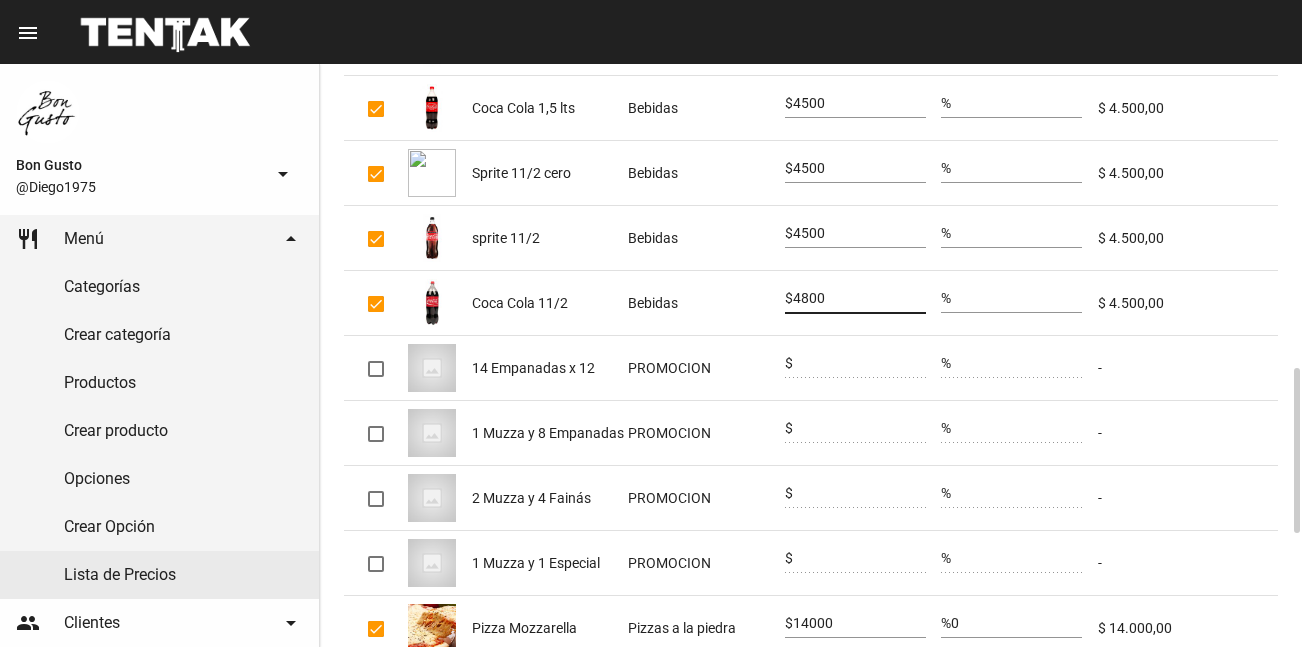 type on "4800" 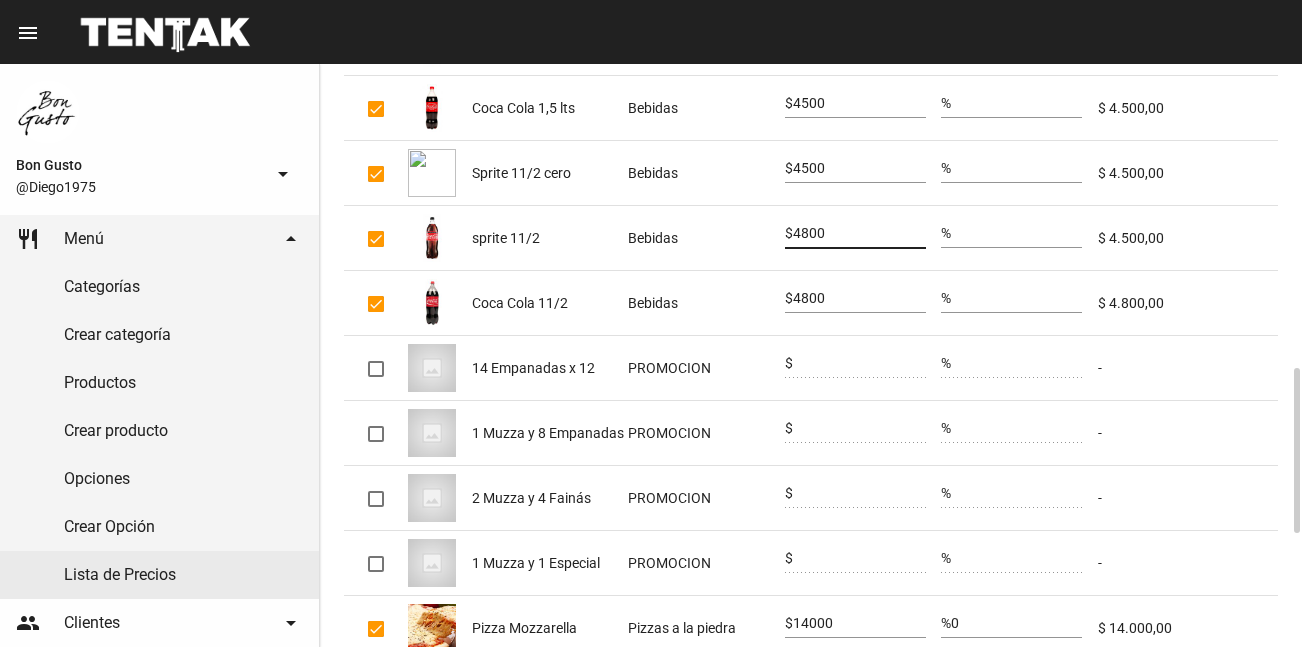type on "4800" 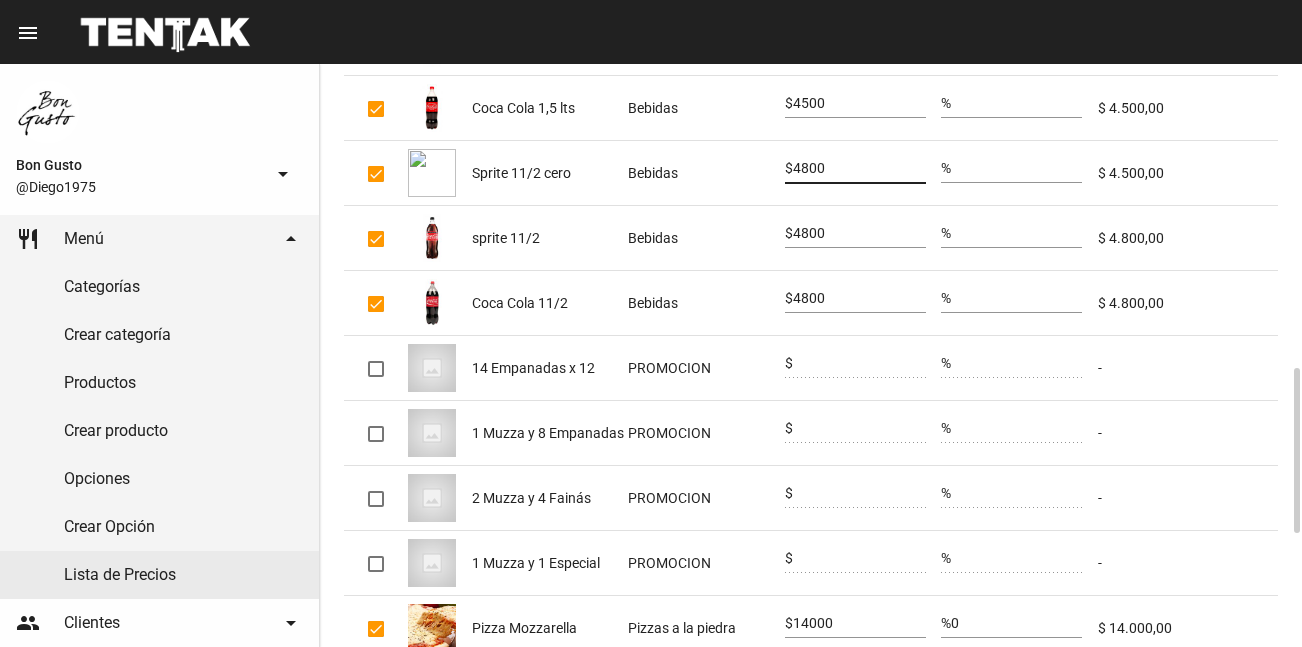 type on "4800" 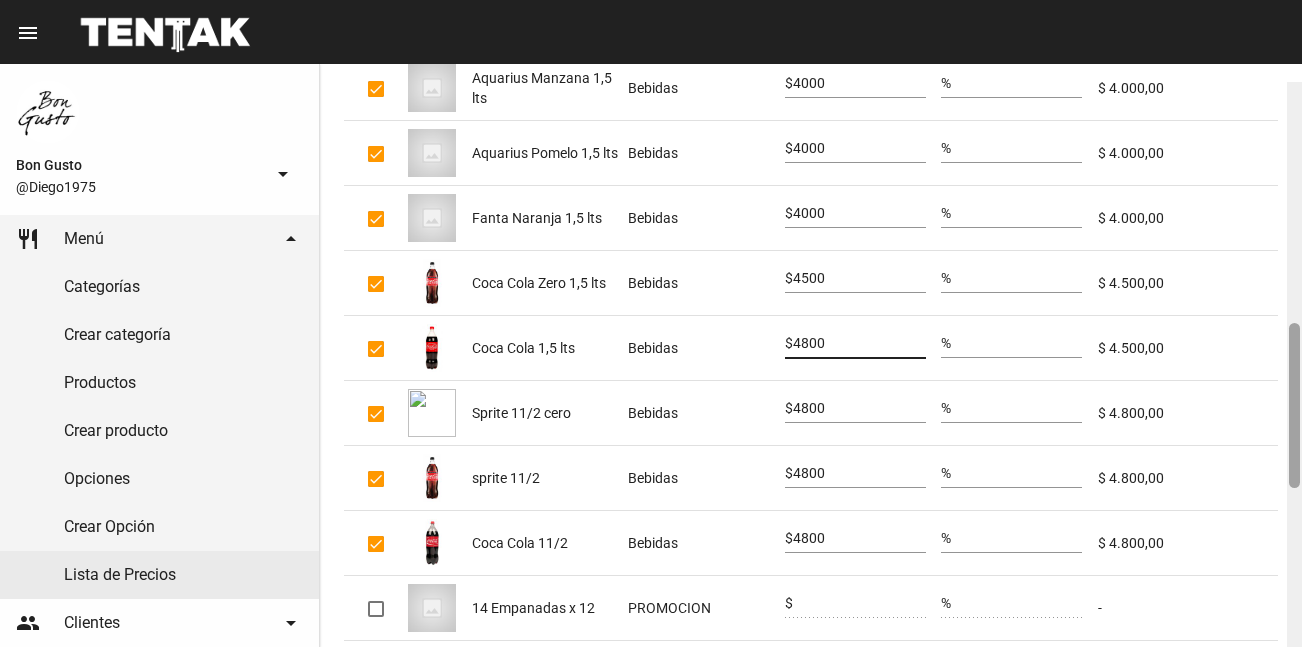 scroll, scrollTop: 826, scrollLeft: 0, axis: vertical 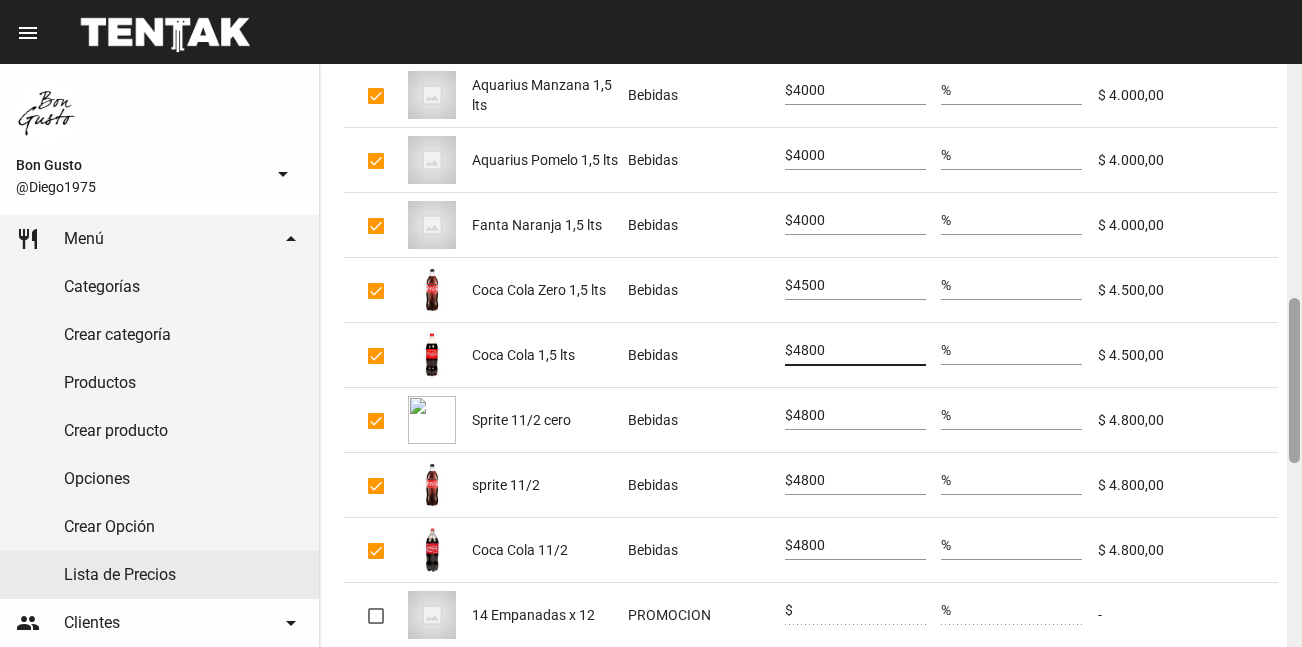 drag, startPoint x: 1295, startPoint y: 405, endPoint x: 1235, endPoint y: 322, distance: 102.41582 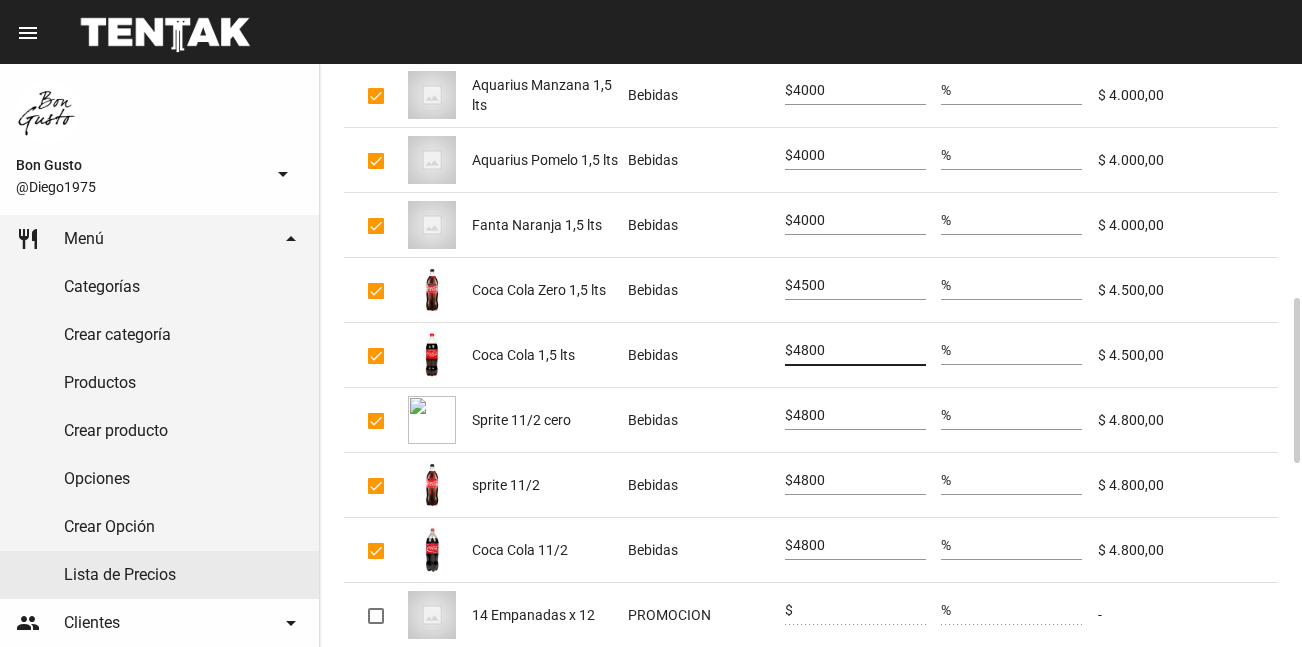 type on "4800" 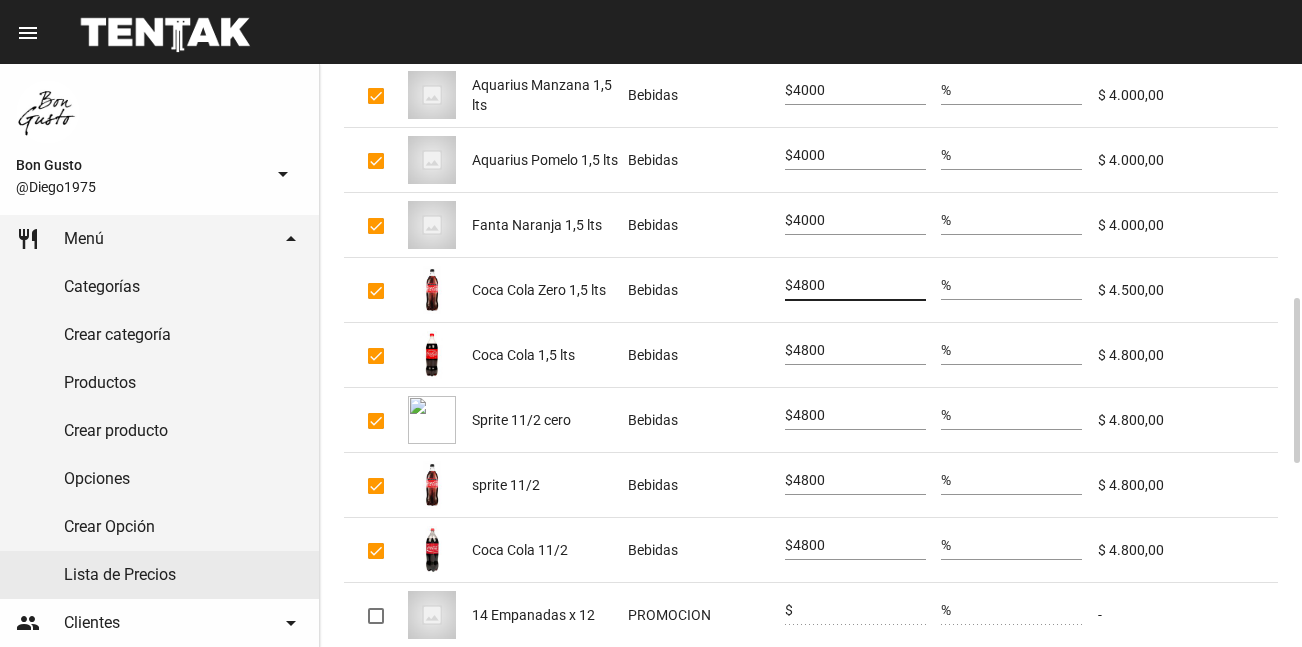 type on "4800" 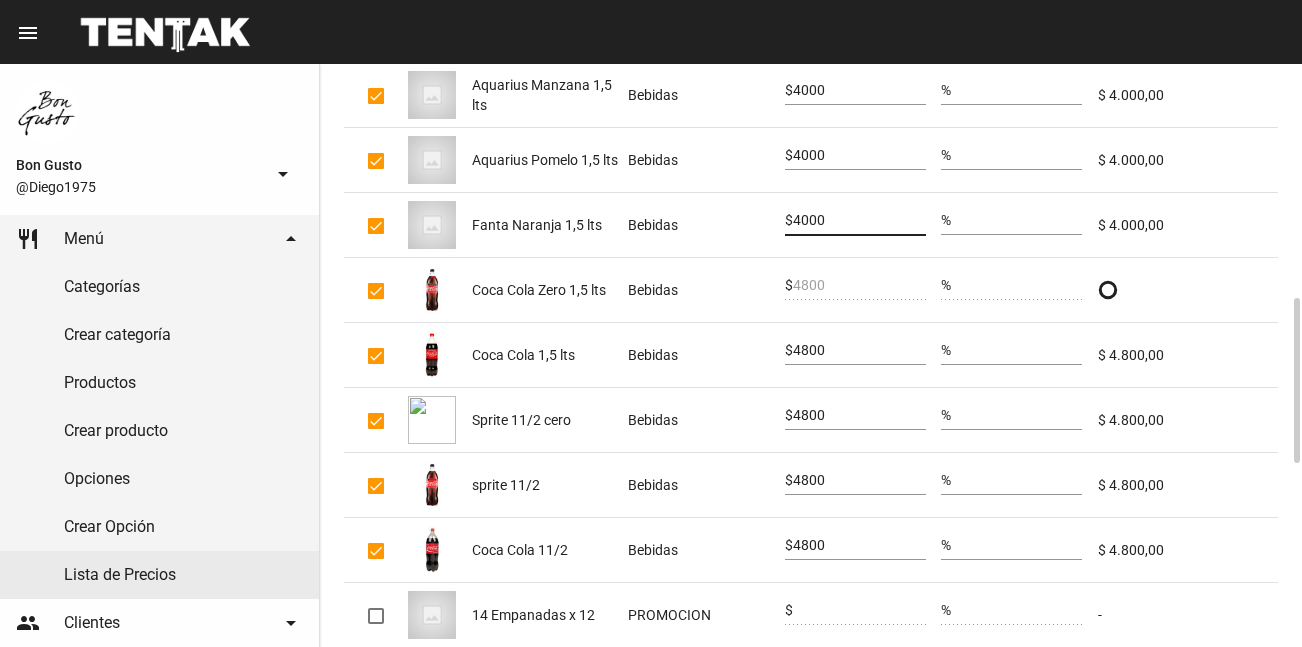 click on "4000" at bounding box center [859, 221] 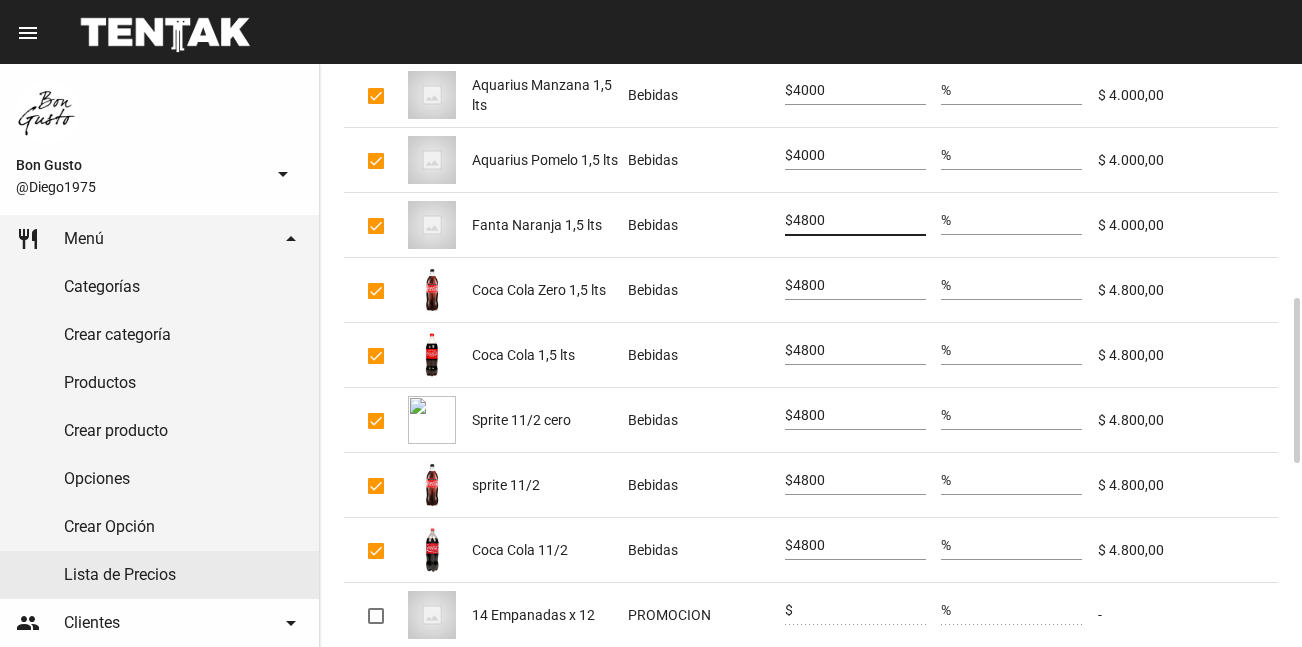 type on "4800" 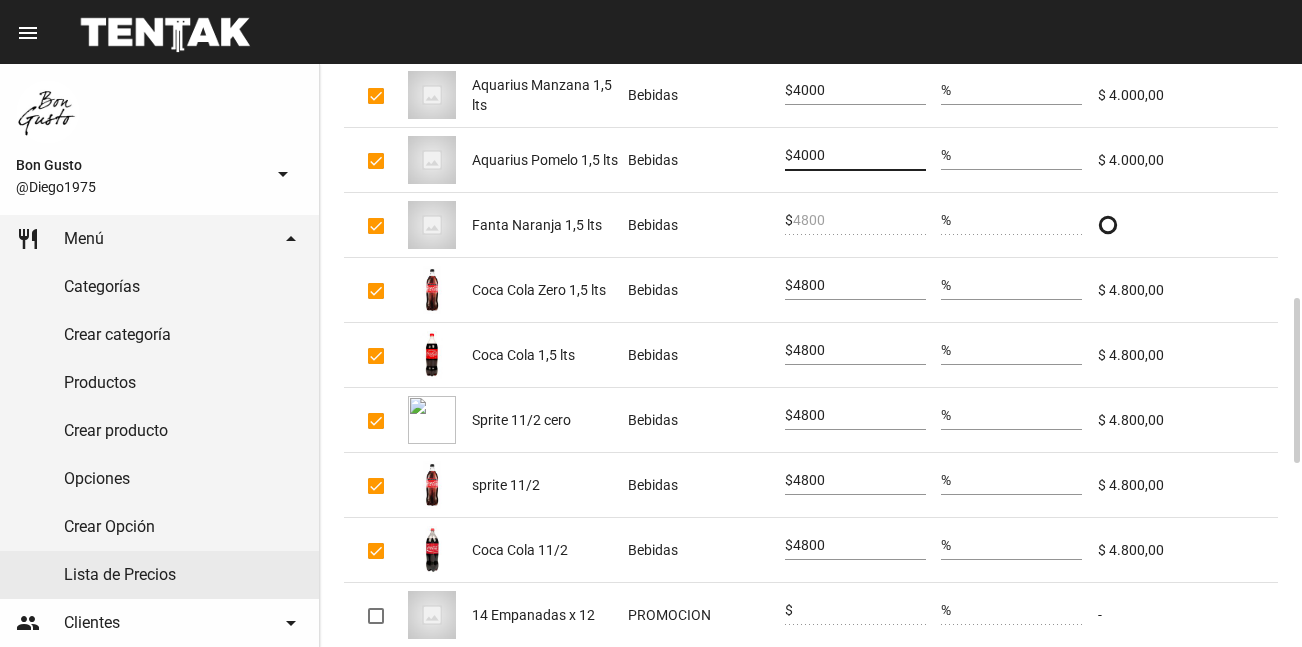 click on "4000" at bounding box center (859, 156) 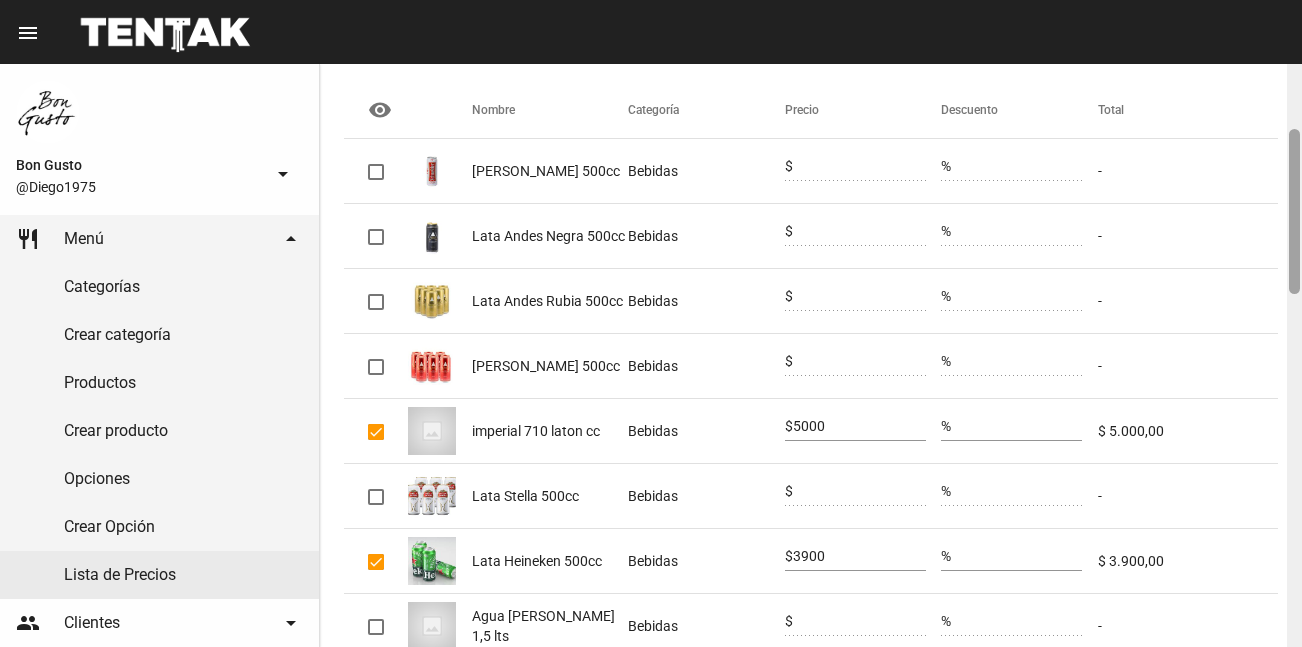 scroll, scrollTop: 223, scrollLeft: 0, axis: vertical 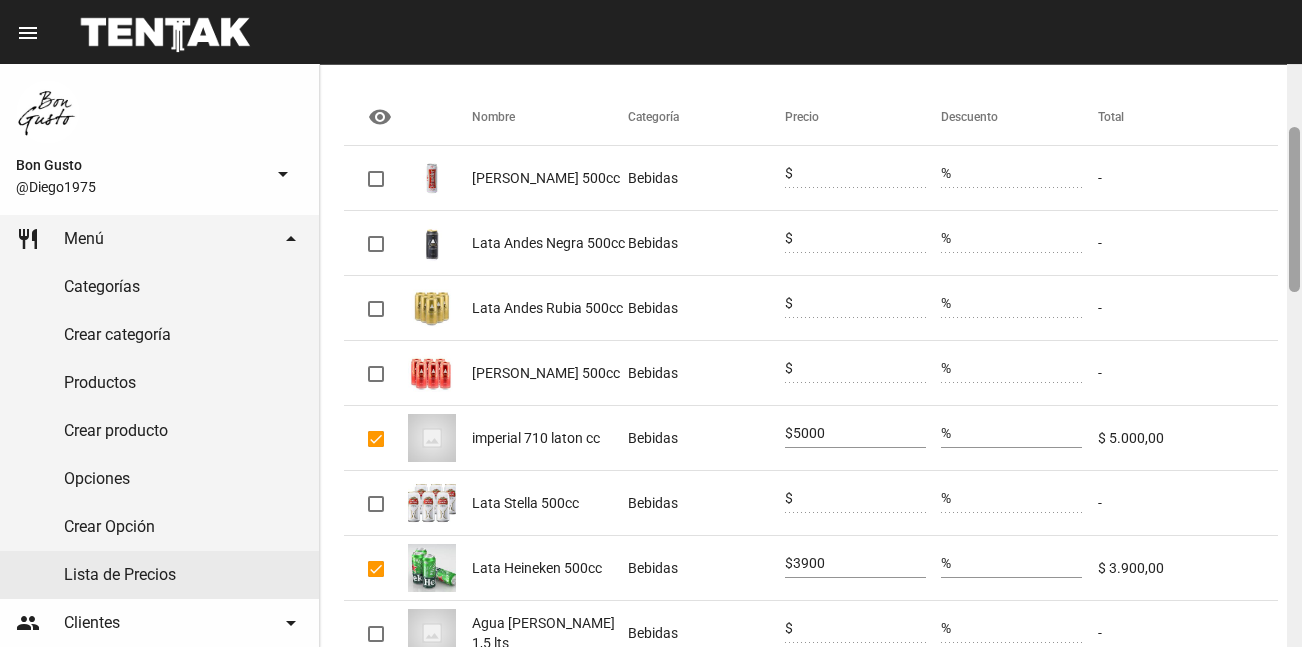 drag, startPoint x: 1295, startPoint y: 325, endPoint x: 1291, endPoint y: 154, distance: 171.04678 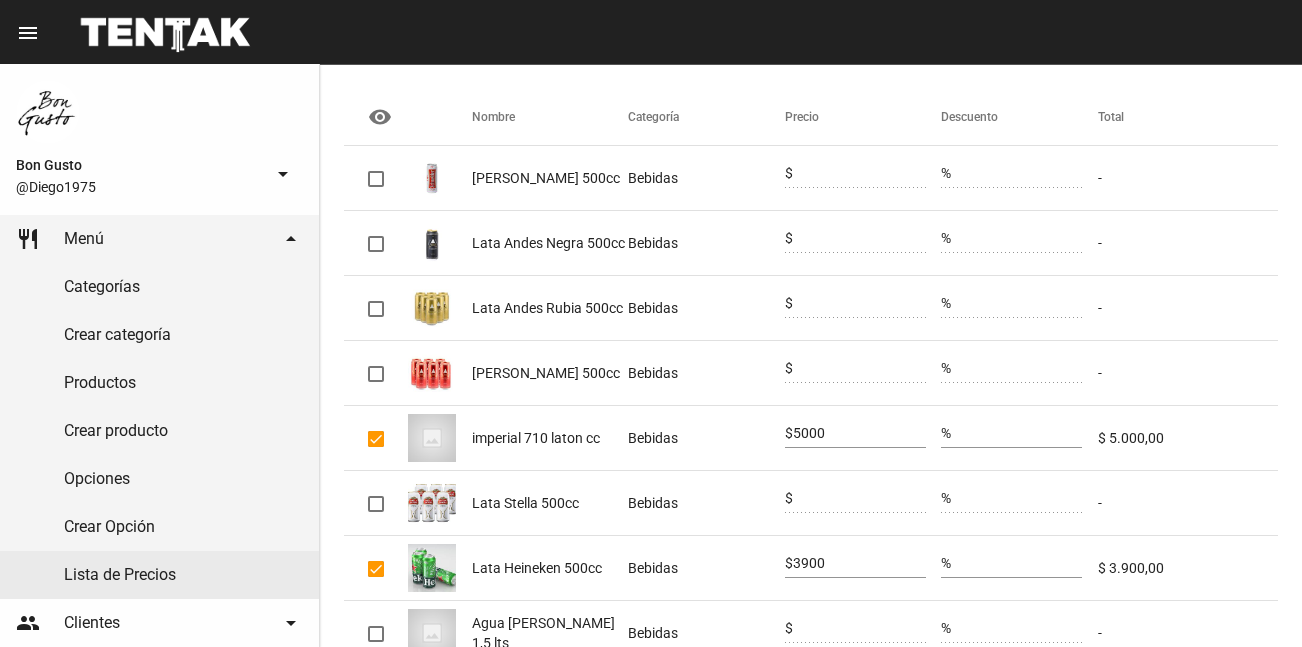 scroll, scrollTop: 1475, scrollLeft: 0, axis: vertical 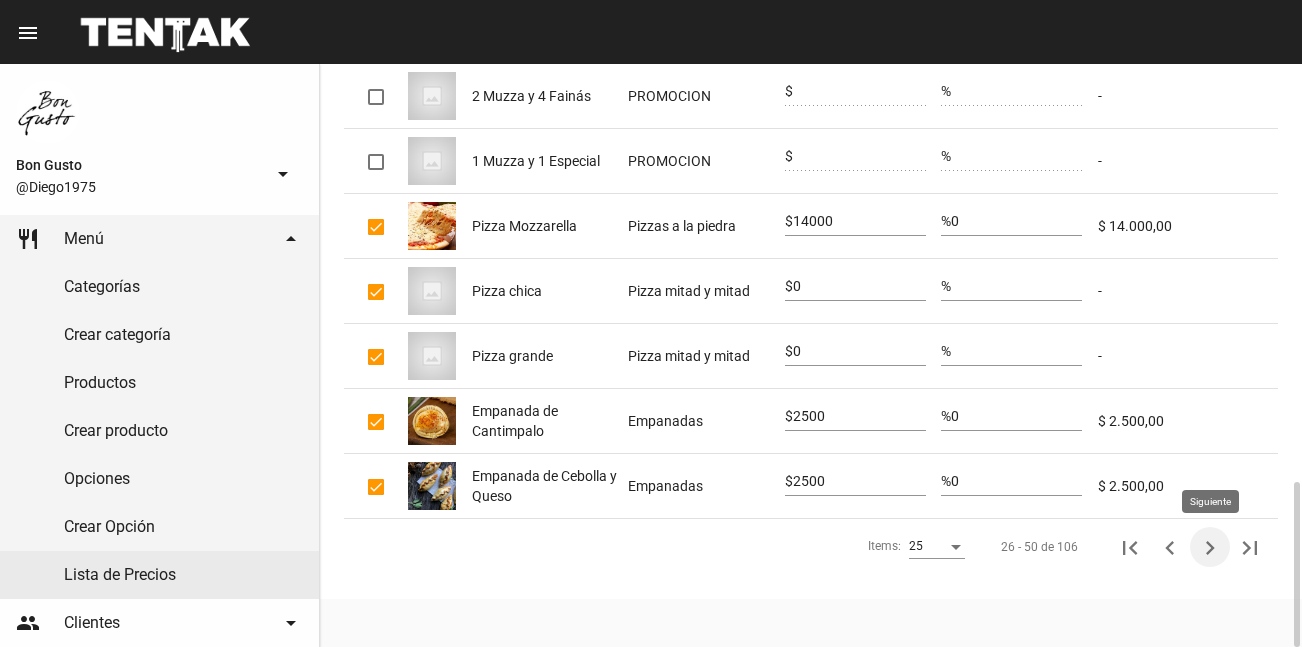 click 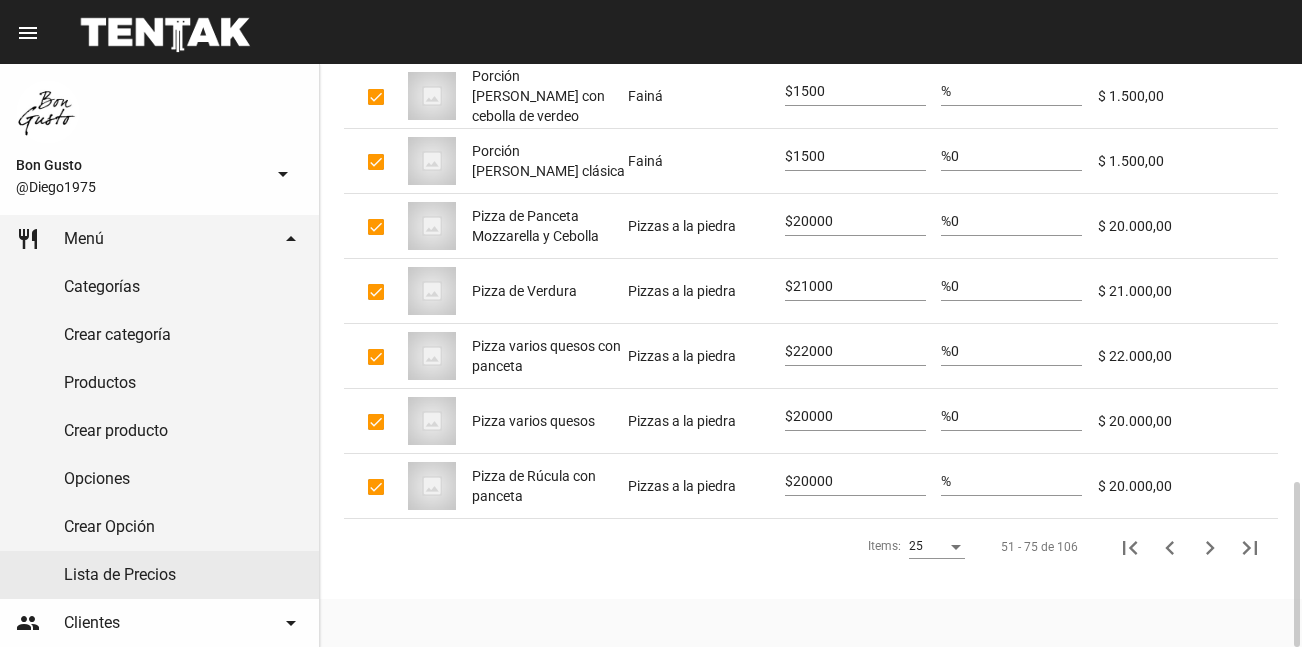 scroll, scrollTop: 0, scrollLeft: 0, axis: both 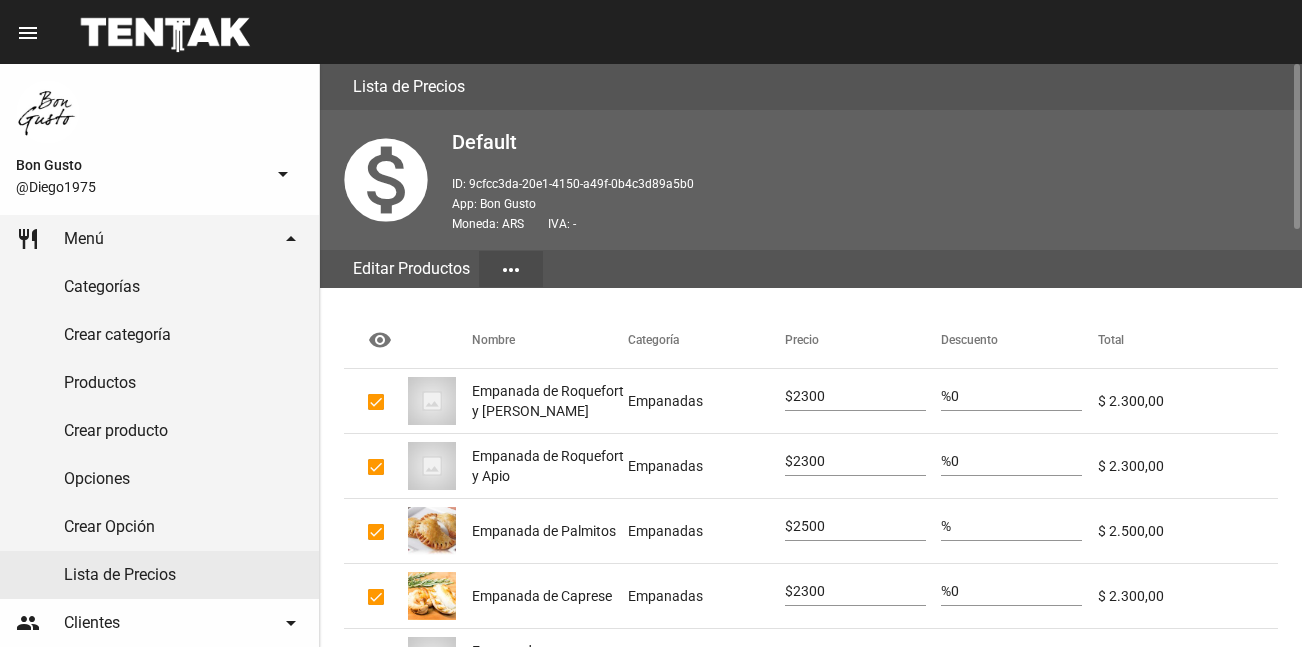 click on "2300" at bounding box center (859, 397) 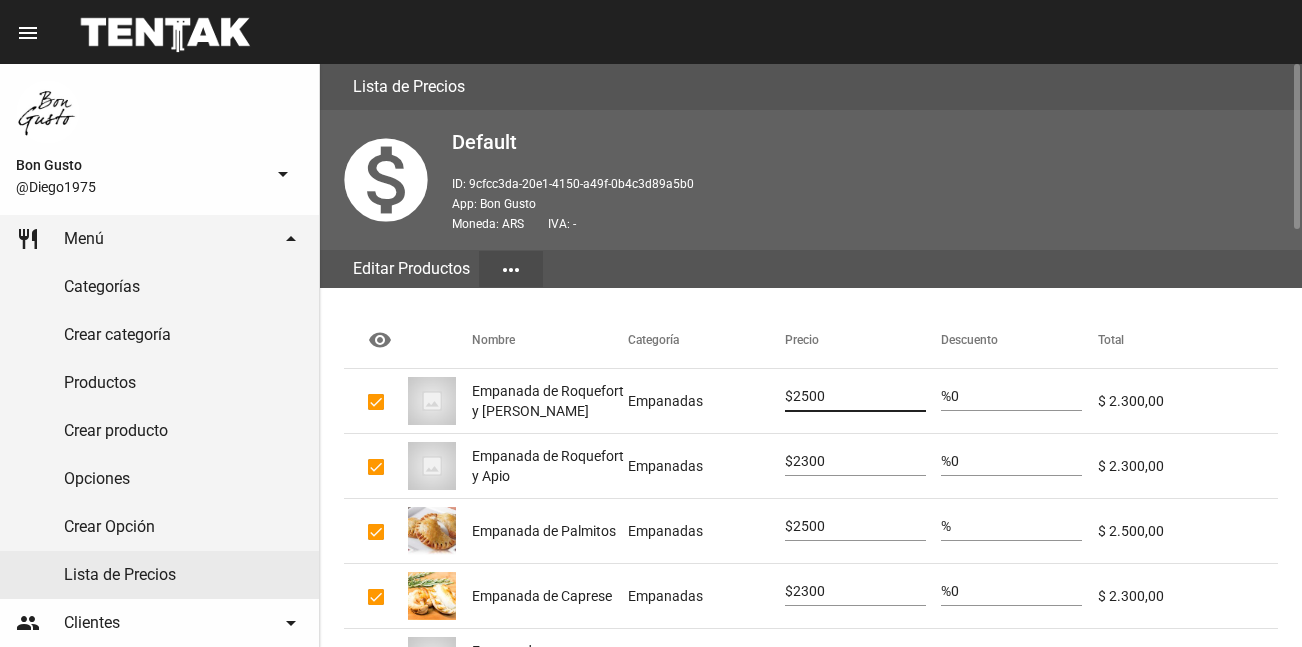 type on "2500" 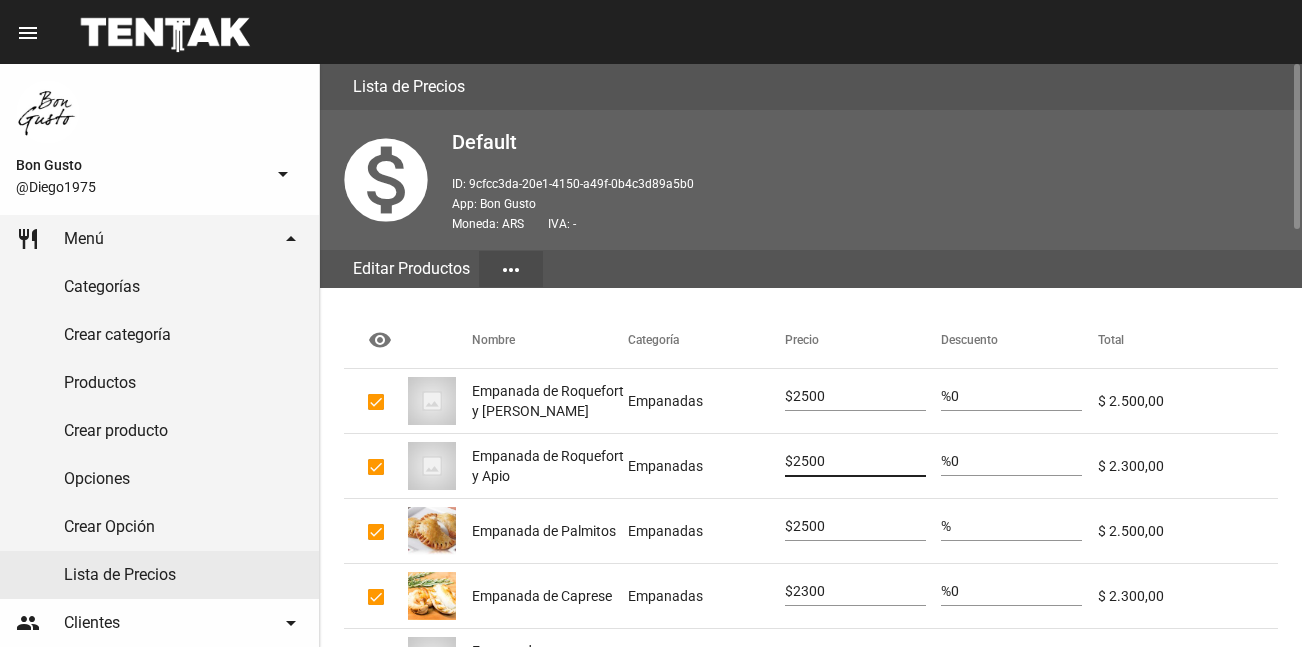 type on "2500" 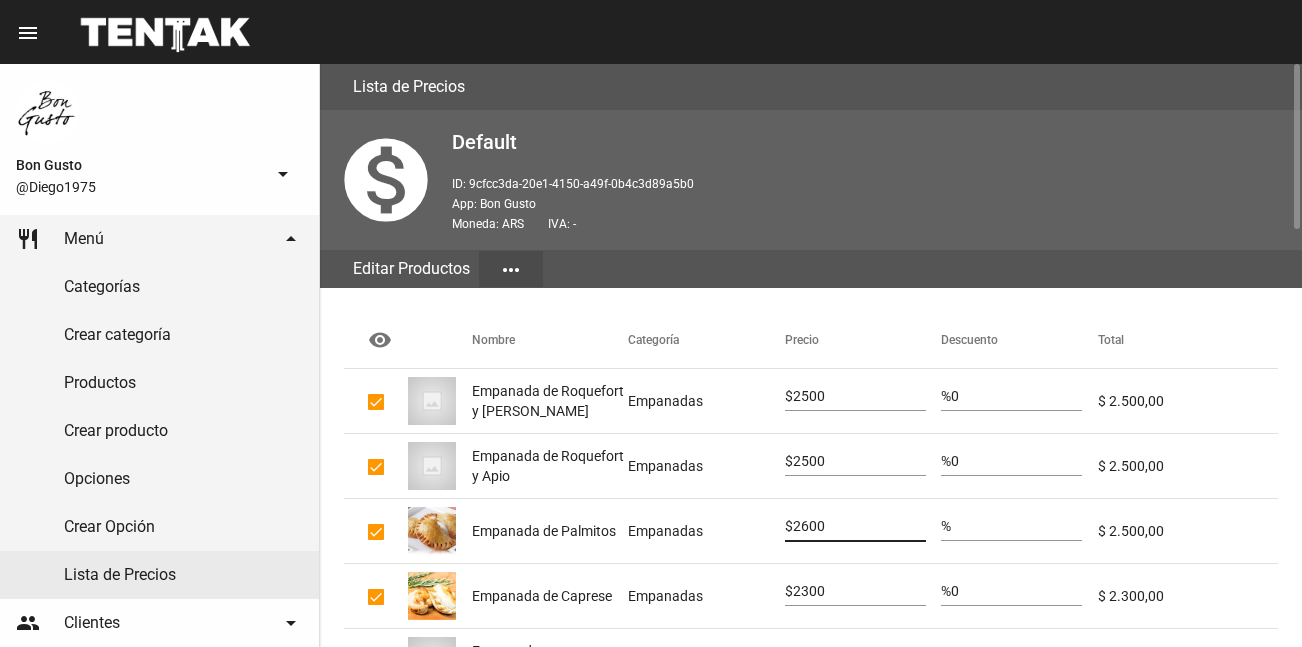 type on "2600" 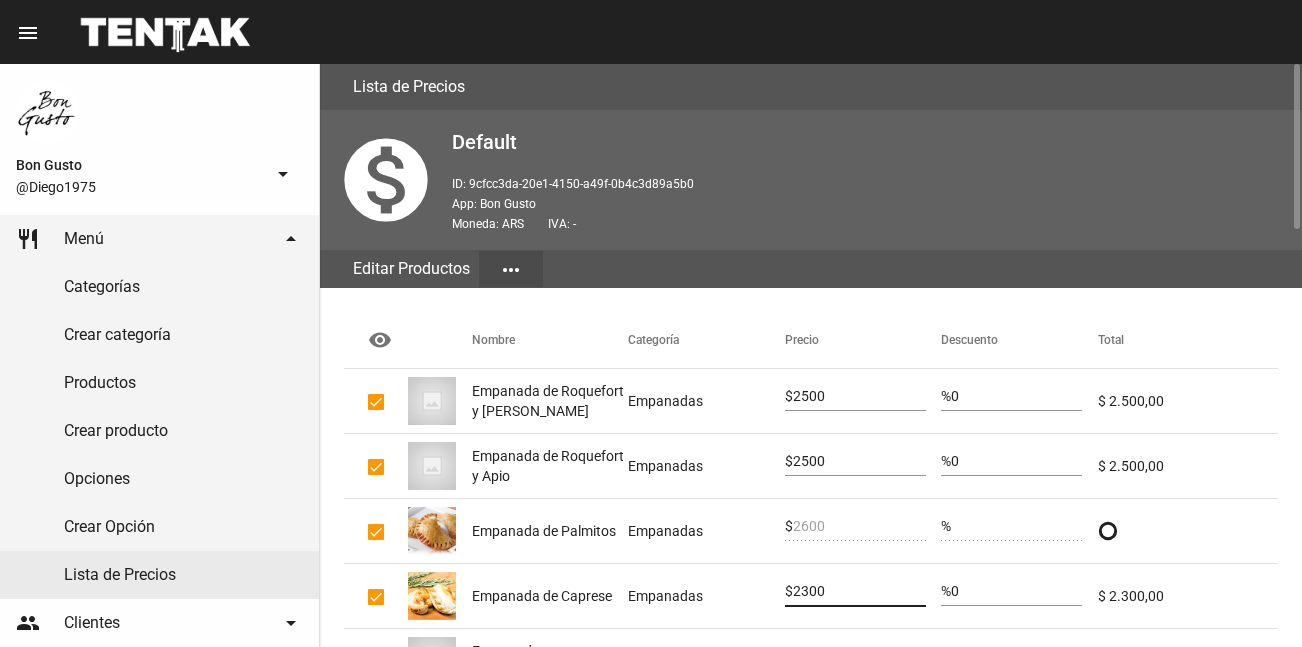 click on "2300" at bounding box center [859, 592] 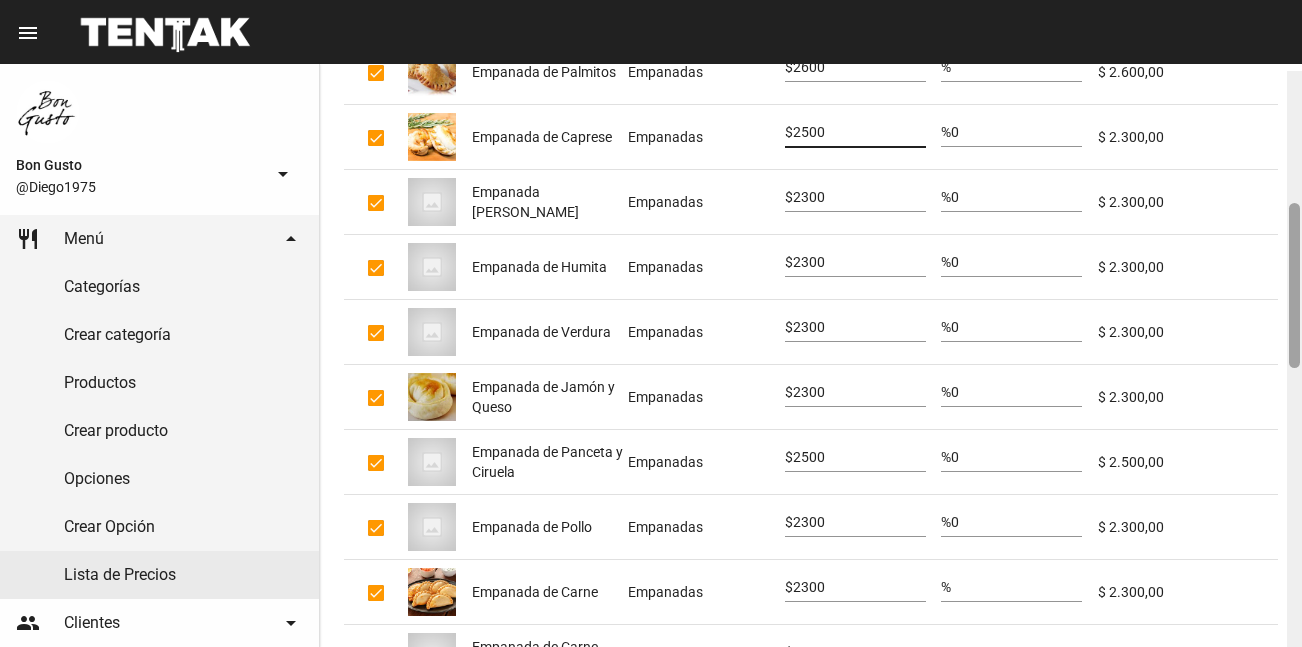 scroll, scrollTop: 473, scrollLeft: 0, axis: vertical 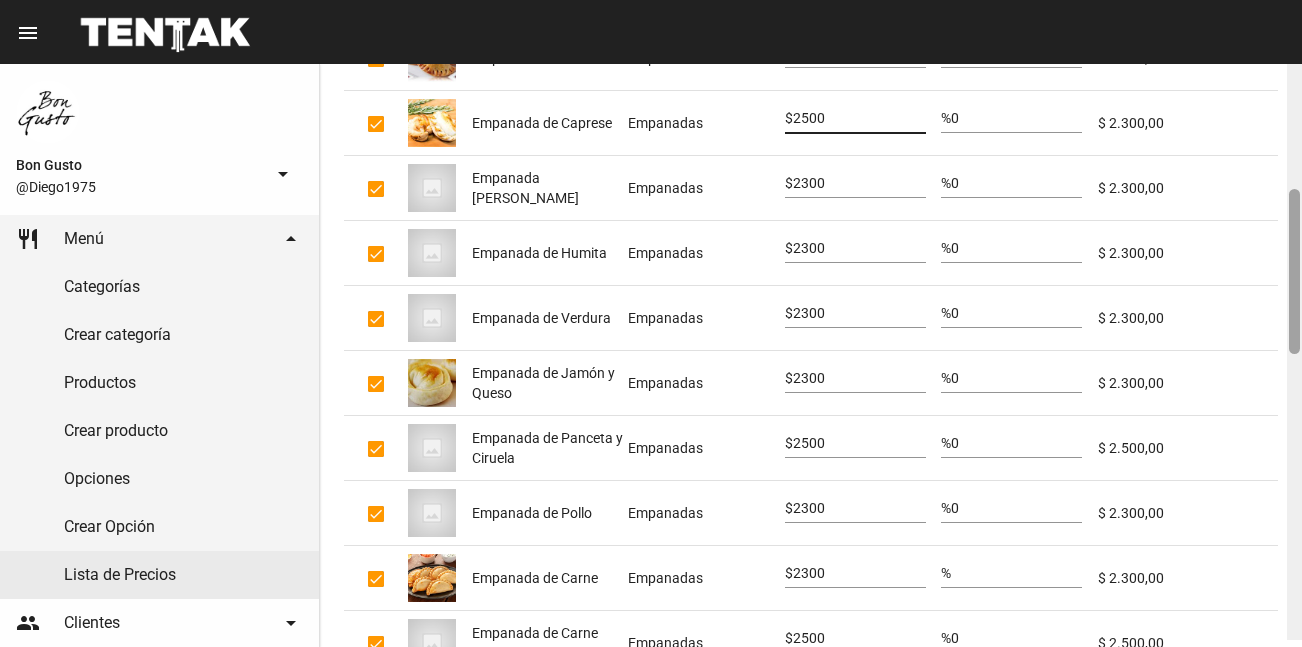 drag, startPoint x: 1293, startPoint y: 136, endPoint x: 1276, endPoint y: 270, distance: 135.07405 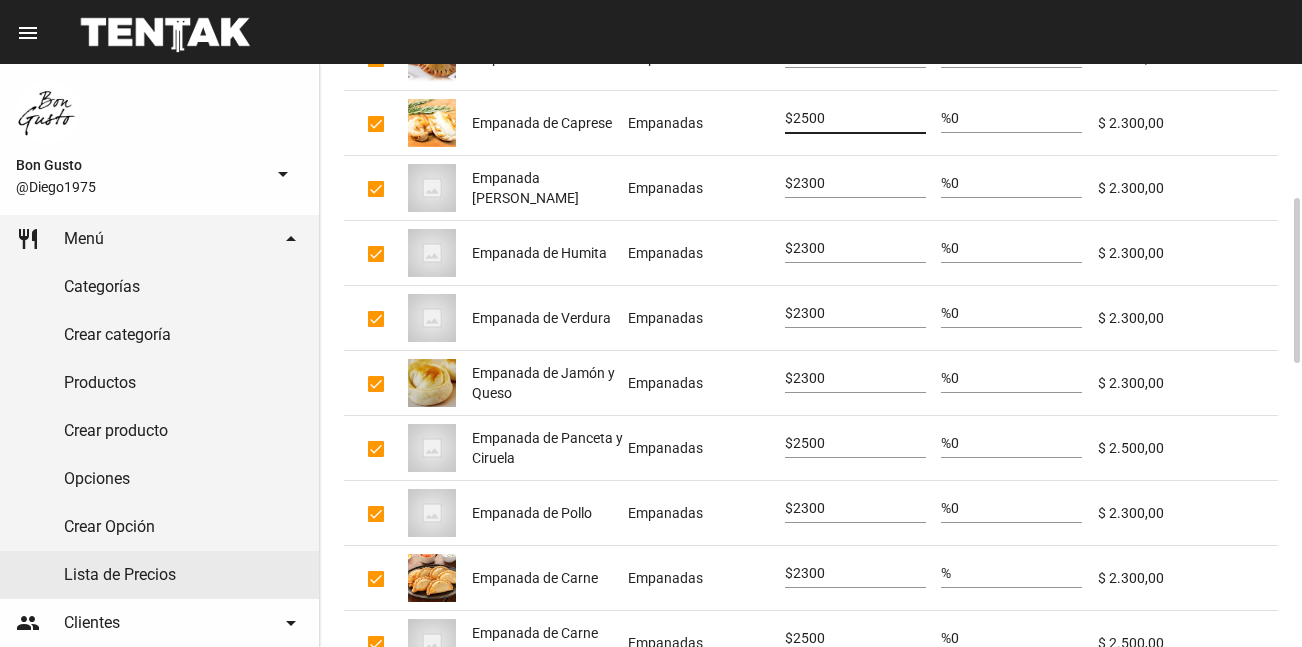 type on "2500" 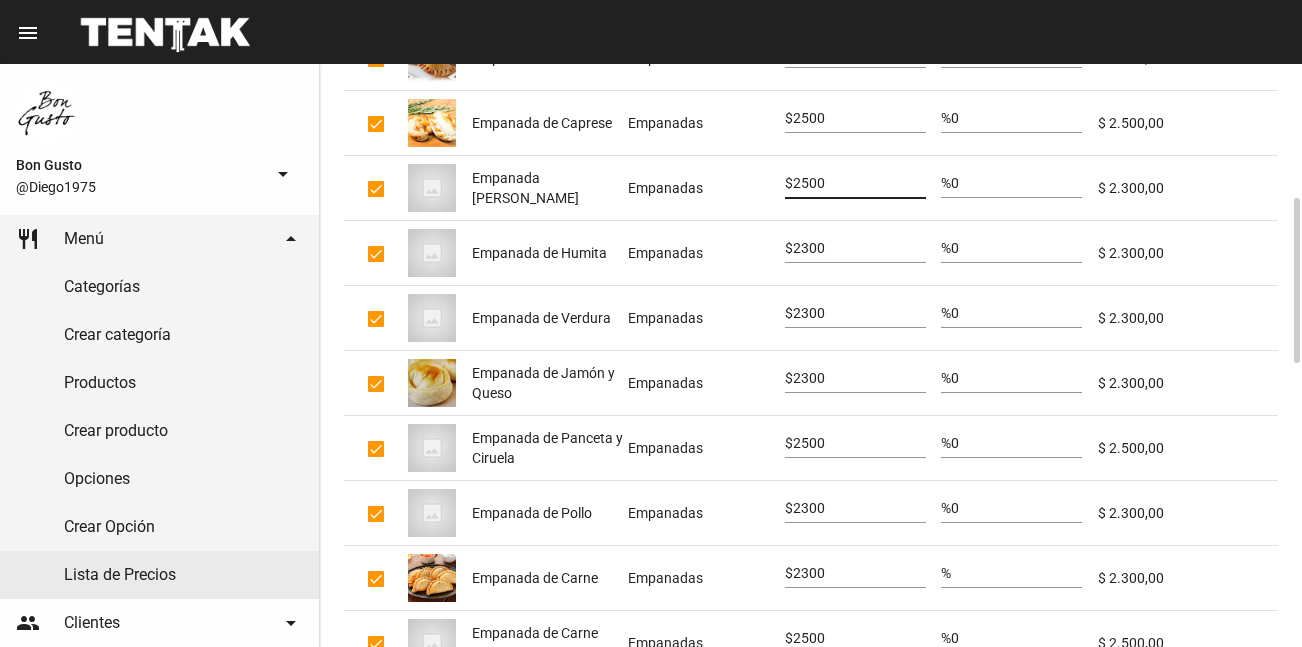 type on "2500" 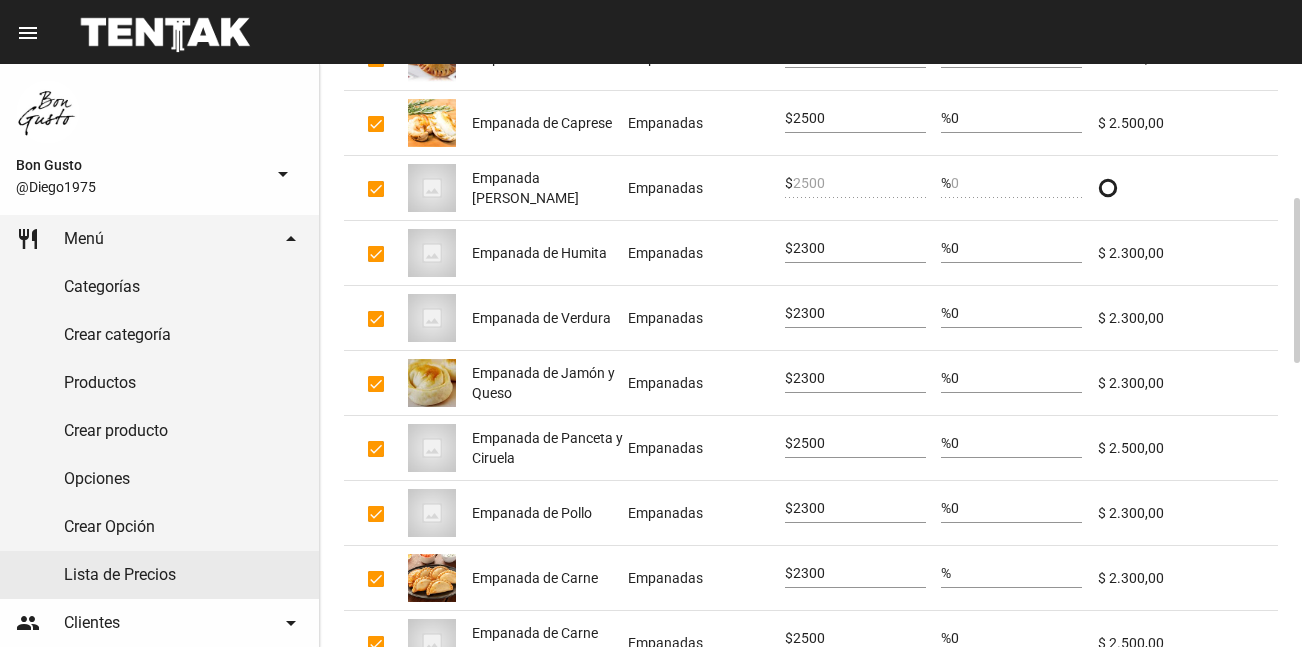 click on "2300" 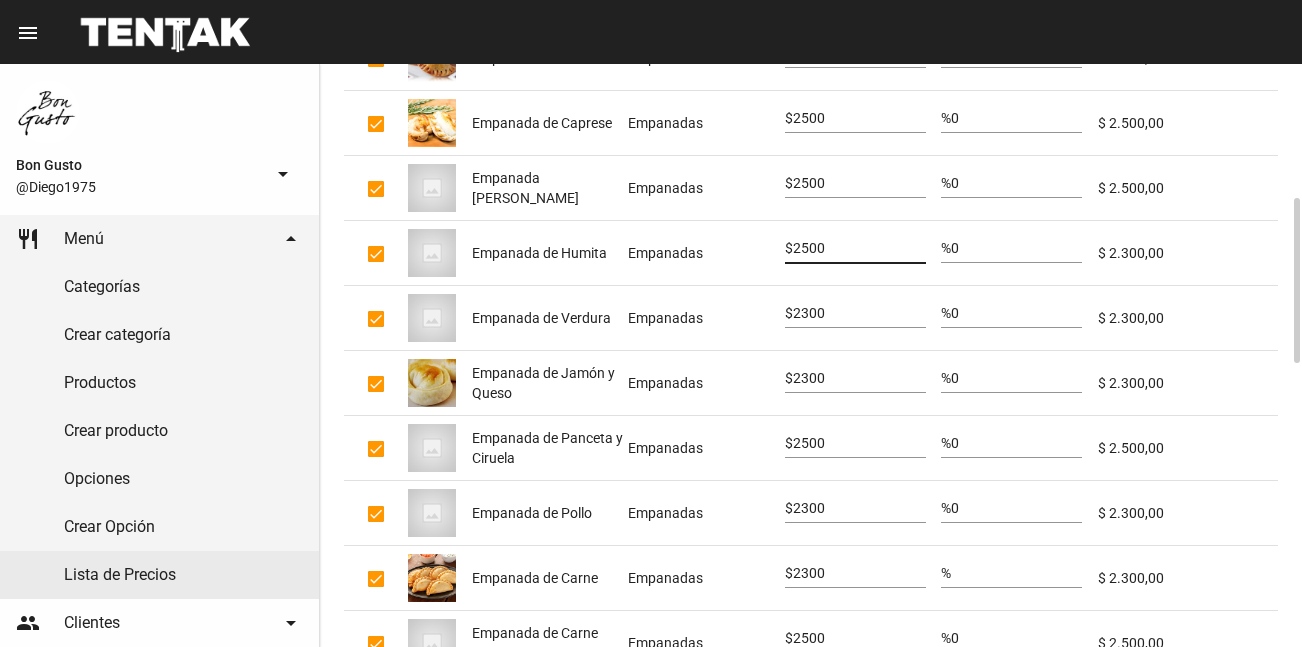 type on "2500" 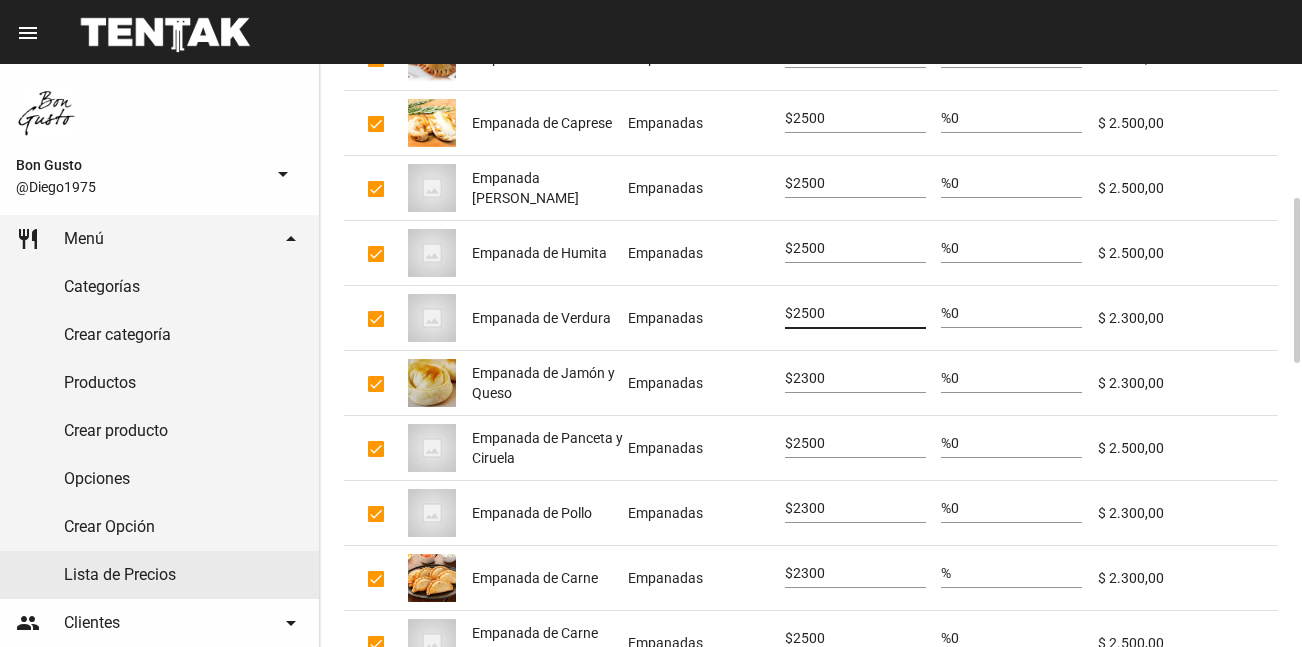 type on "2500" 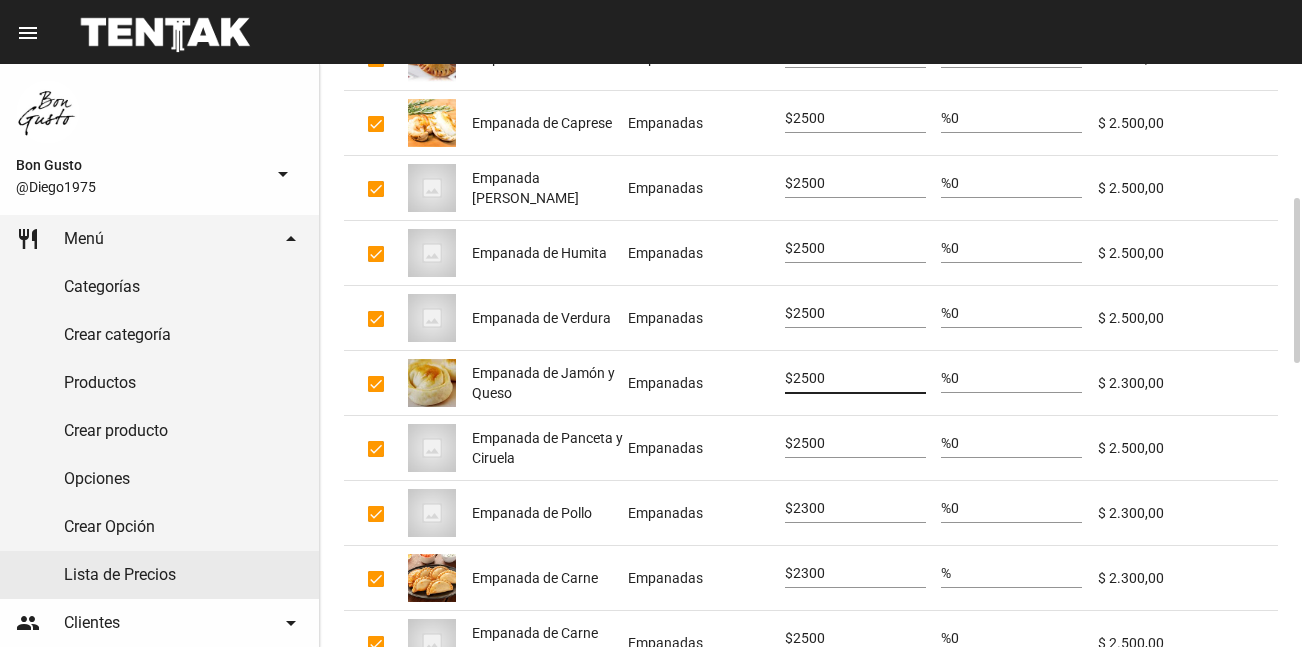 type on "2500" 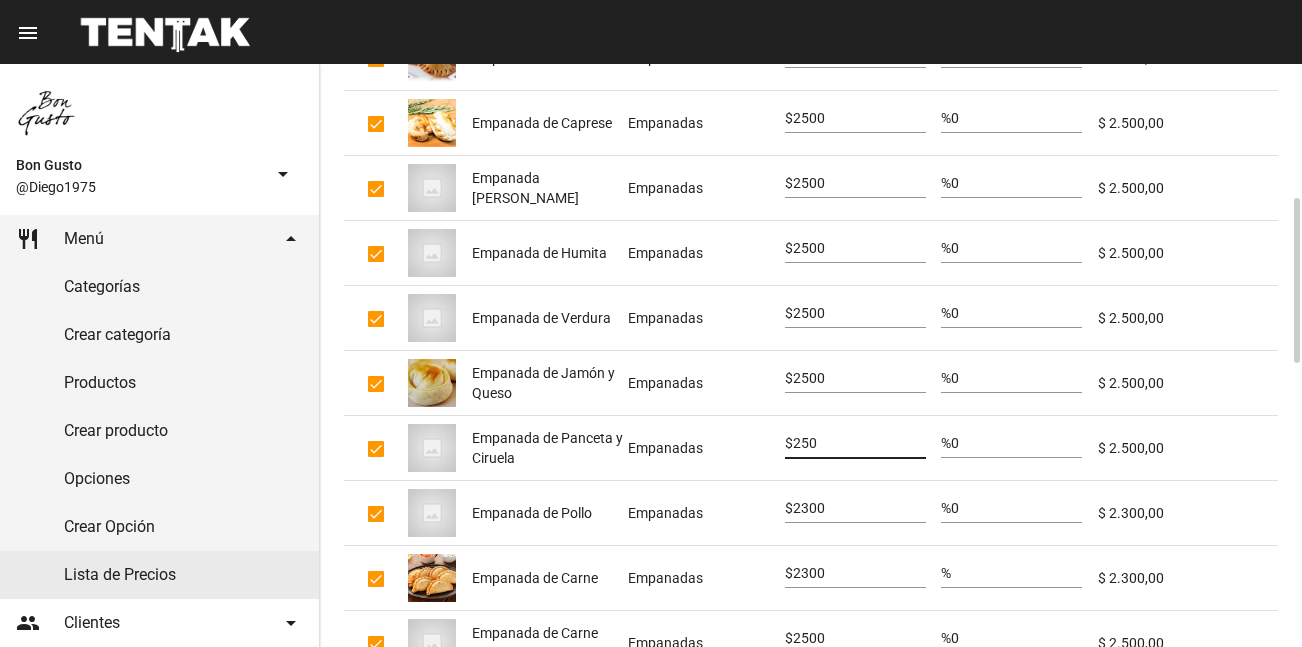 type on "2500" 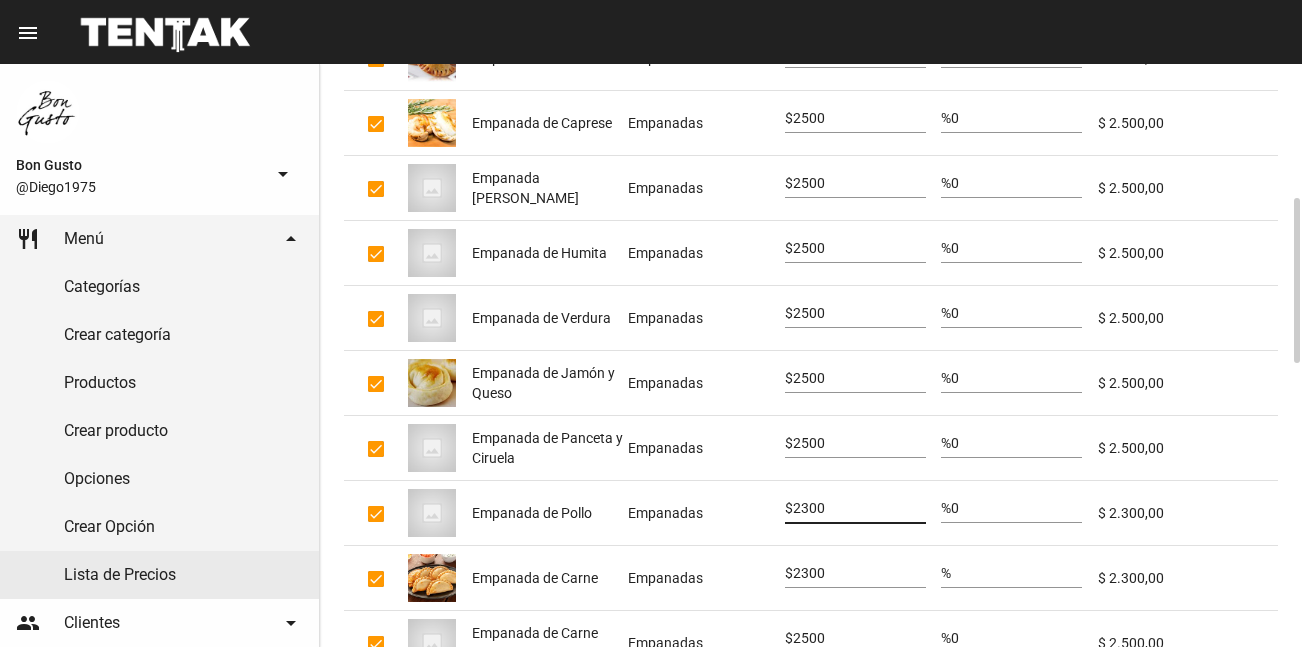 click on "2300" at bounding box center (859, 509) 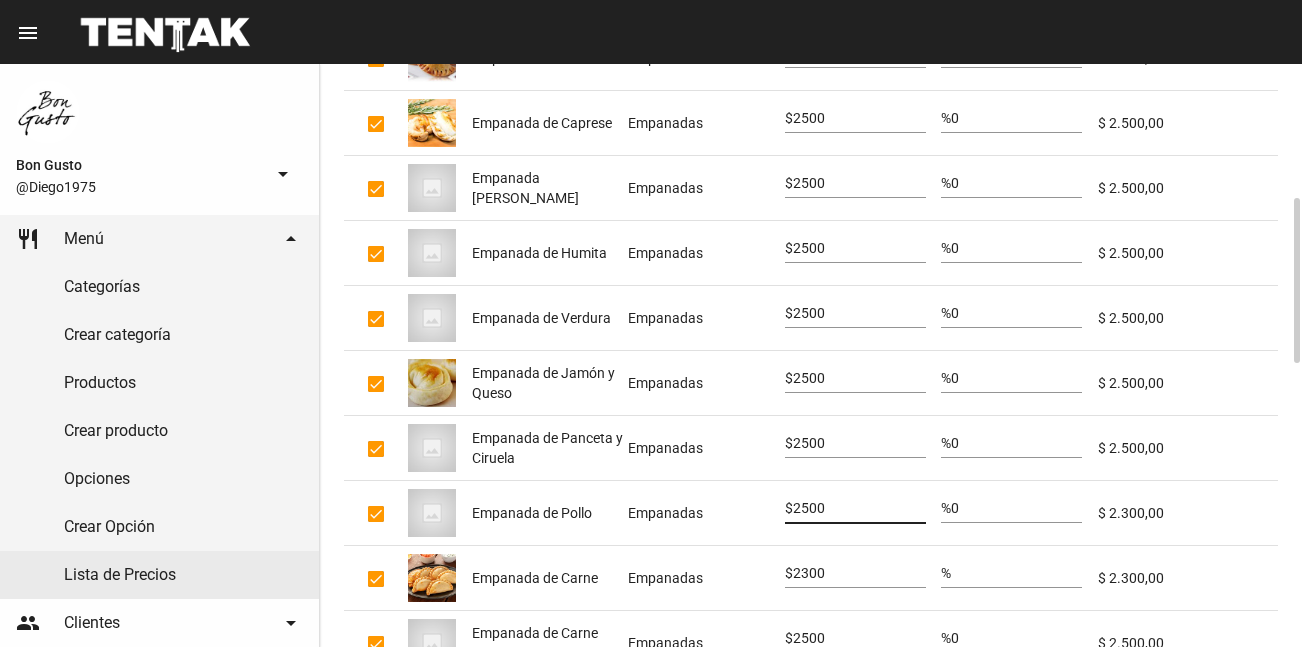 type on "2500" 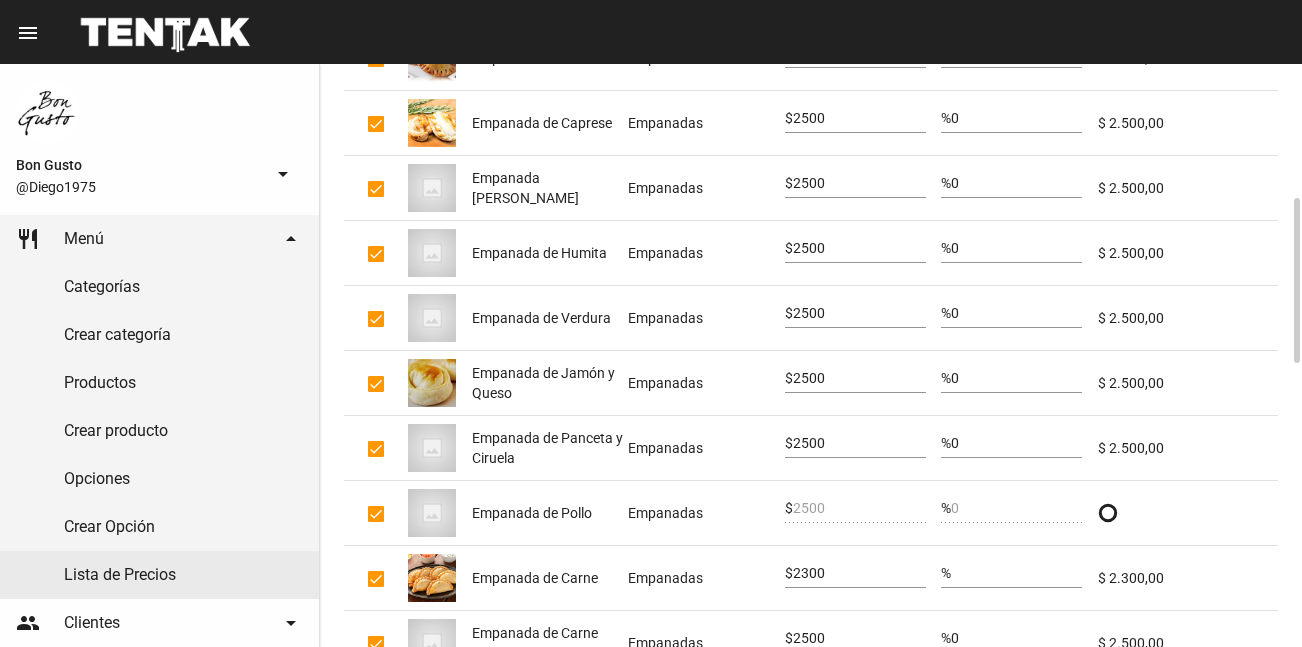 click on "2300" 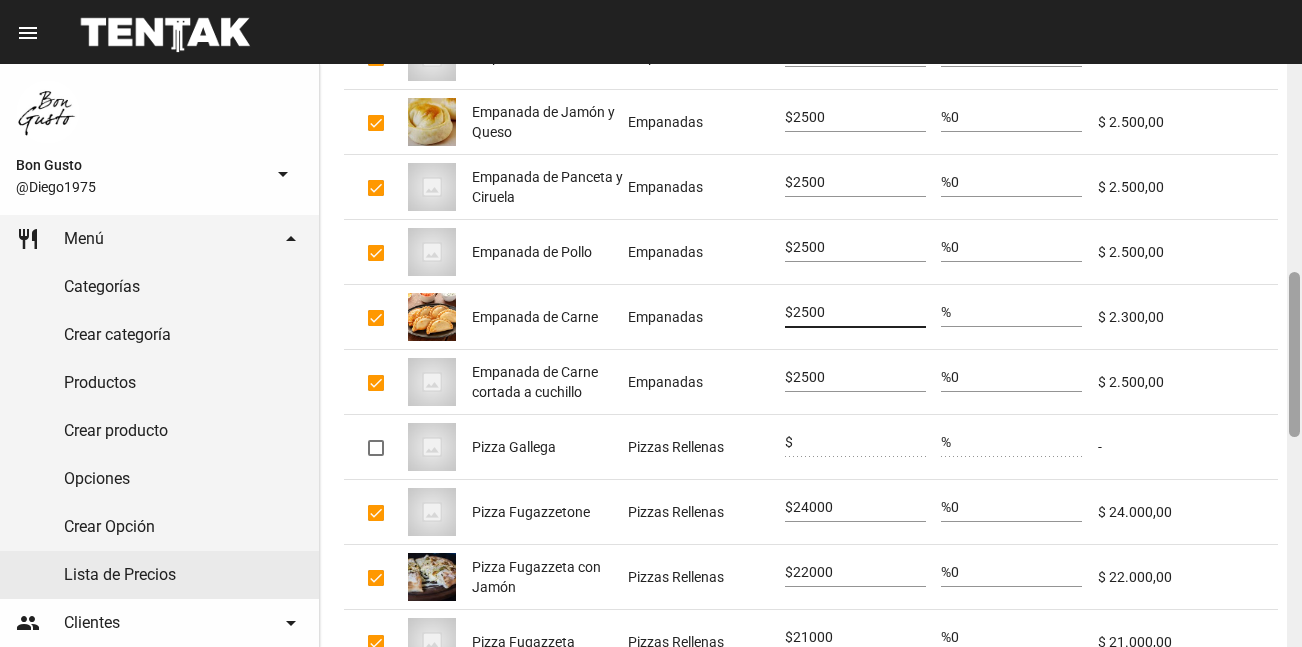 scroll, scrollTop: 748, scrollLeft: 0, axis: vertical 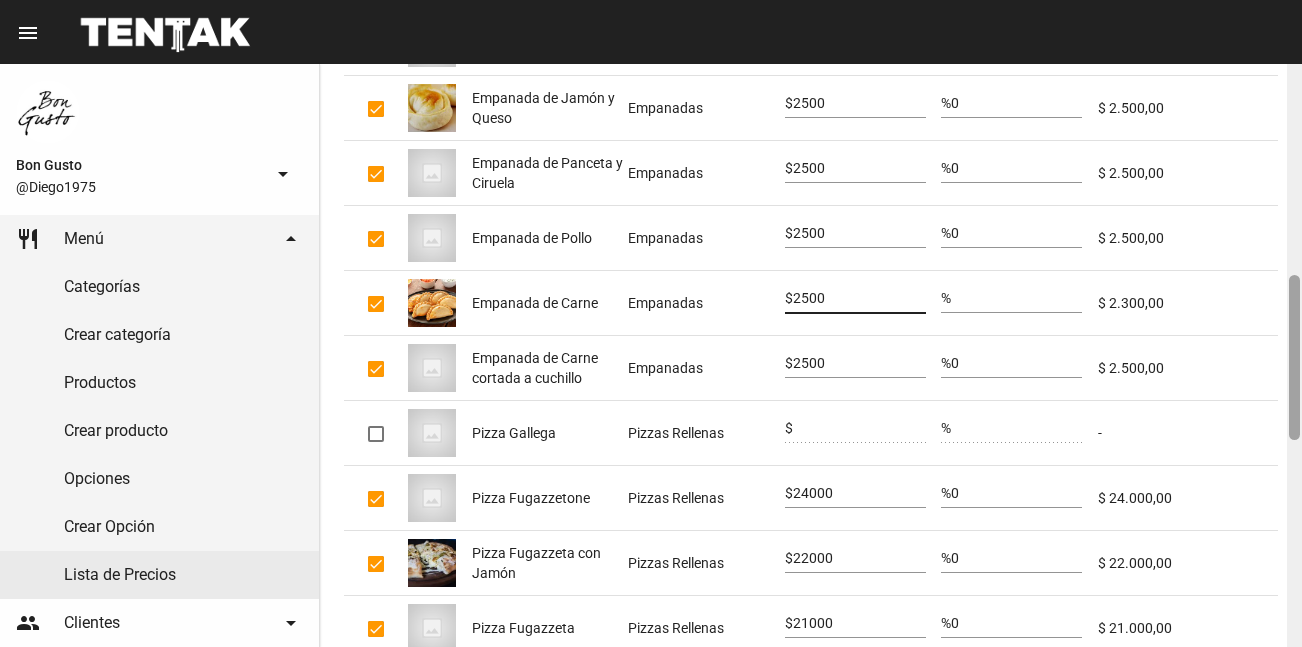drag, startPoint x: 1295, startPoint y: 212, endPoint x: 1291, endPoint y: 290, distance: 78.10249 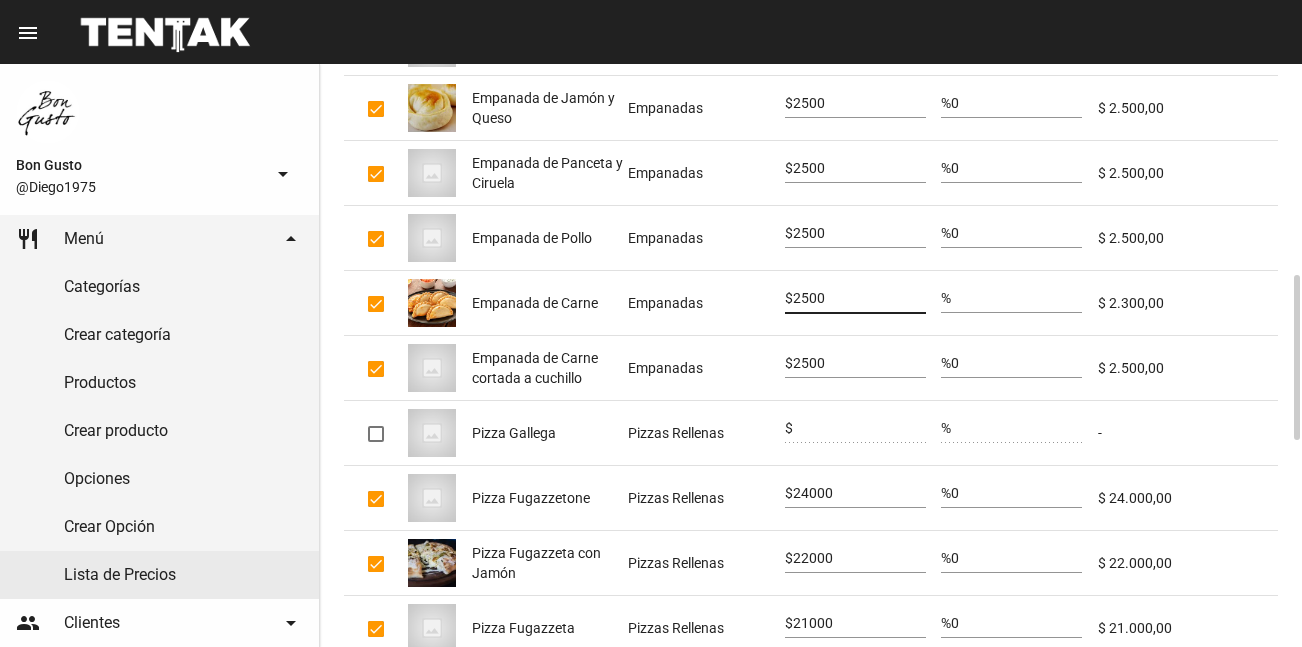 type on "2500" 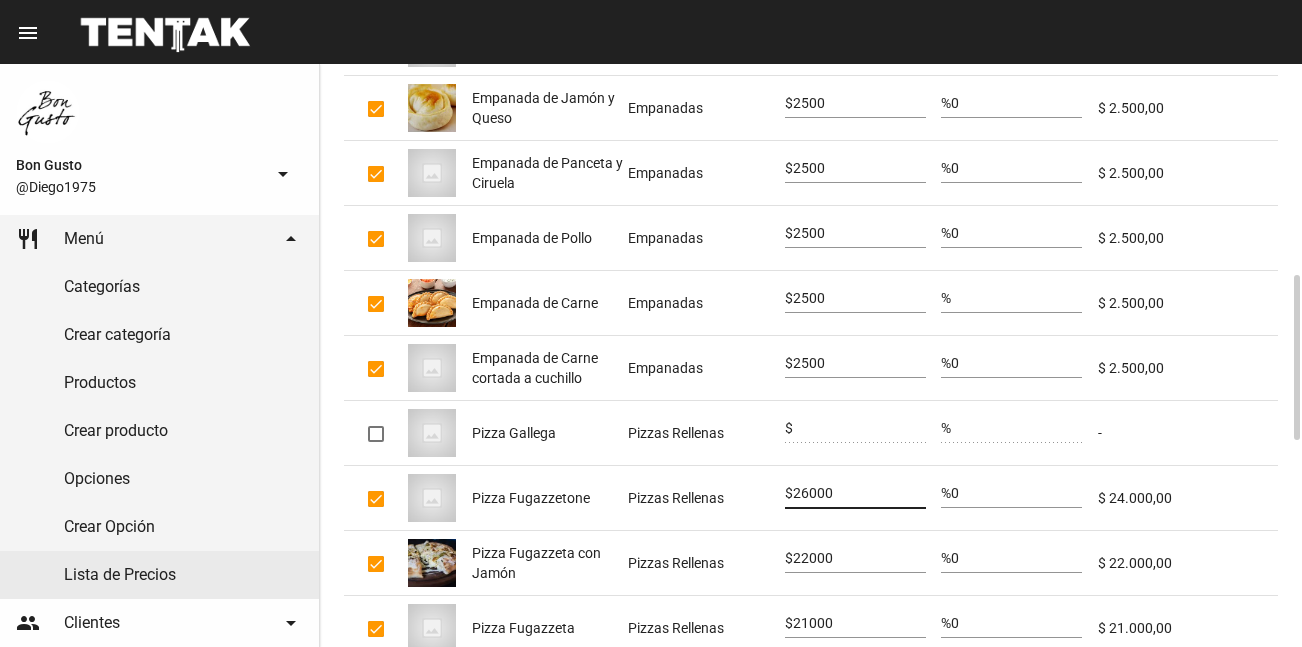 type on "26000" 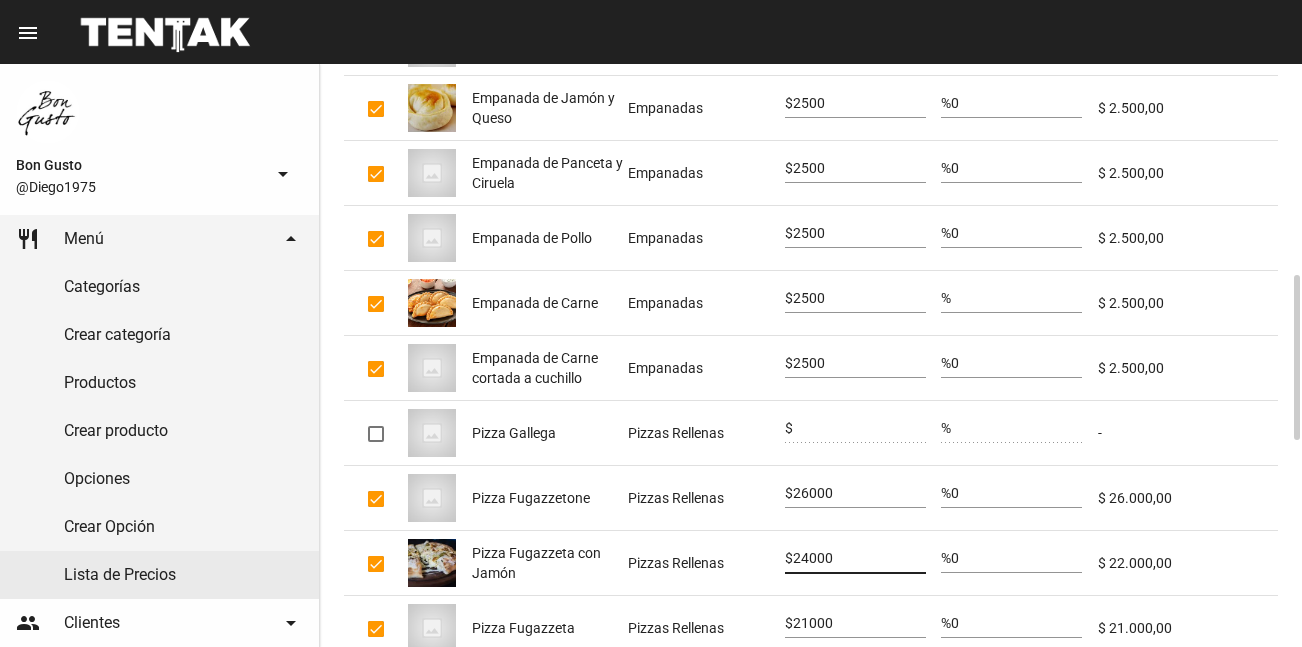 type on "24000" 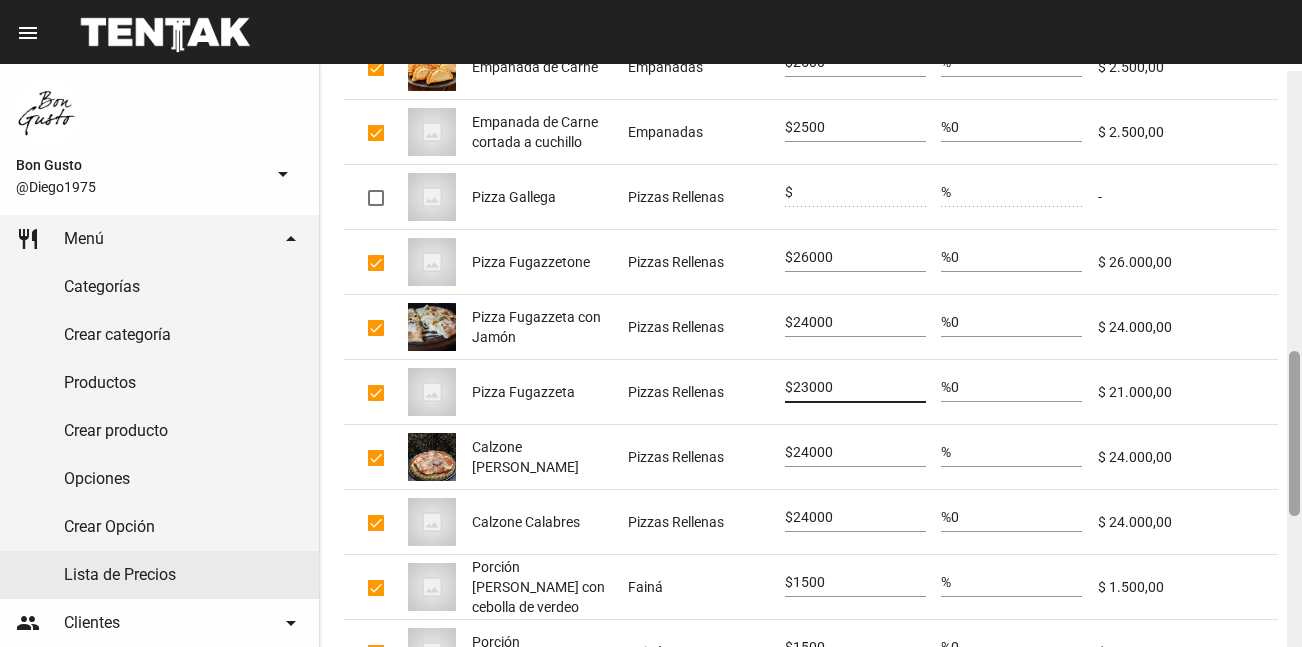 scroll, scrollTop: 991, scrollLeft: 0, axis: vertical 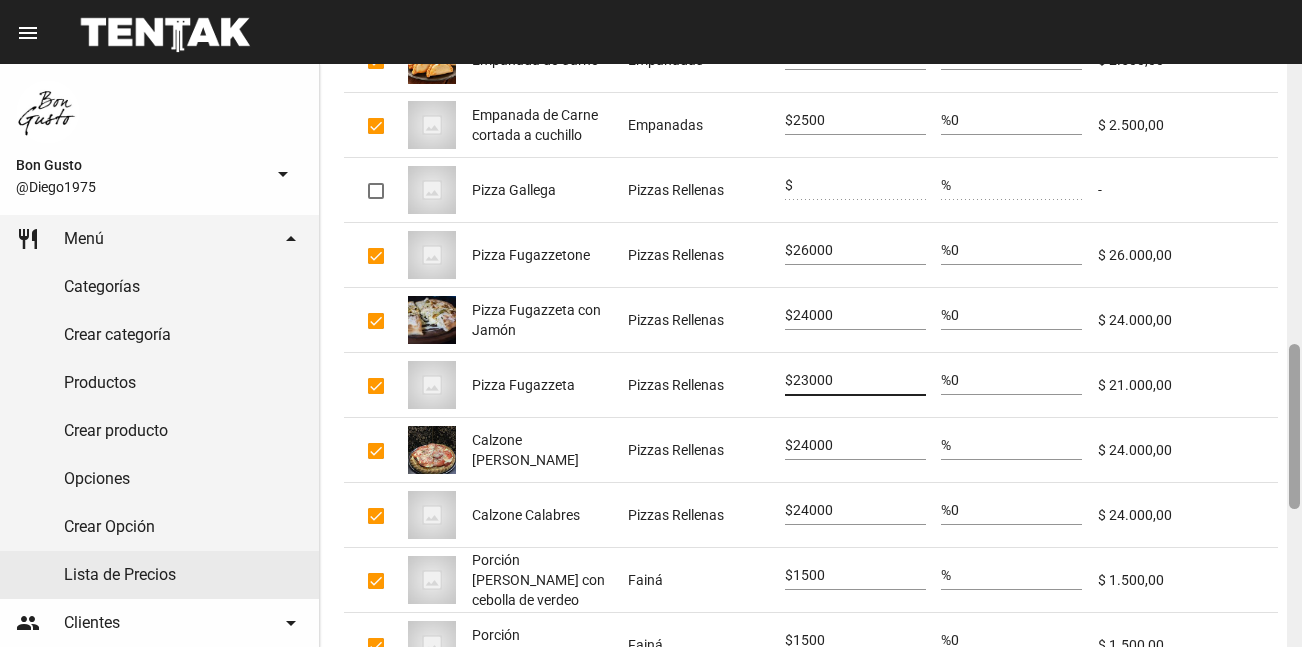 drag, startPoint x: 1294, startPoint y: 288, endPoint x: 1282, endPoint y: 357, distance: 70.035706 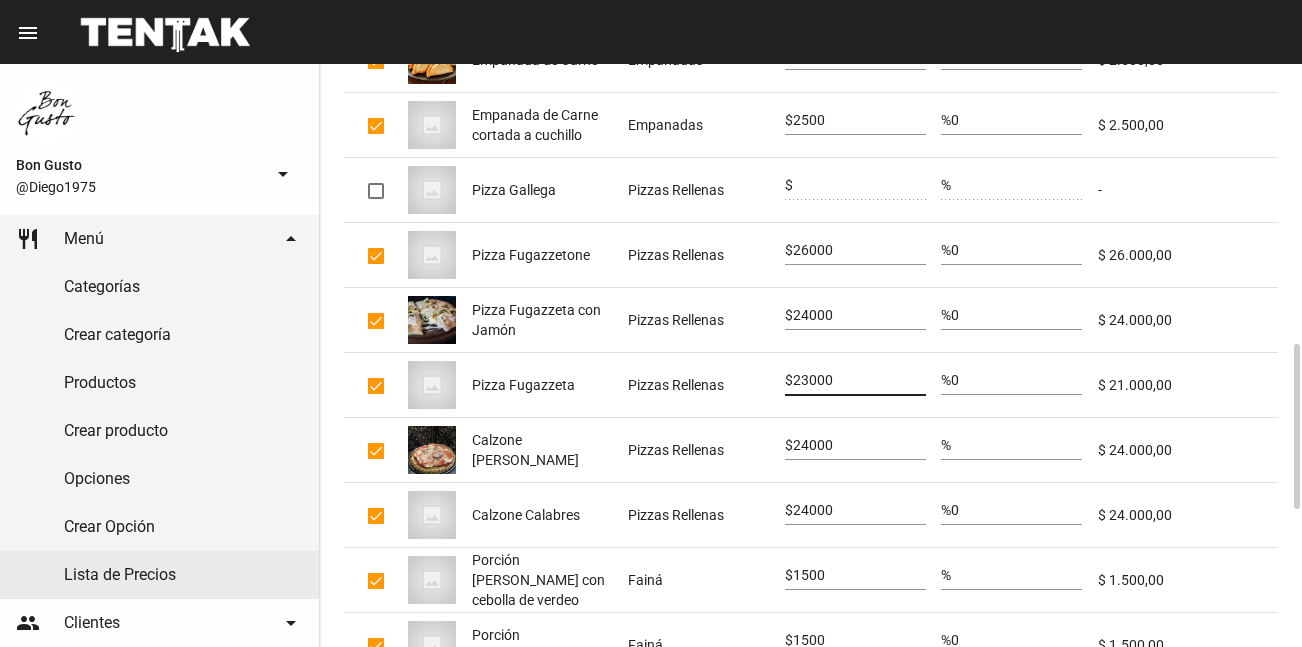 type on "23000" 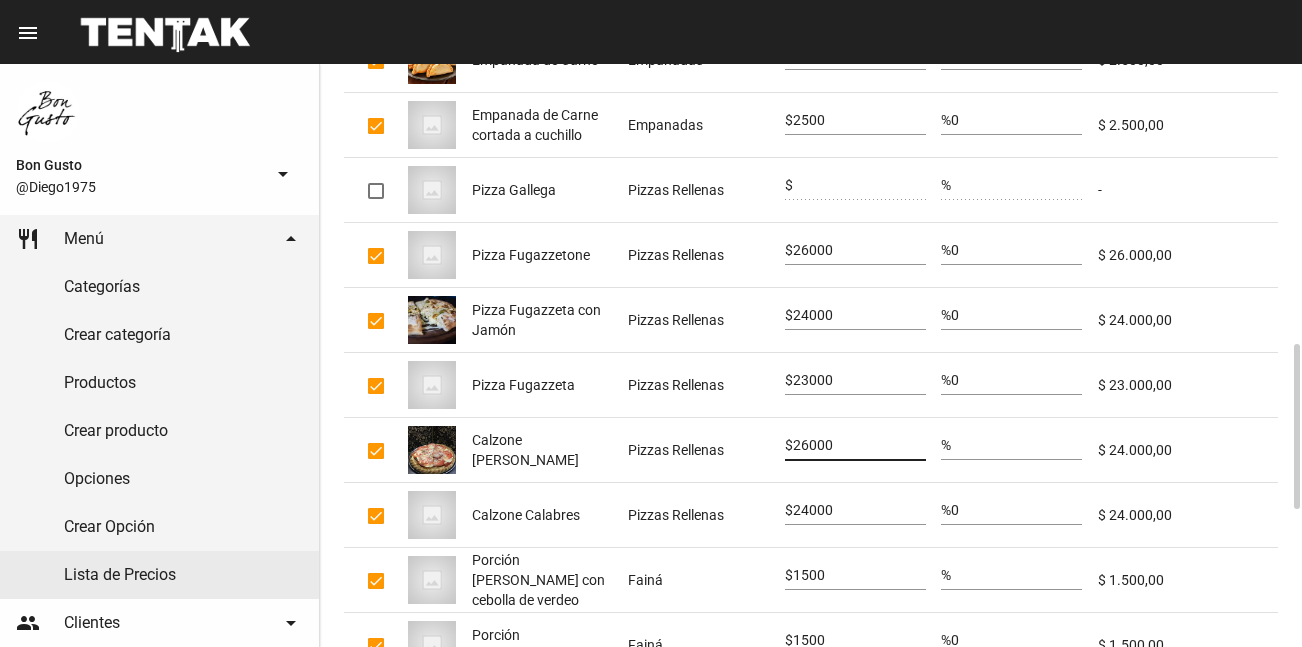 type on "26000" 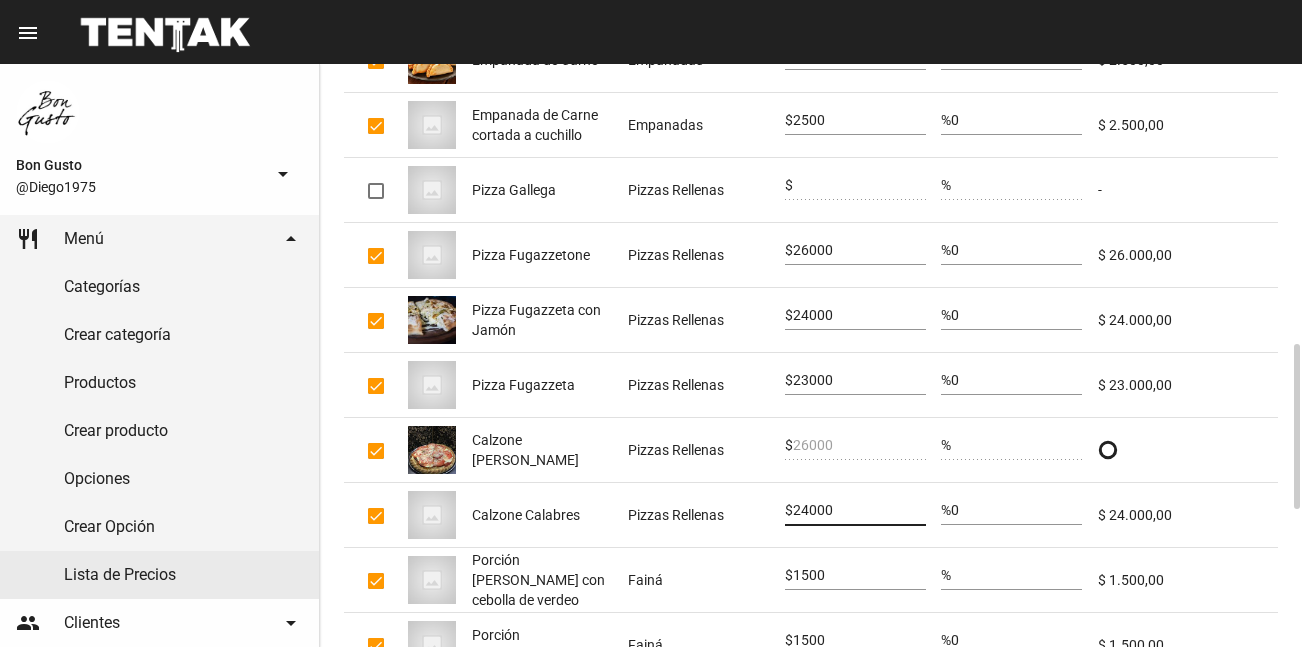 click on "24000" at bounding box center (859, 511) 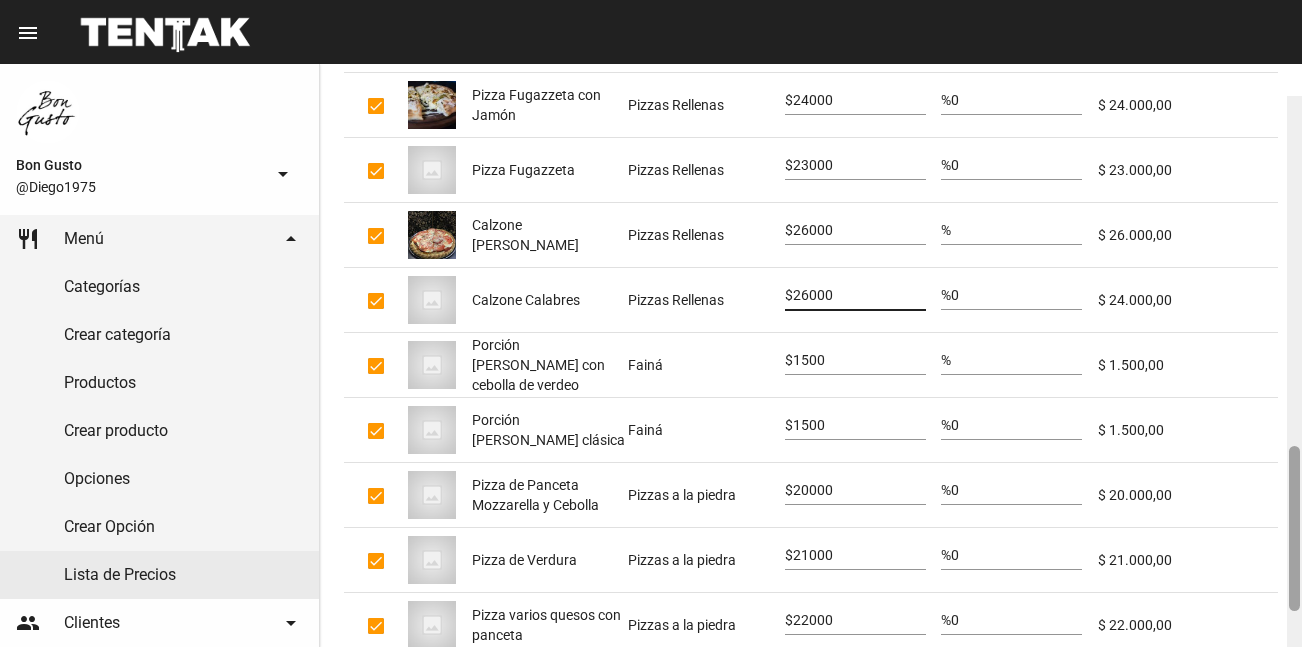 scroll, scrollTop: 1245, scrollLeft: 0, axis: vertical 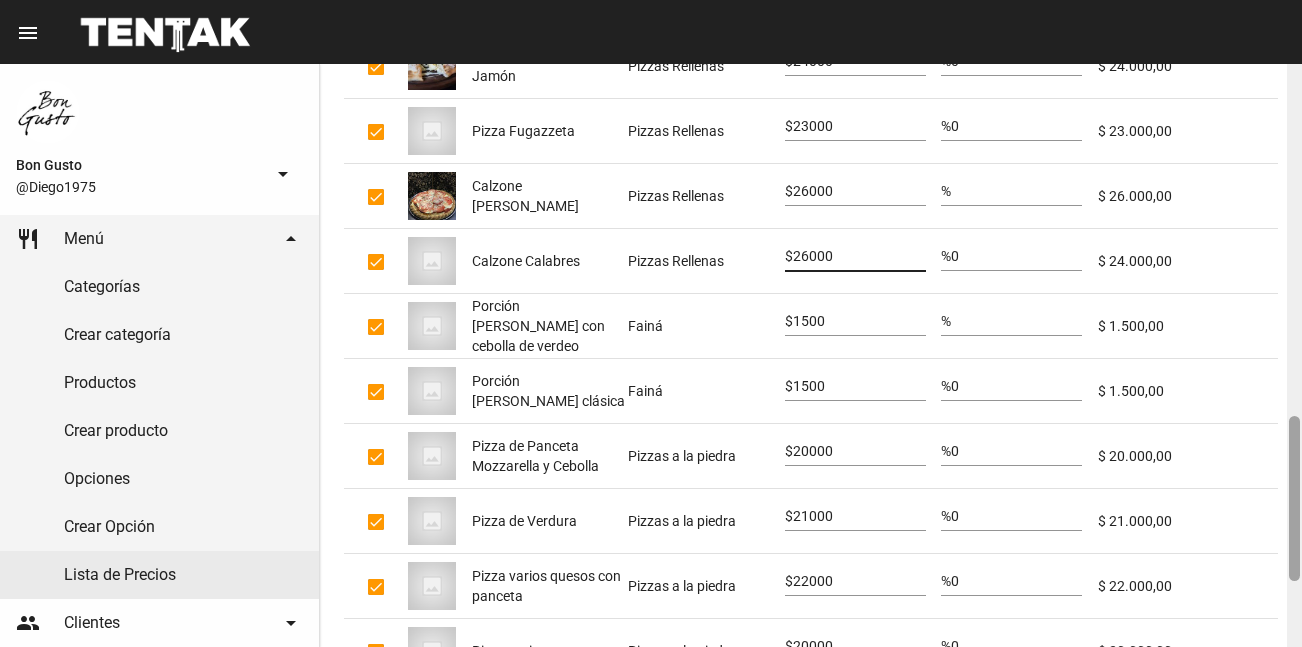 drag, startPoint x: 1297, startPoint y: 354, endPoint x: 1294, endPoint y: 426, distance: 72.06247 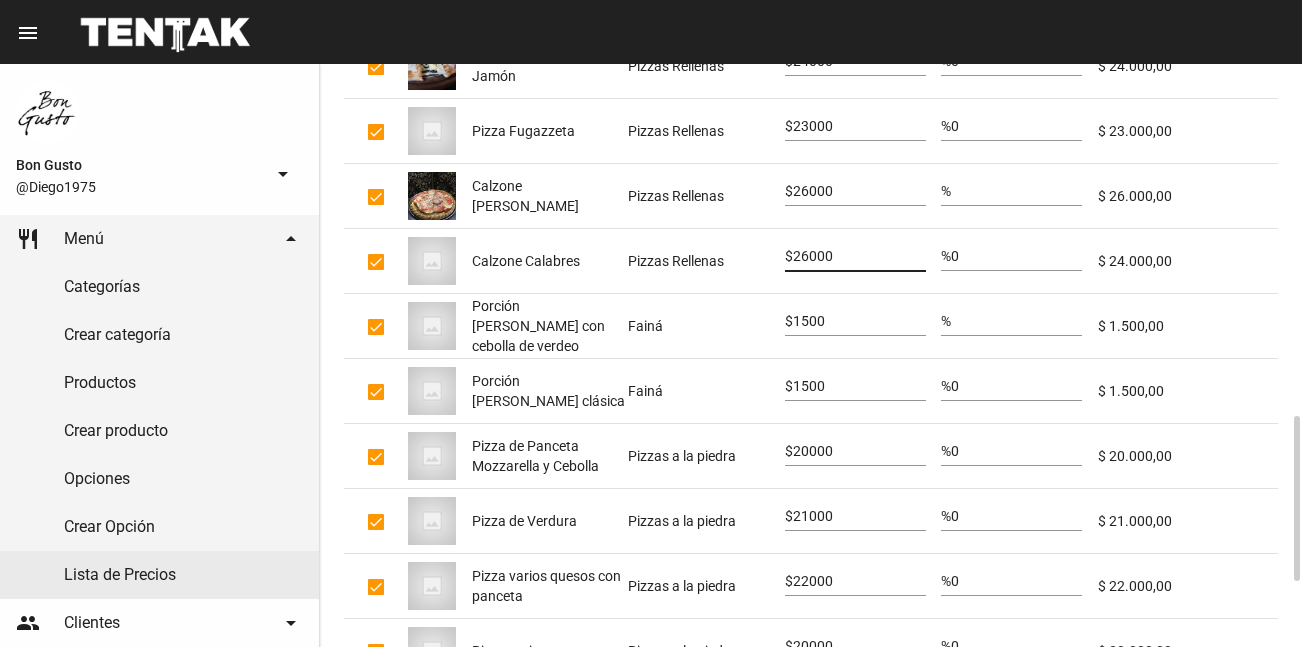 type on "26000" 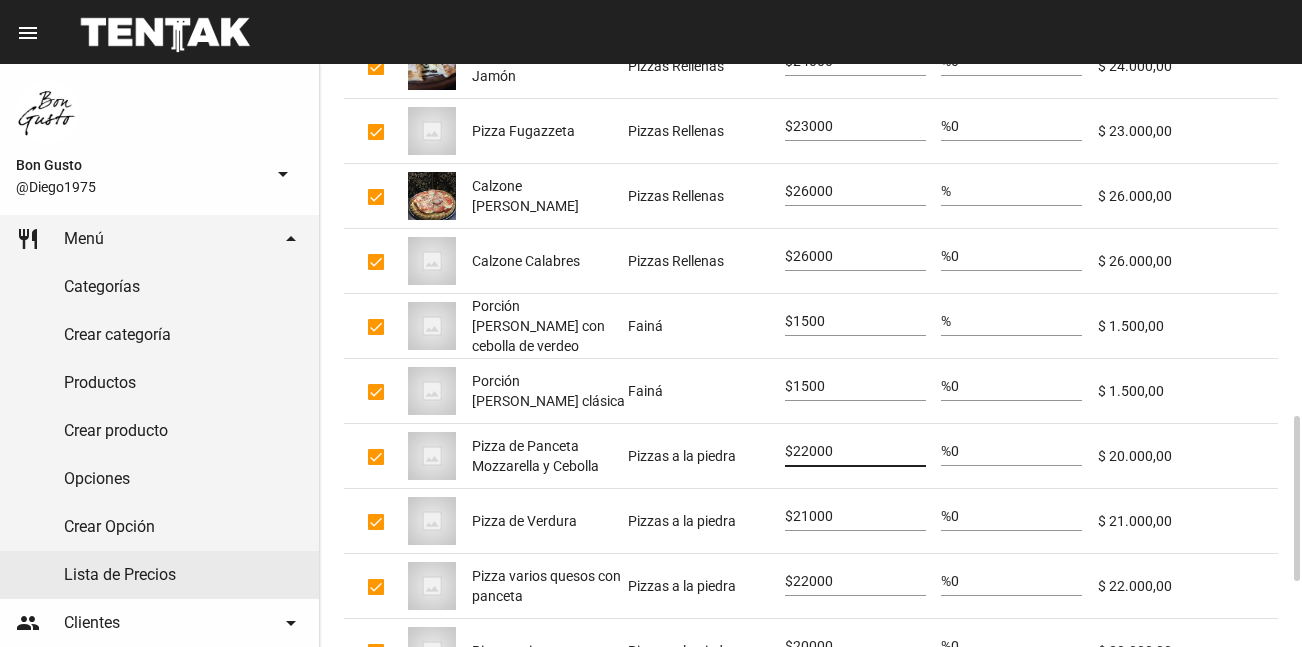 type on "22000" 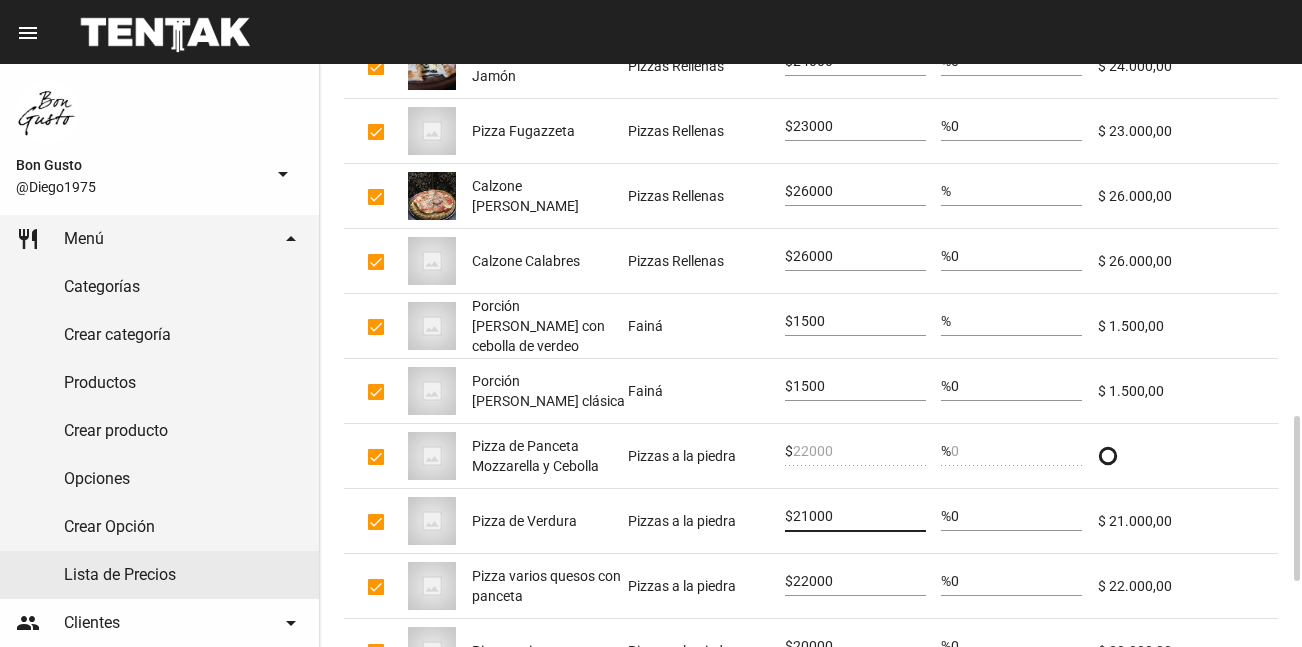click on "21000" at bounding box center [859, 517] 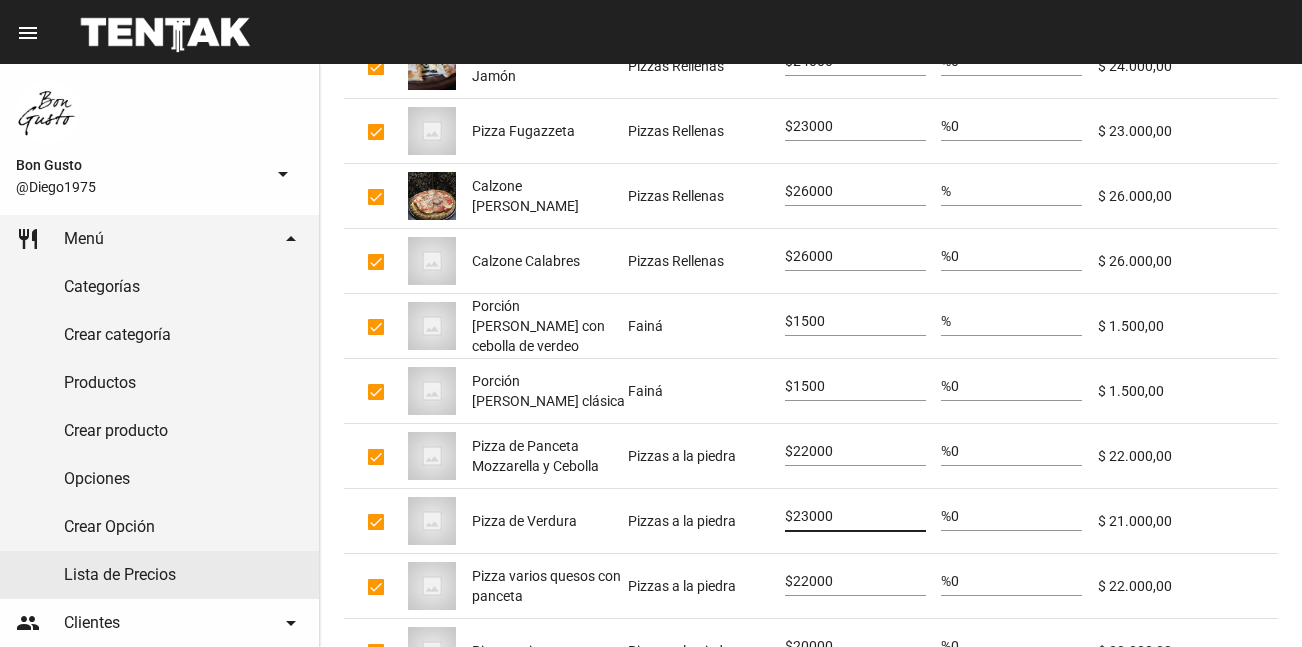 type on "23000" 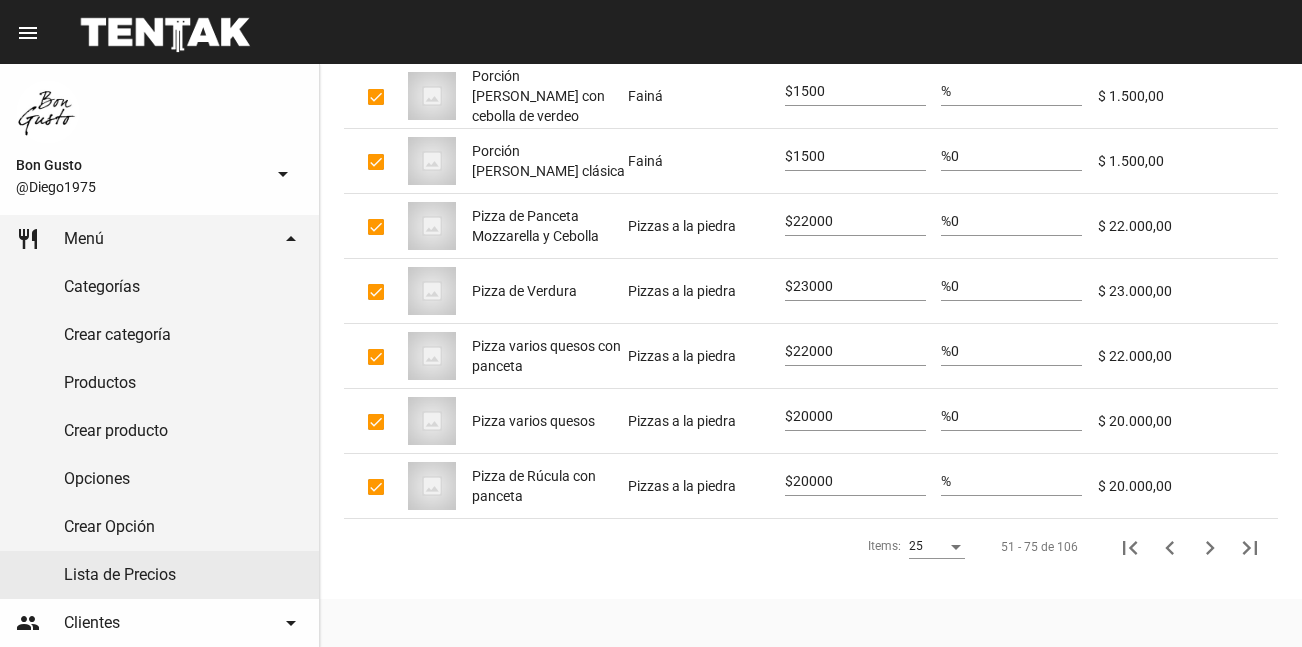 scroll, scrollTop: 141, scrollLeft: 0, axis: vertical 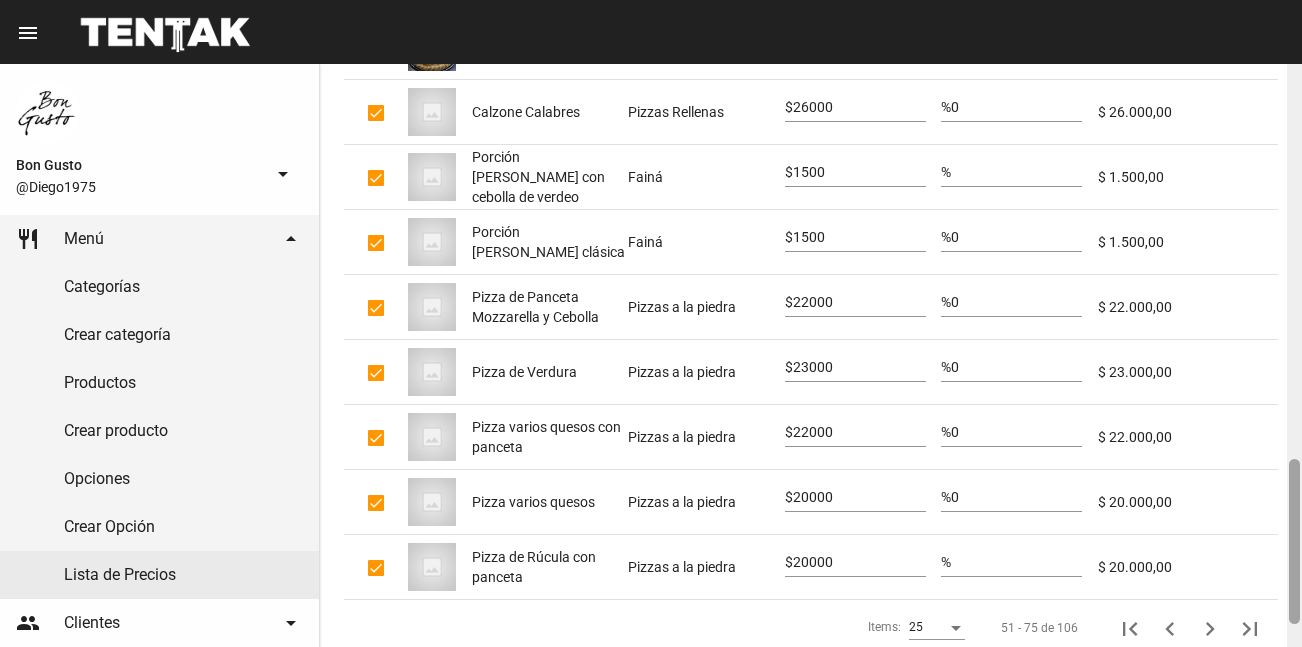 drag, startPoint x: 1294, startPoint y: 149, endPoint x: 1280, endPoint y: 483, distance: 334.29327 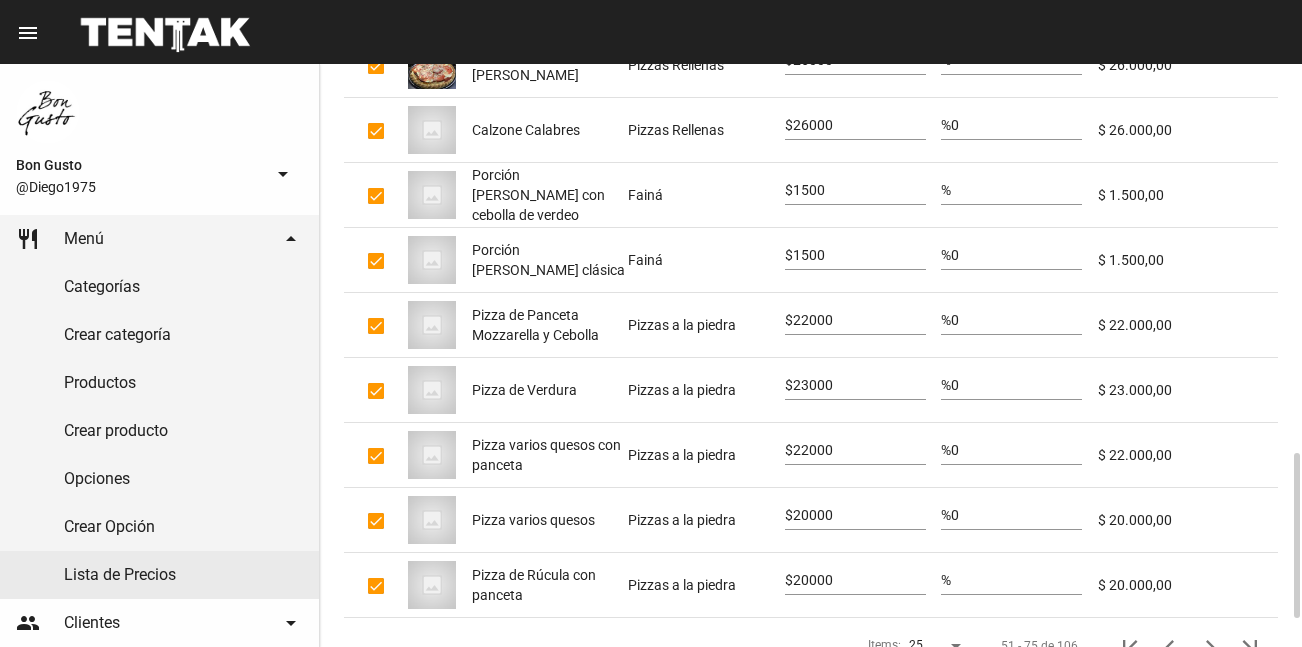scroll, scrollTop: 1475, scrollLeft: 0, axis: vertical 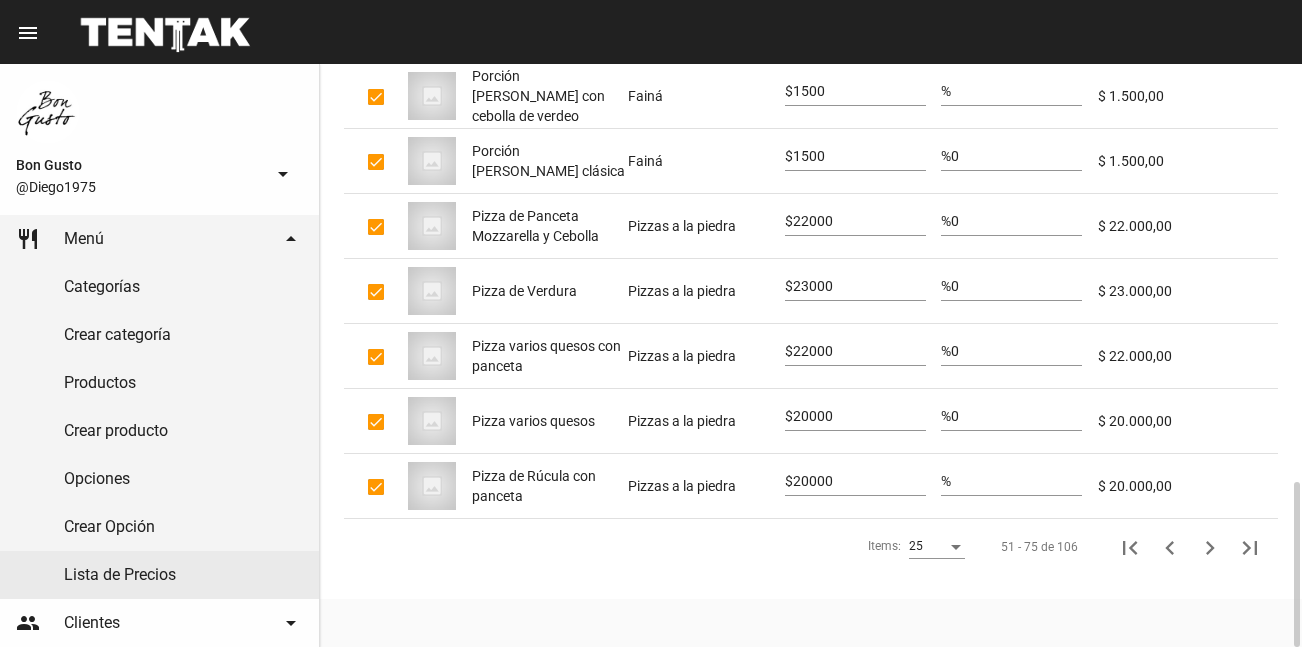 click on "22000" at bounding box center (859, 352) 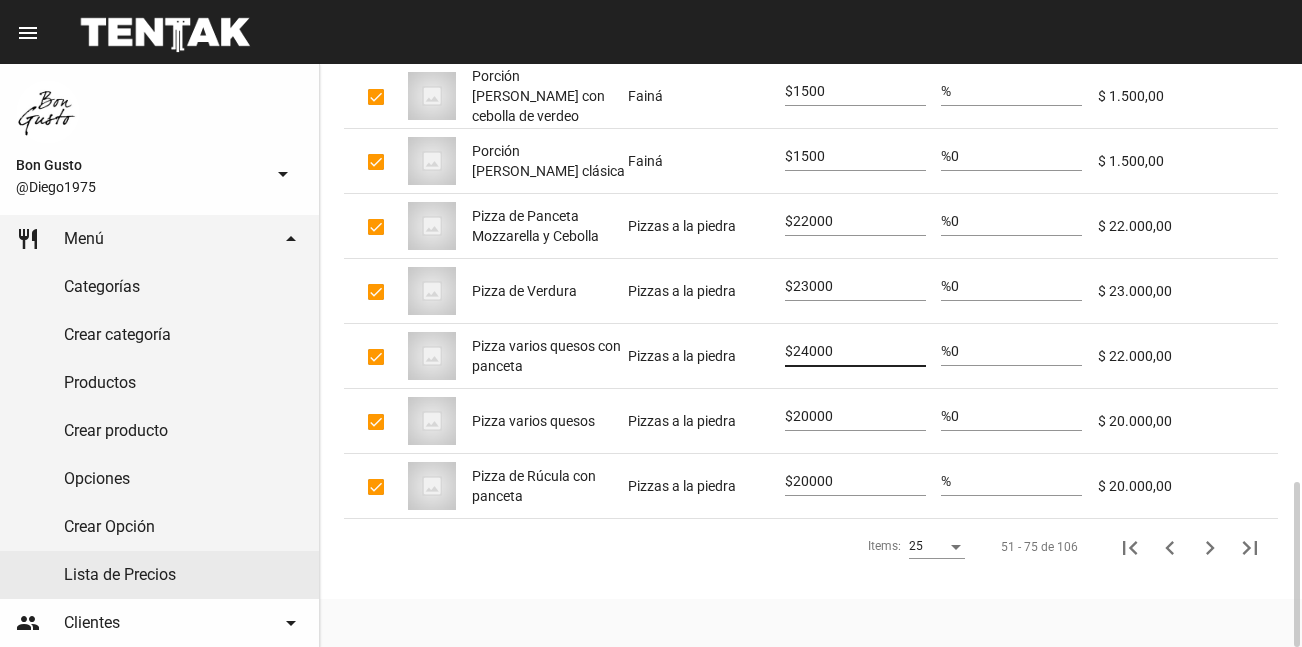 type on "24000" 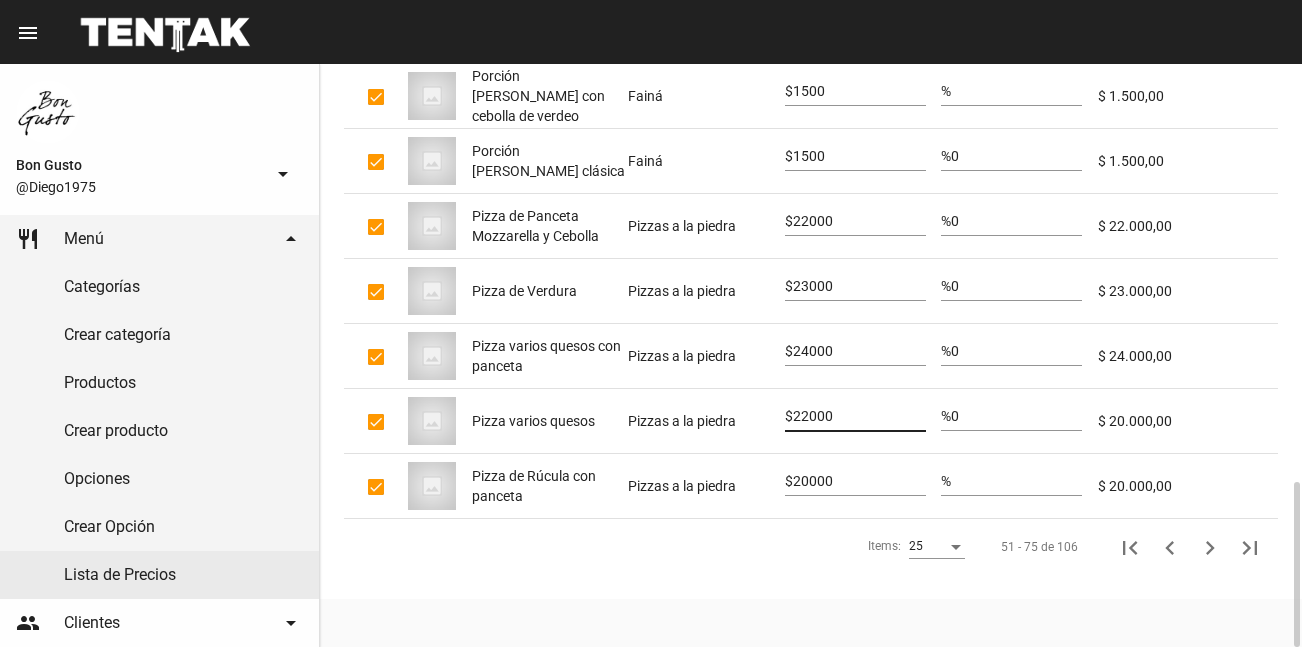 type on "22000" 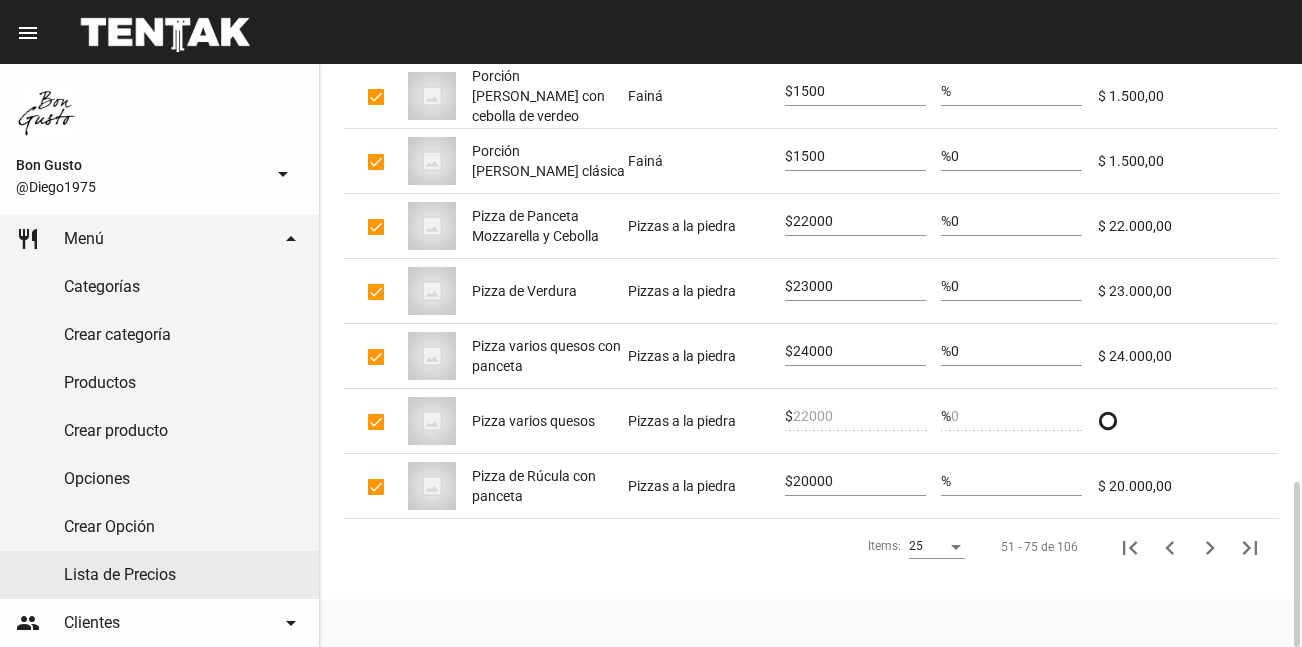 click on "20000" 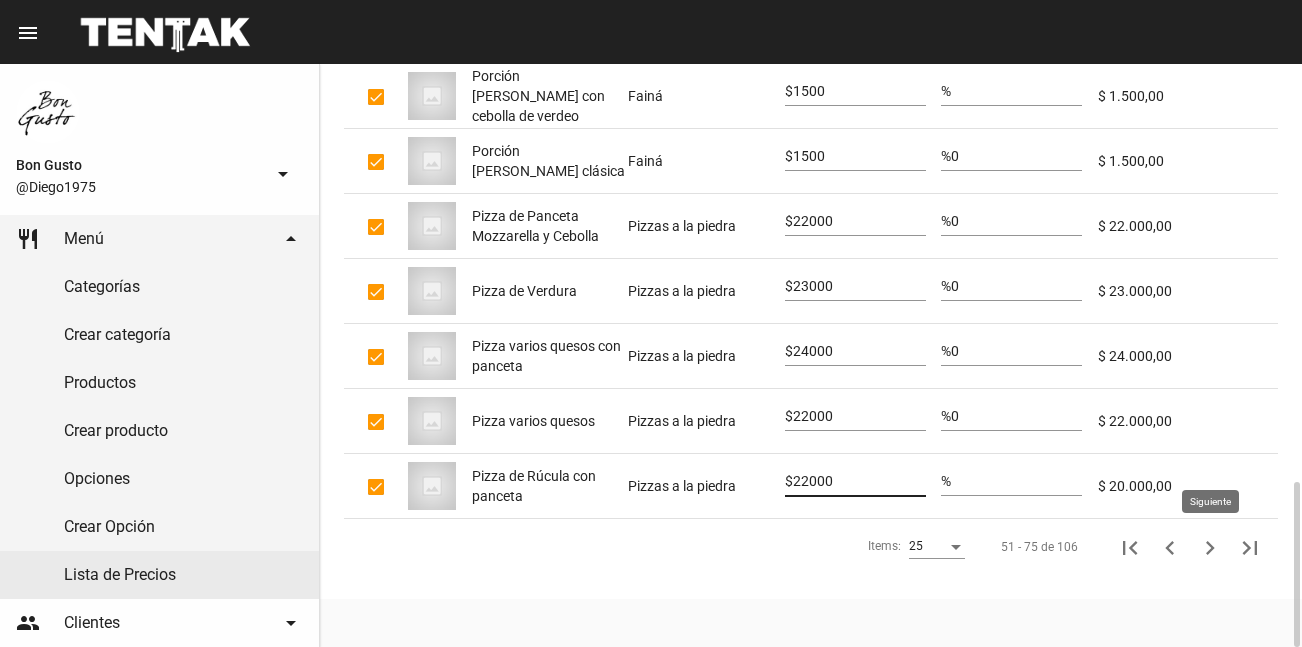 type on "22000" 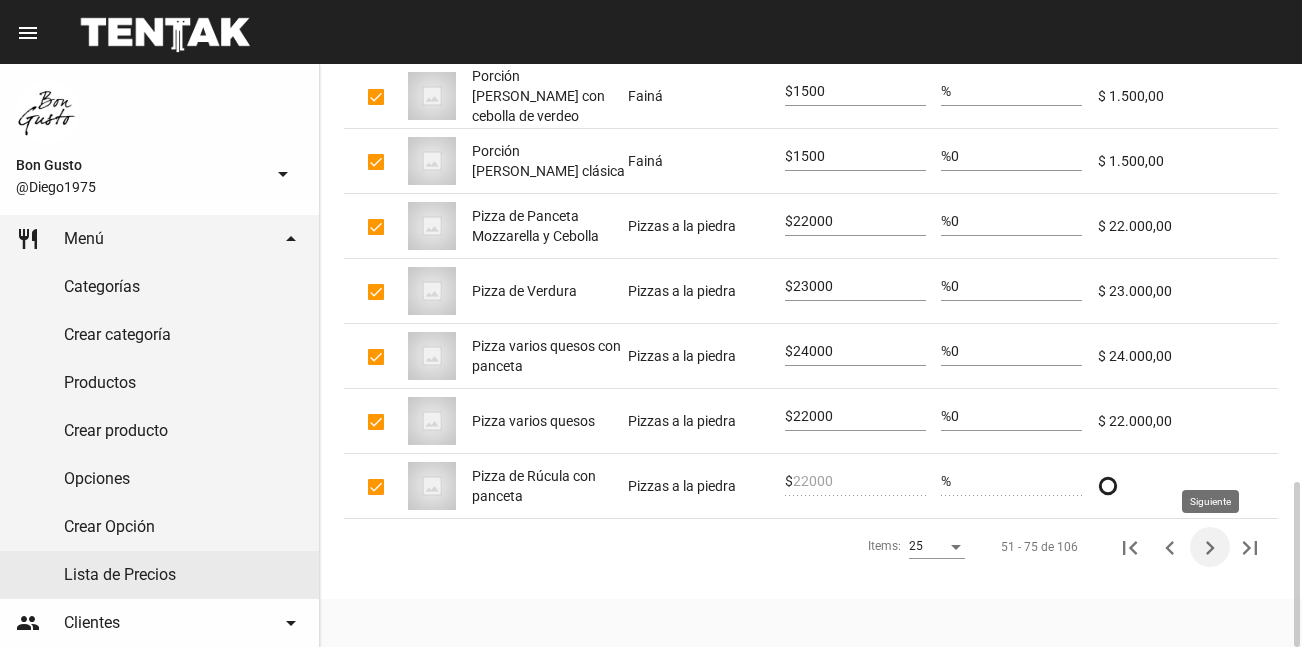 click 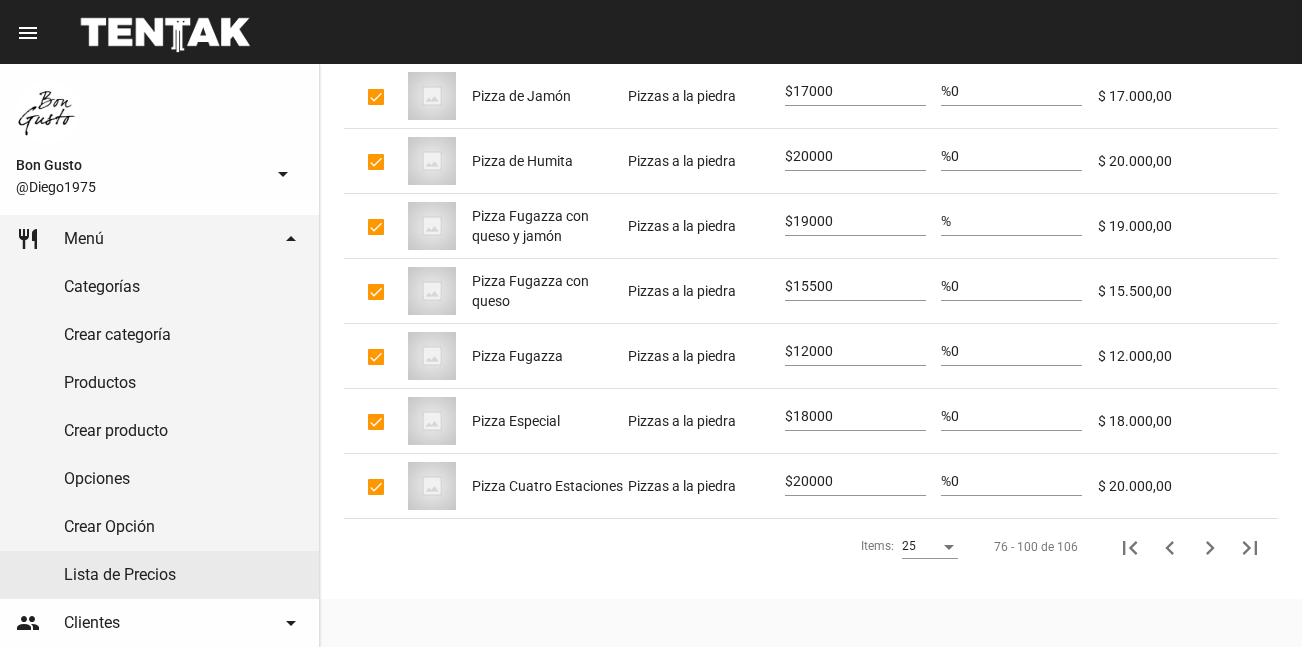scroll, scrollTop: 141, scrollLeft: 0, axis: vertical 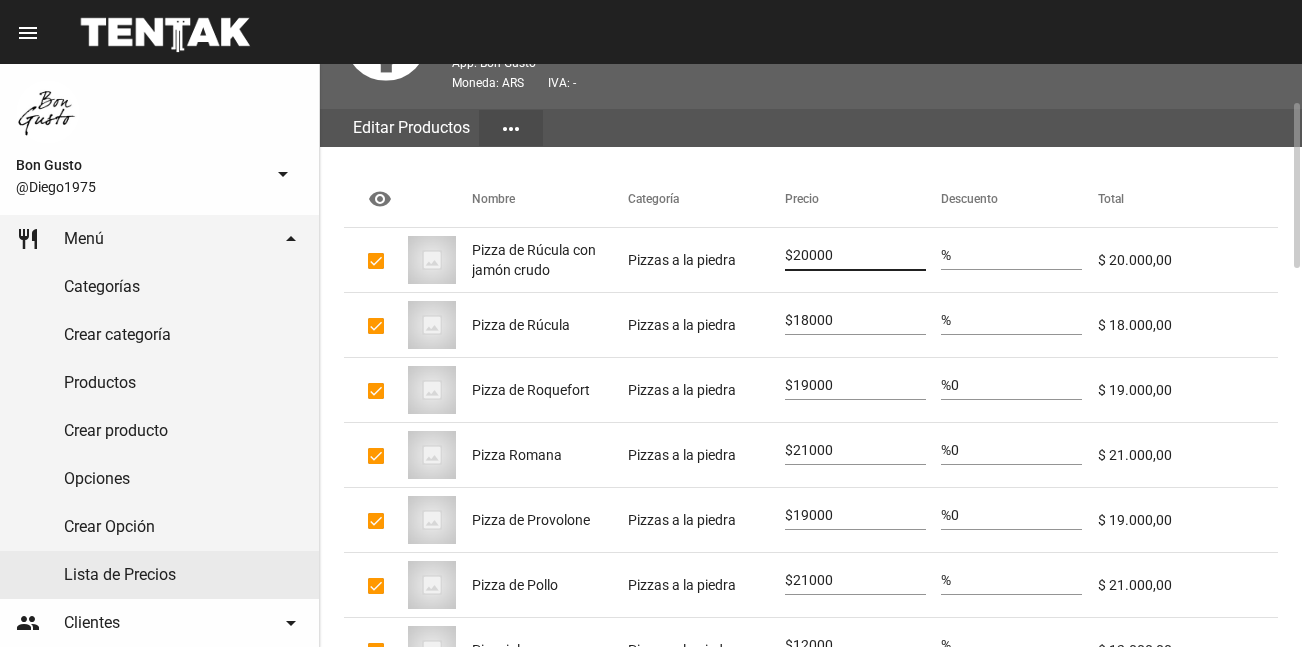 click on "20000" at bounding box center [859, 256] 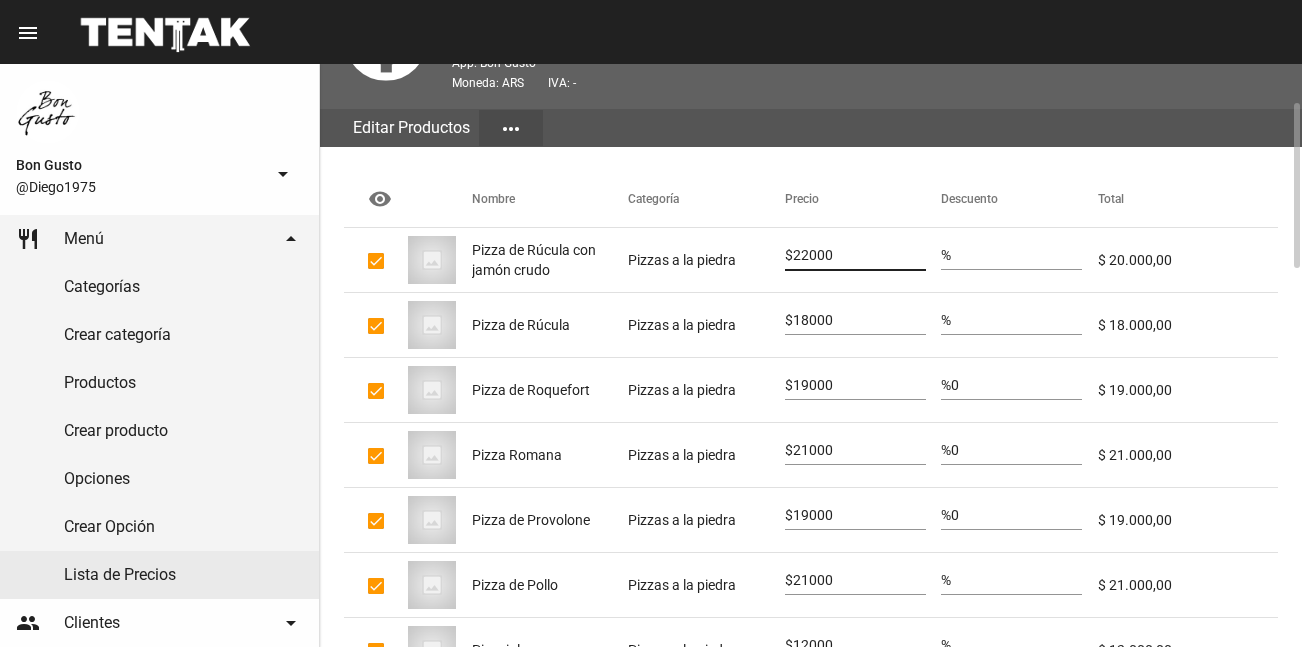 type on "22000" 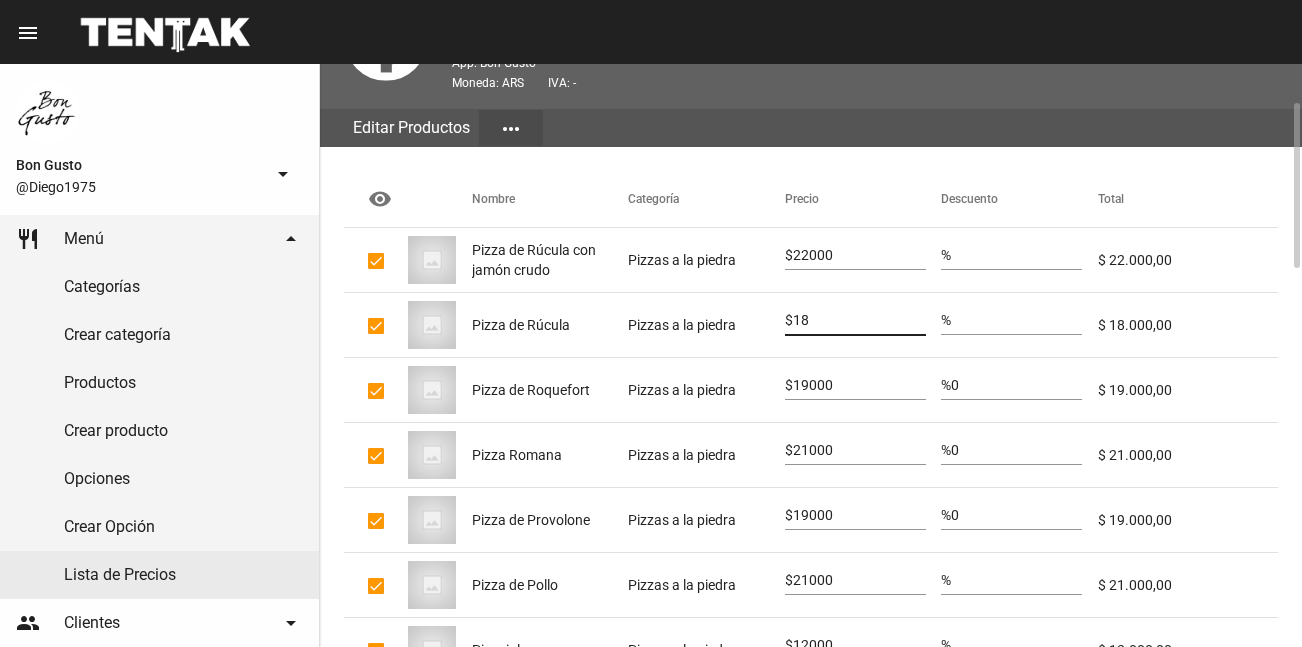 type on "1" 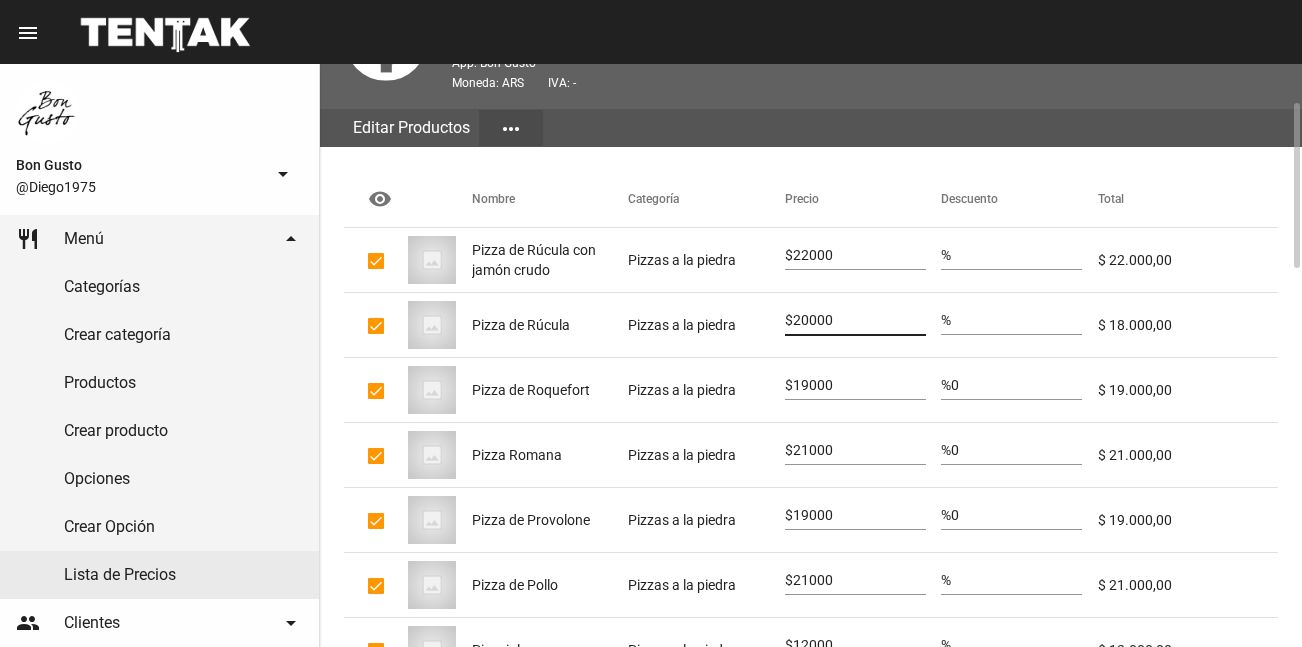 type on "20000" 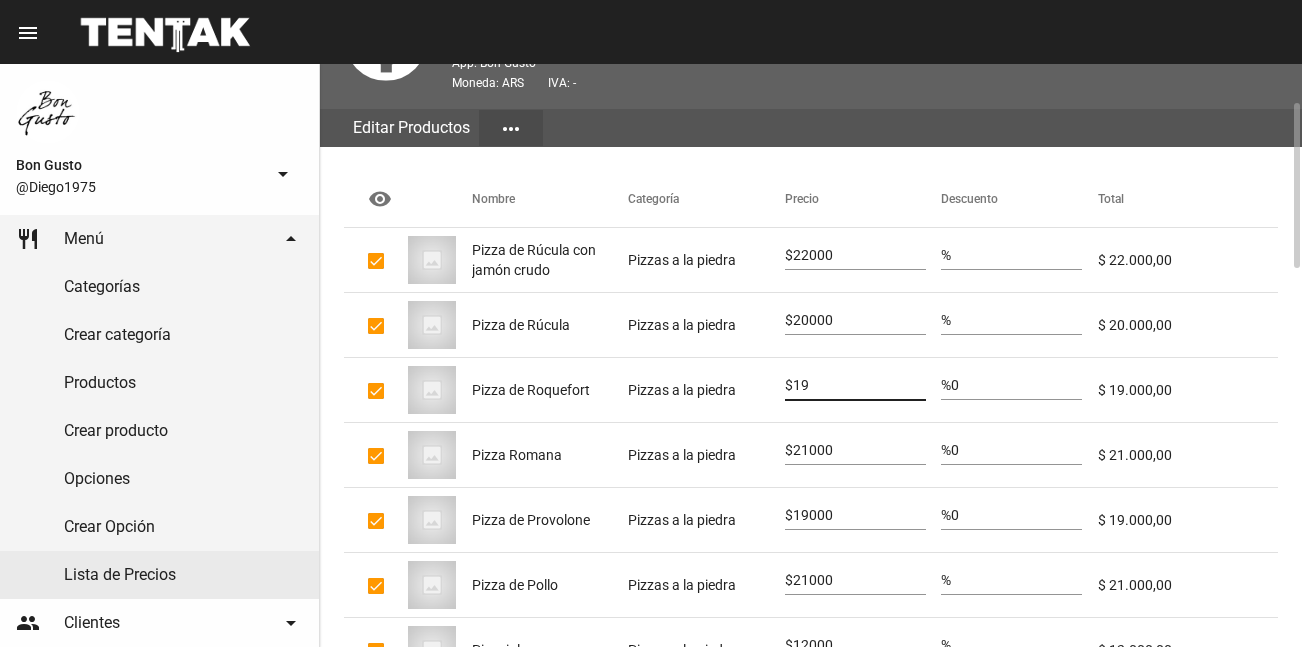type on "1" 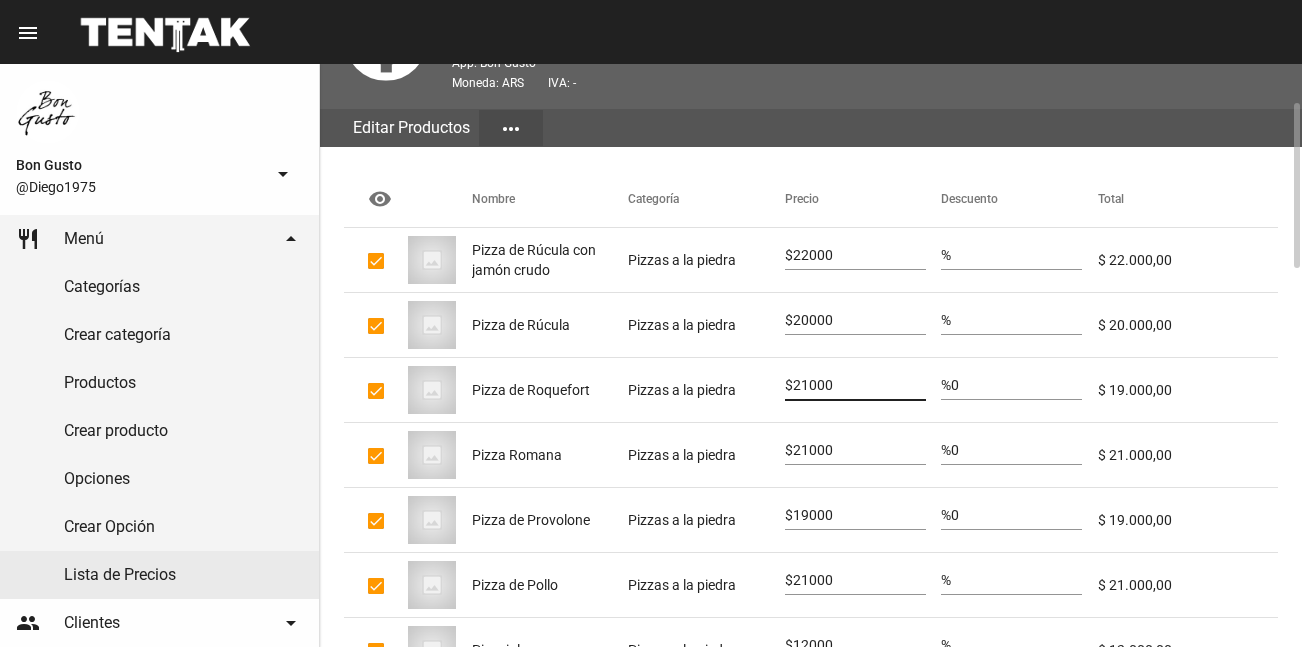 type on "21000" 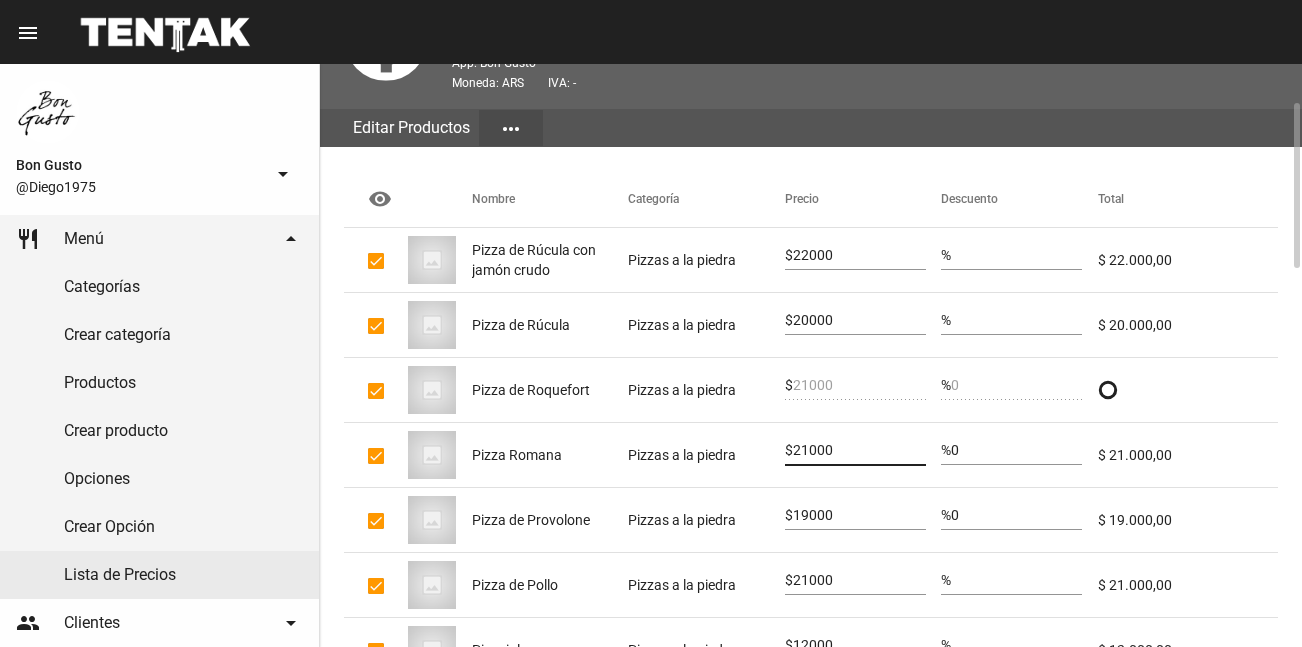 click on "21000" at bounding box center [859, 451] 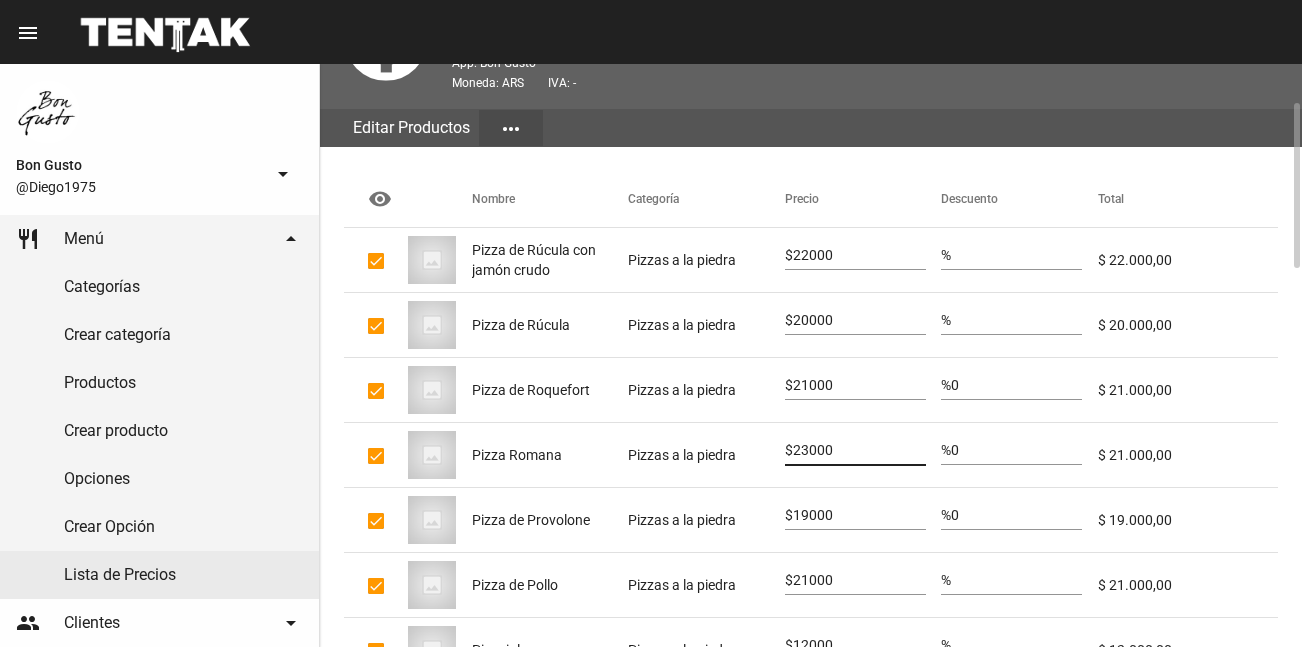 type on "23000" 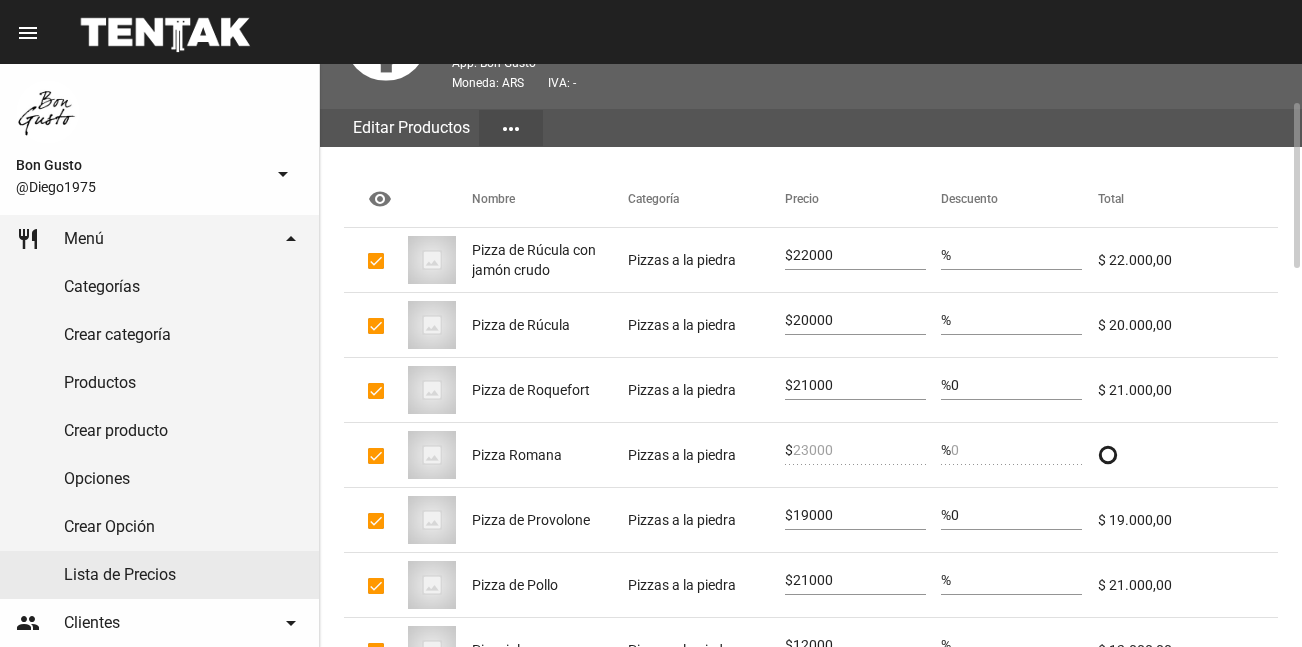 click on "19000" 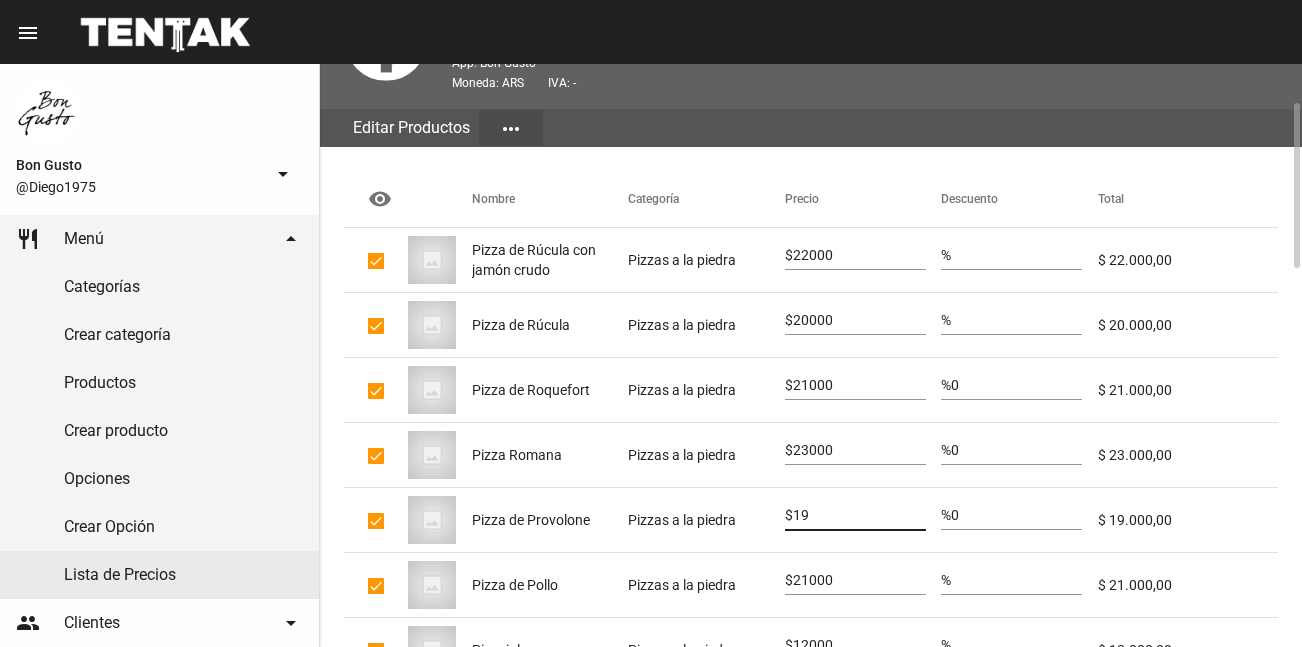 type on "1" 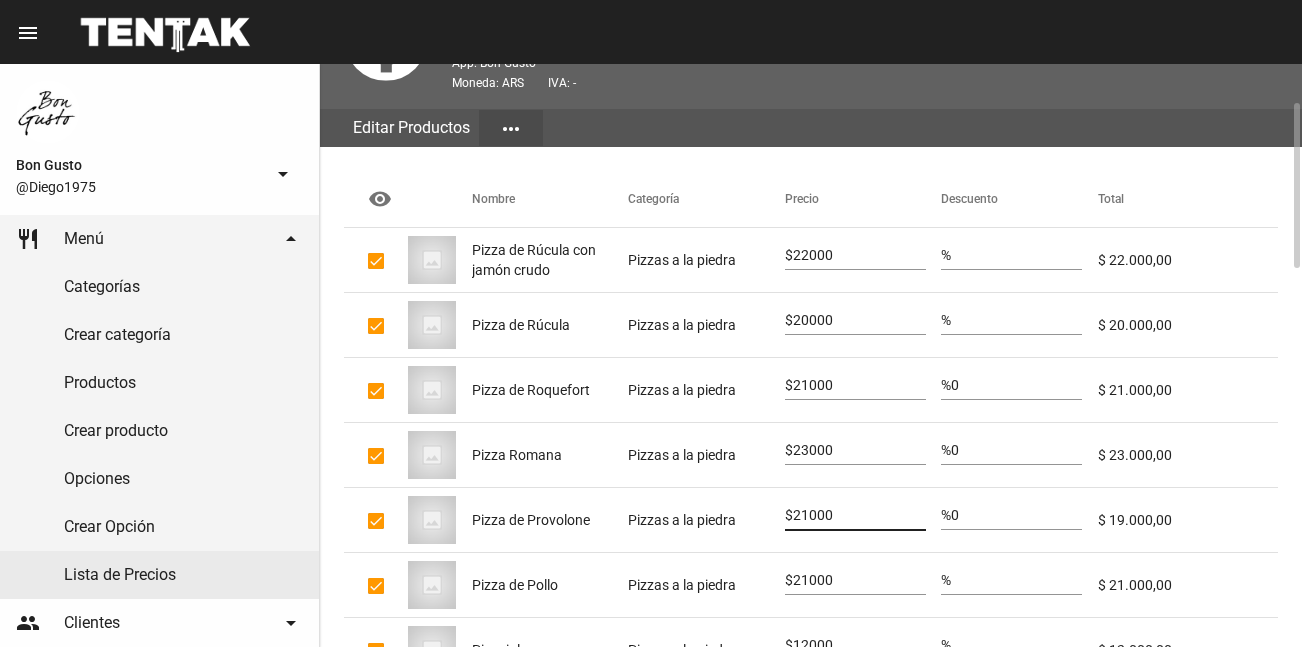 type on "21000" 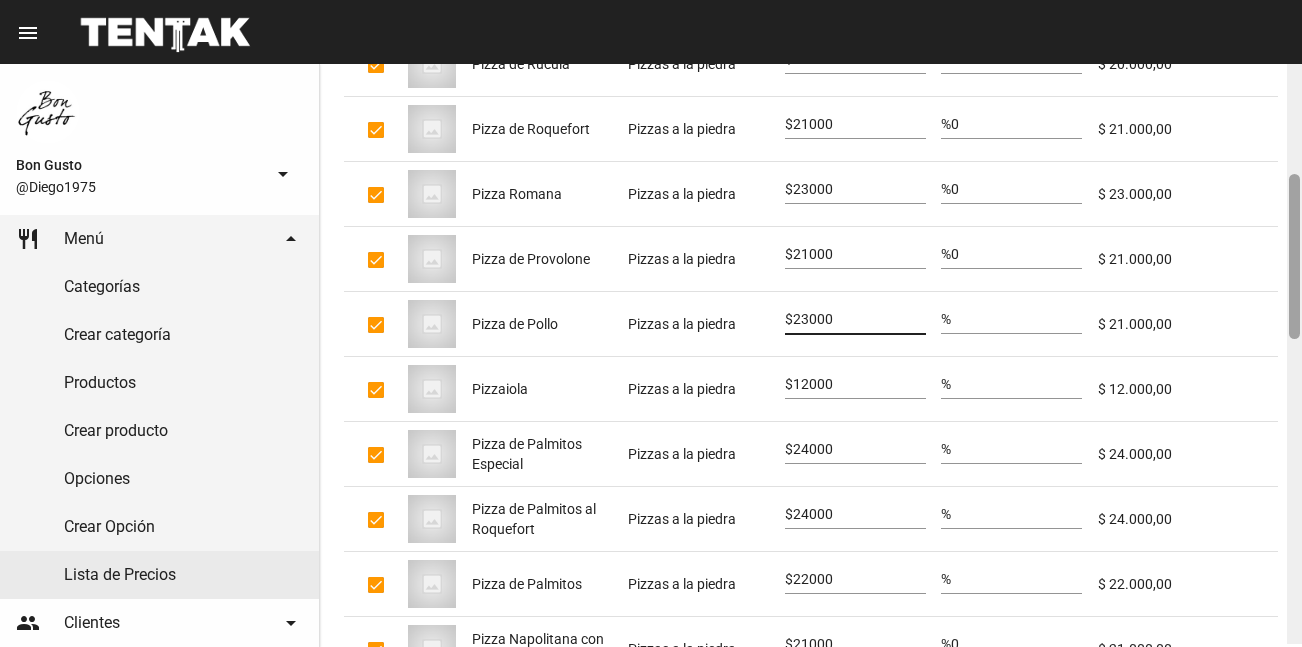 scroll, scrollTop: 423, scrollLeft: 0, axis: vertical 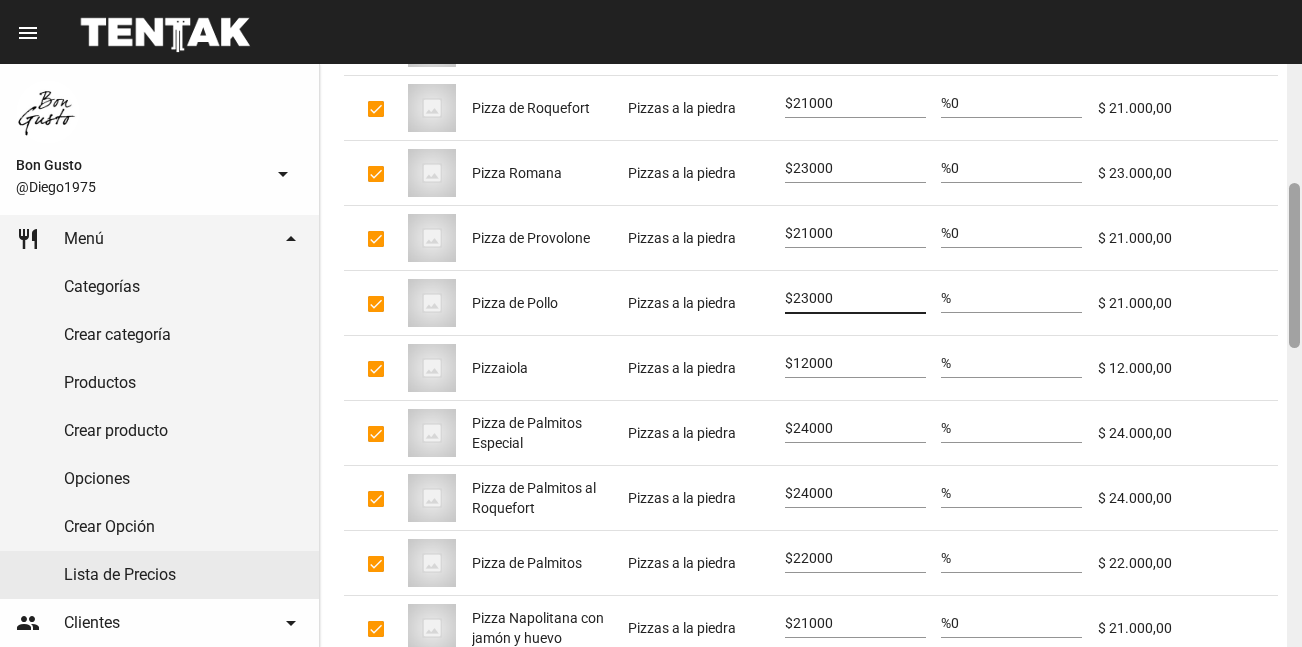 drag, startPoint x: 1292, startPoint y: 152, endPoint x: 1286, endPoint y: 232, distance: 80.224686 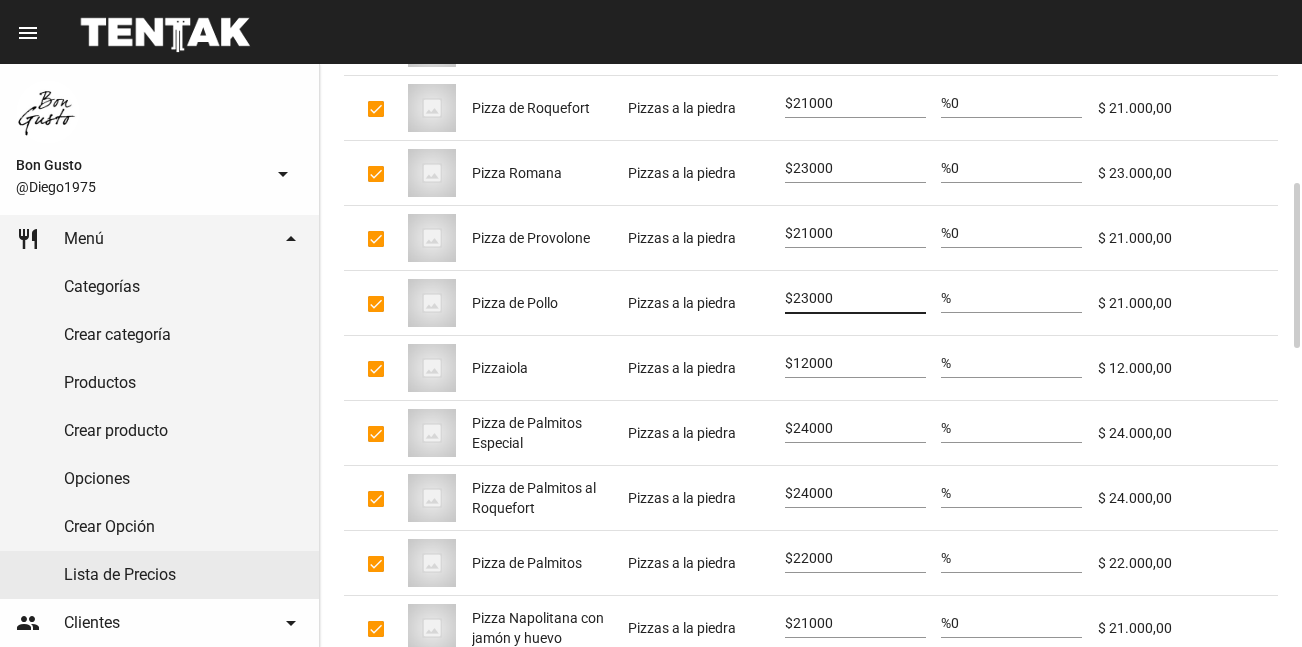 type on "23000" 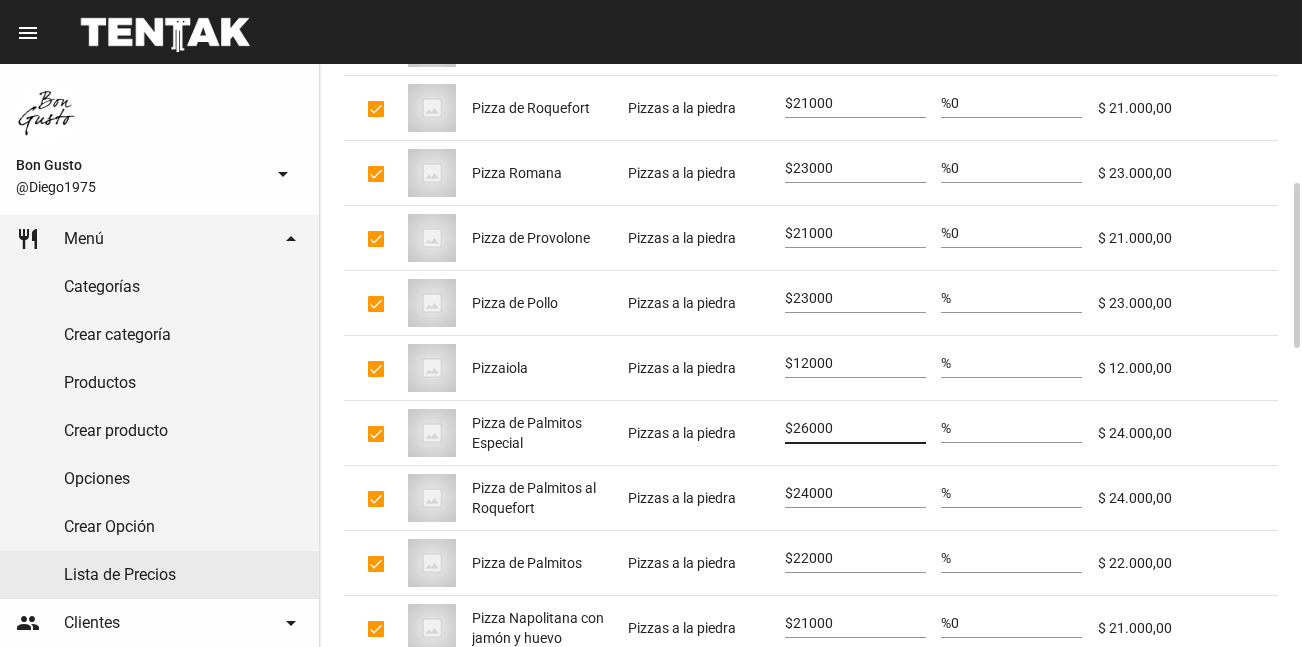 type on "26000" 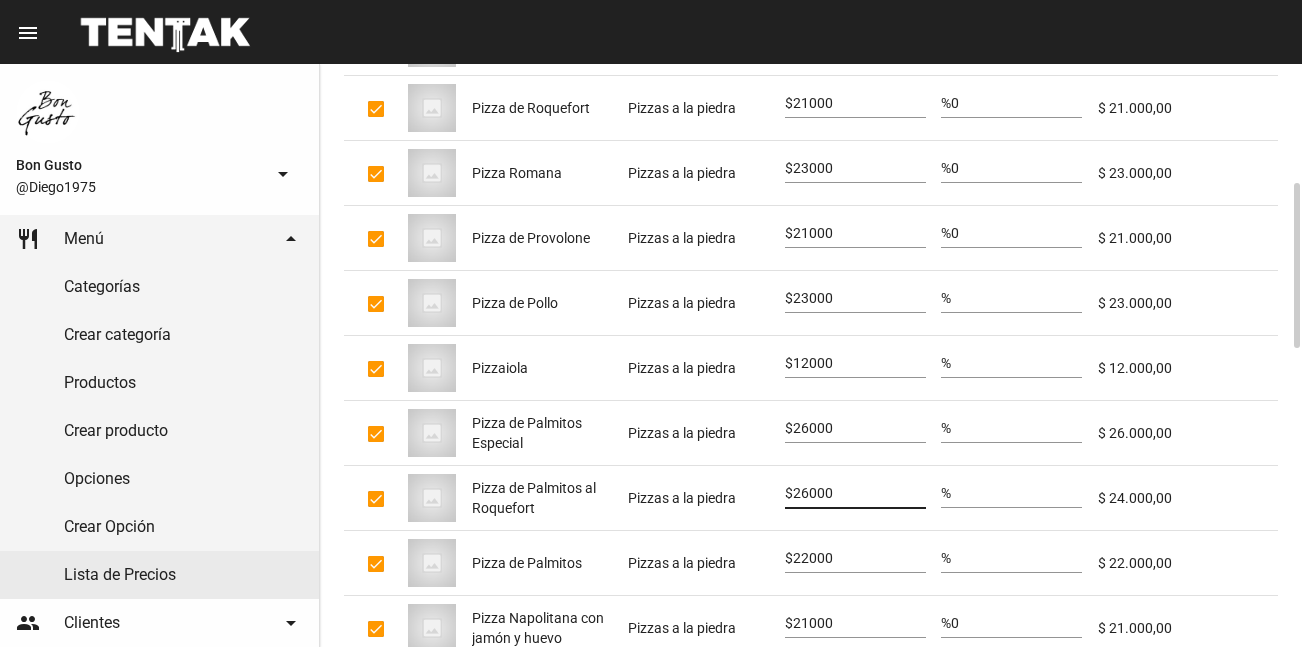 type on "26000" 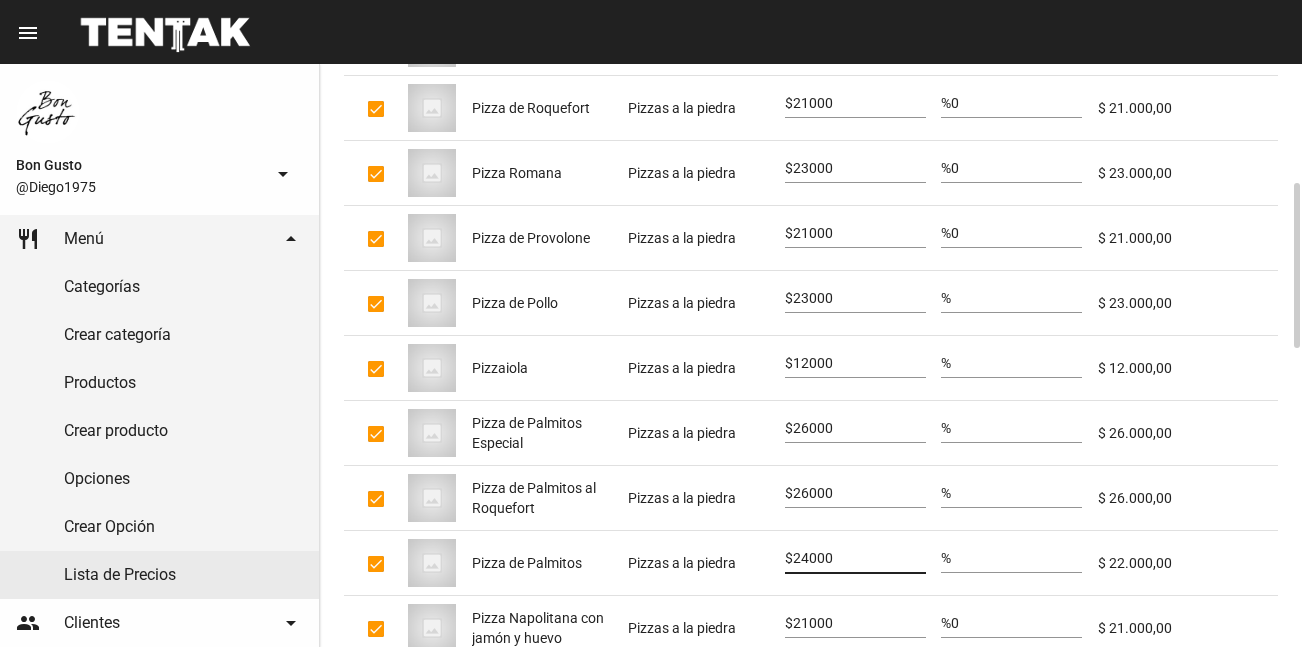 type on "24000" 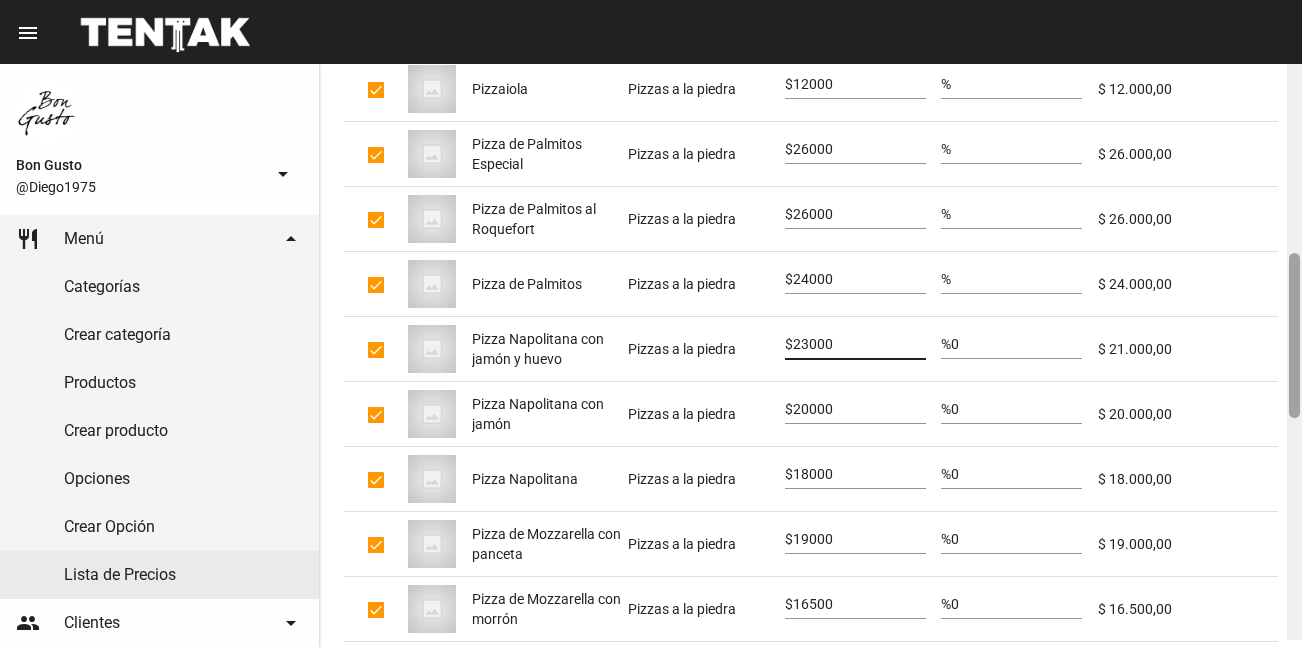scroll, scrollTop: 744, scrollLeft: 0, axis: vertical 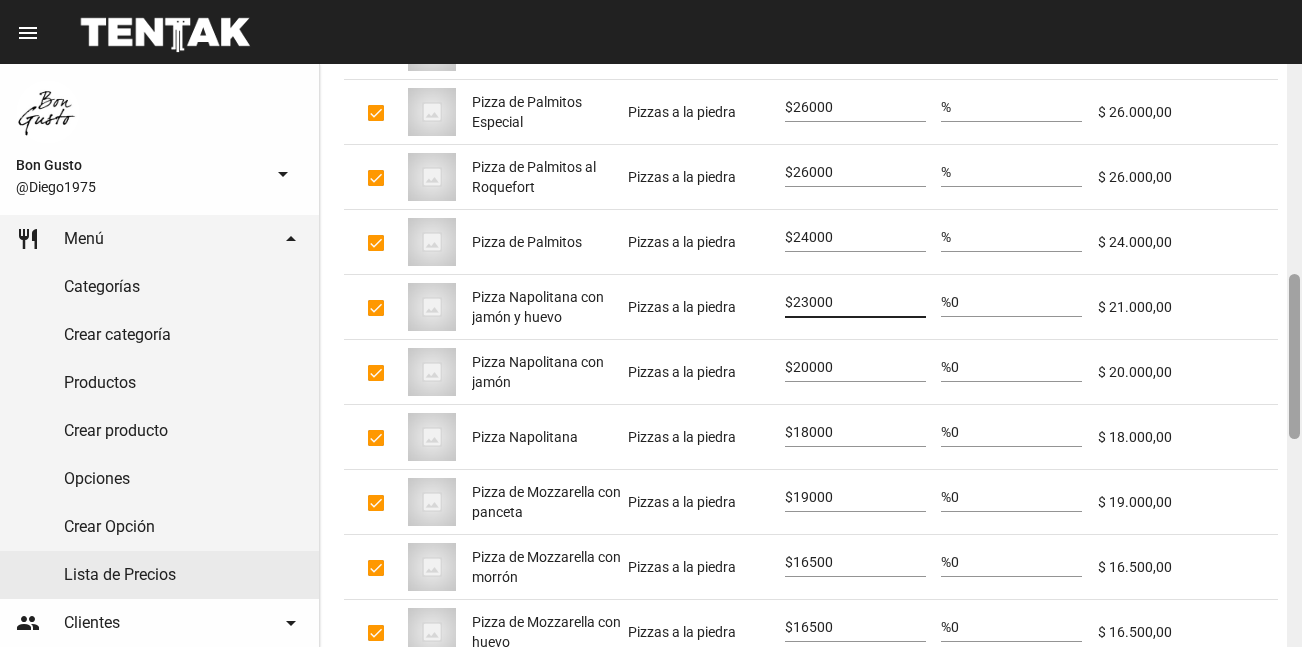drag, startPoint x: 1292, startPoint y: 203, endPoint x: 1297, endPoint y: 294, distance: 91.13726 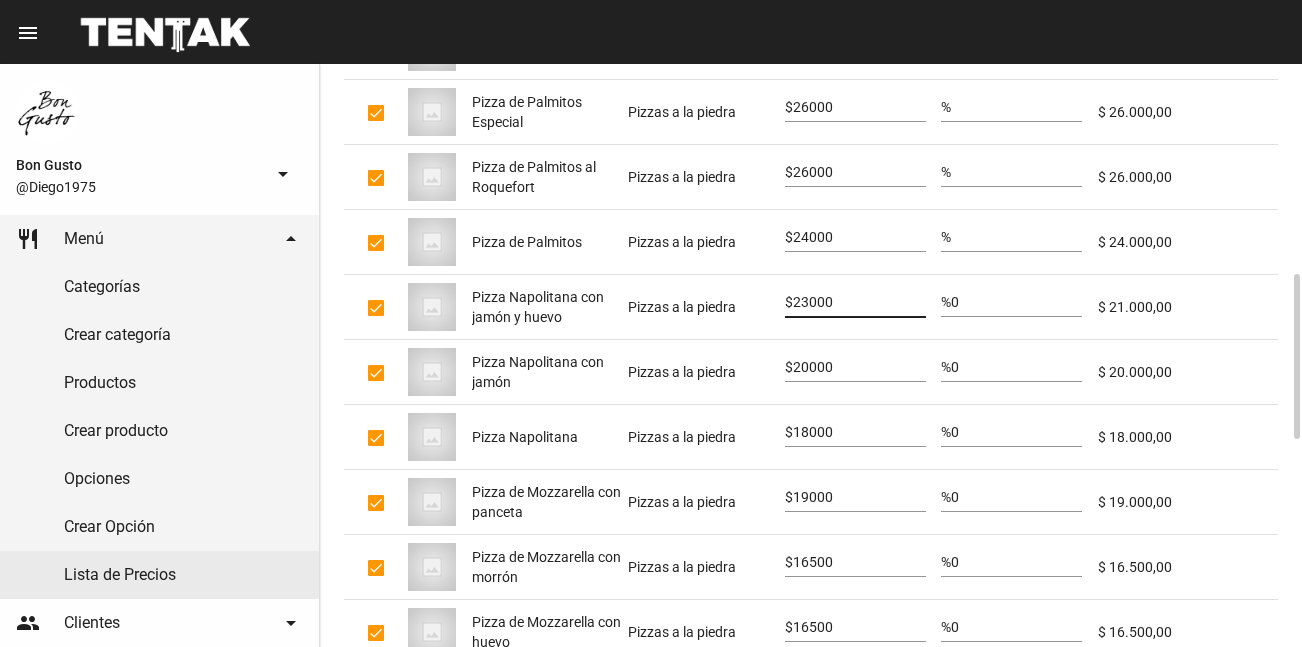 type on "23000" 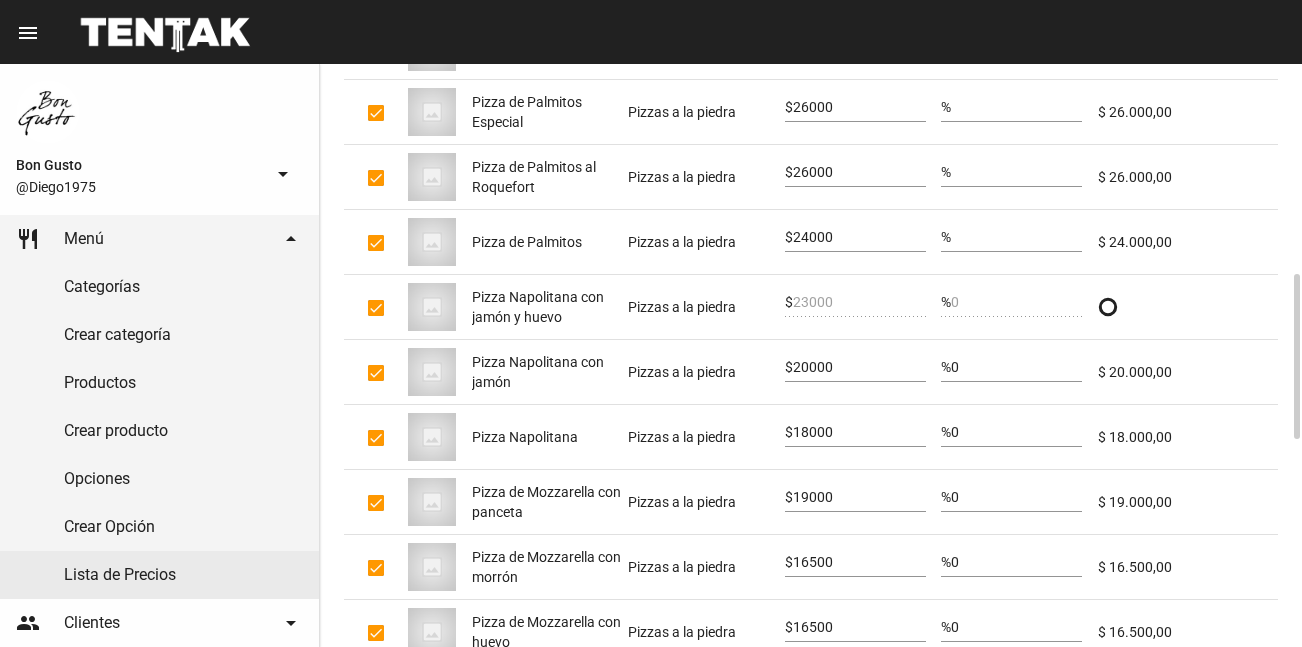 click on "20000" 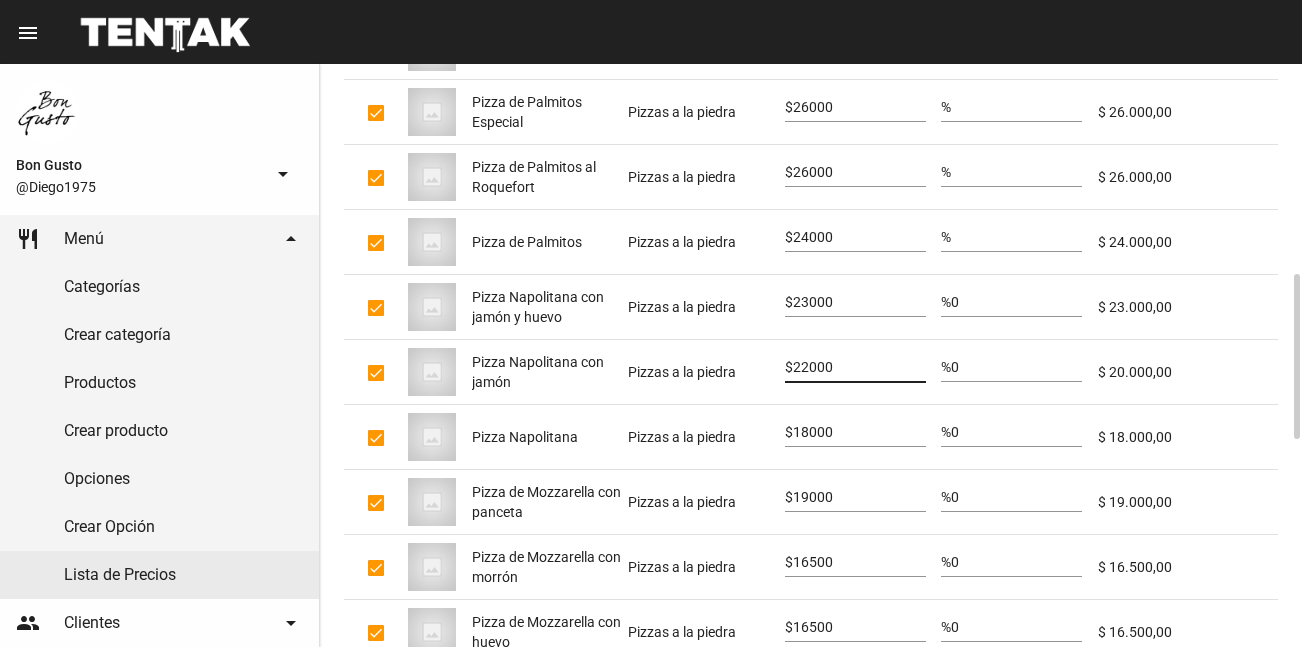 type on "22000" 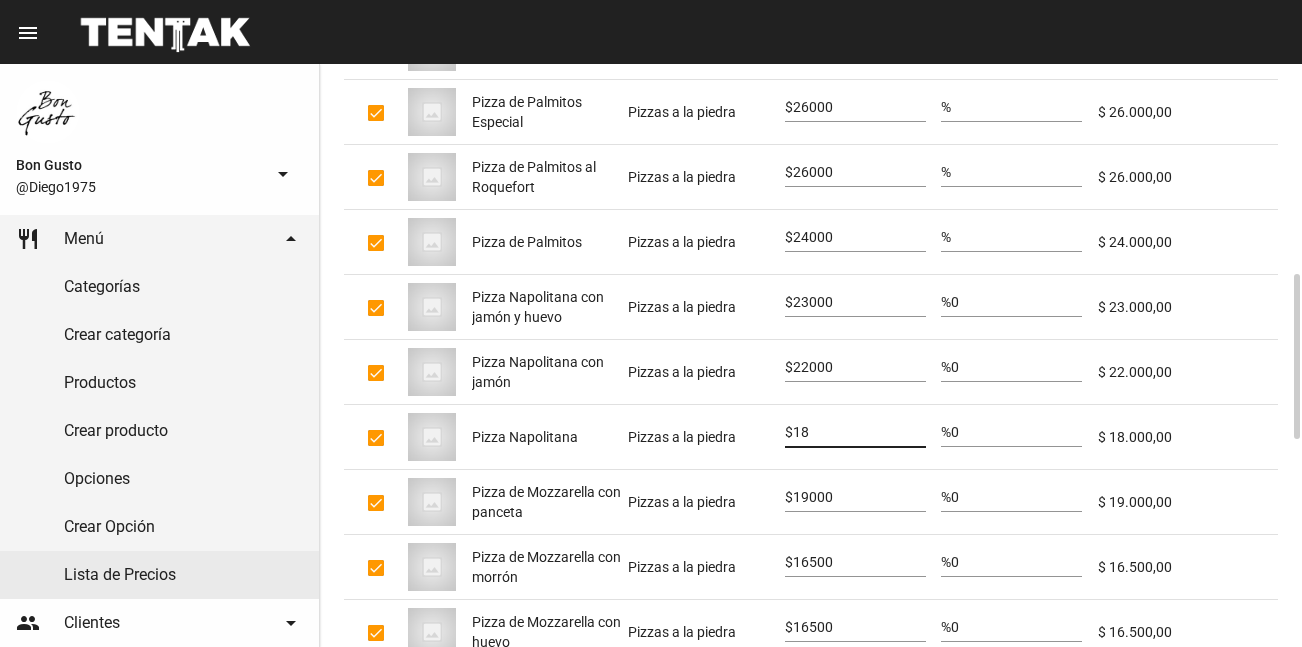 type on "1" 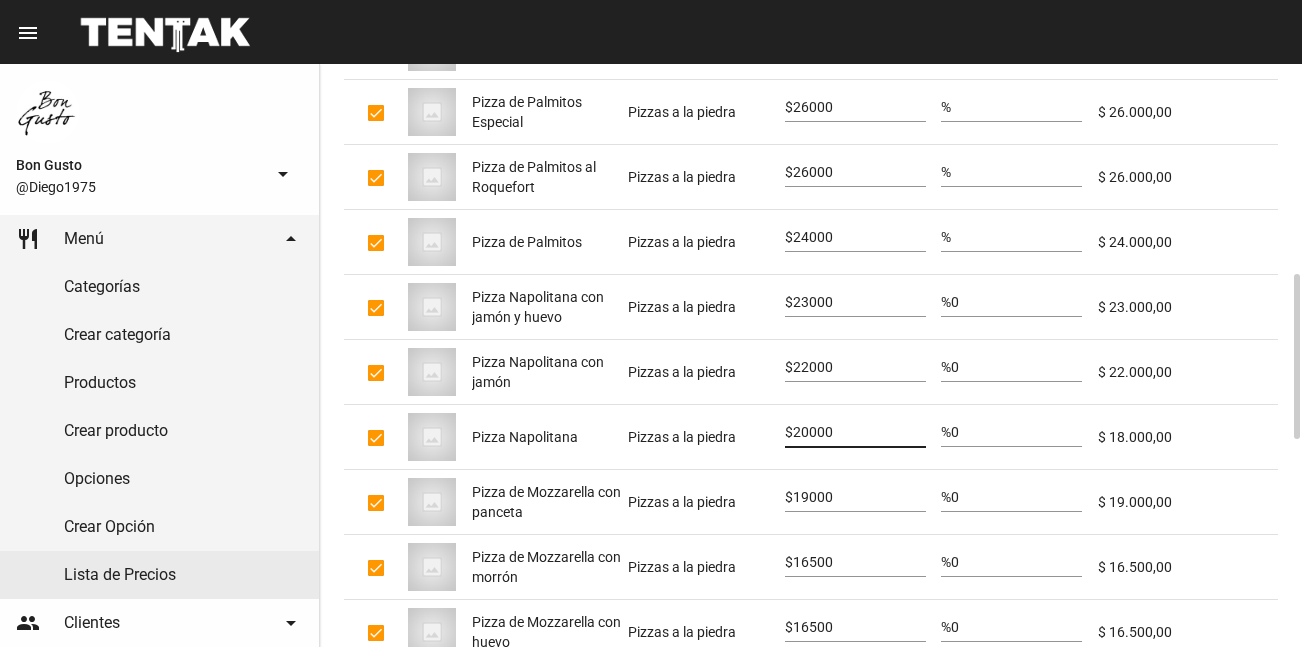 type on "20000" 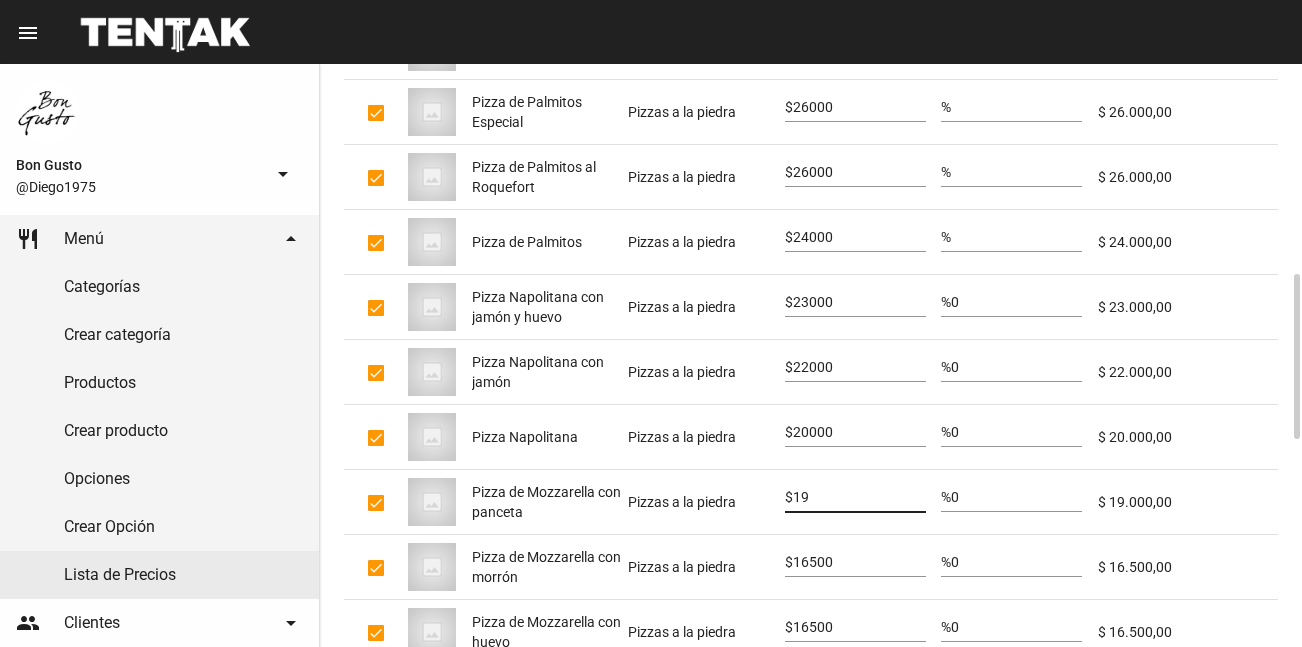type on "1" 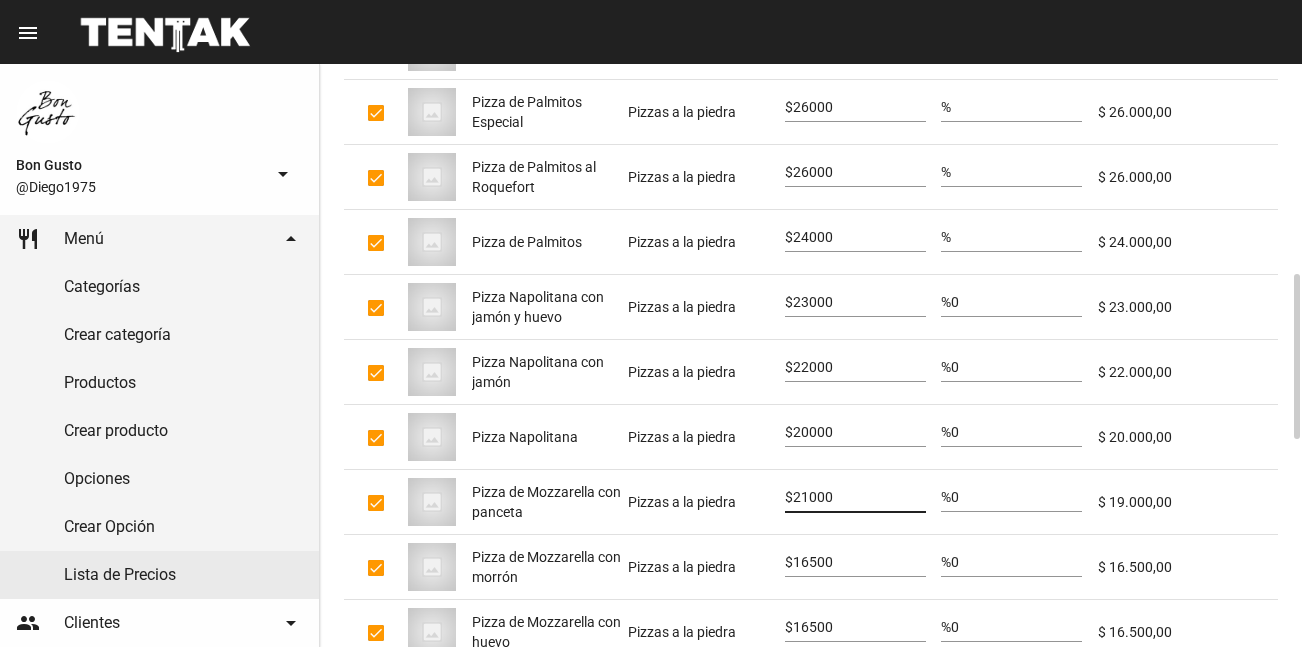 type on "21000" 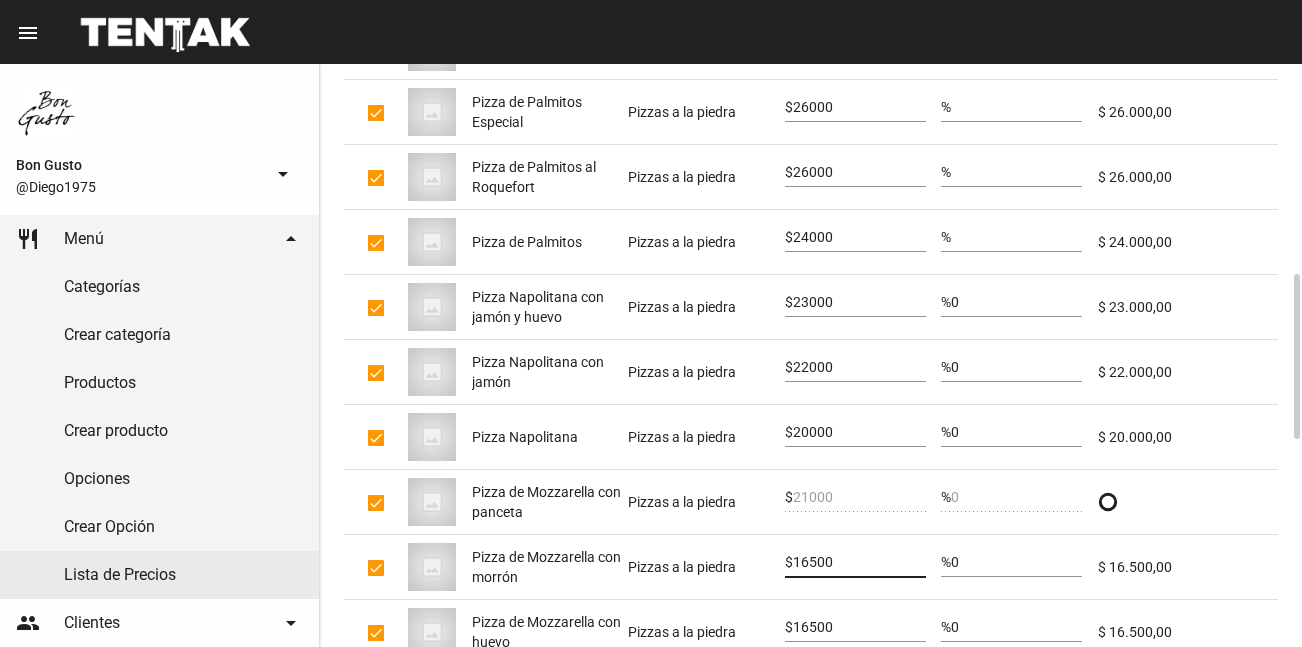 click on "16500" at bounding box center [859, 563] 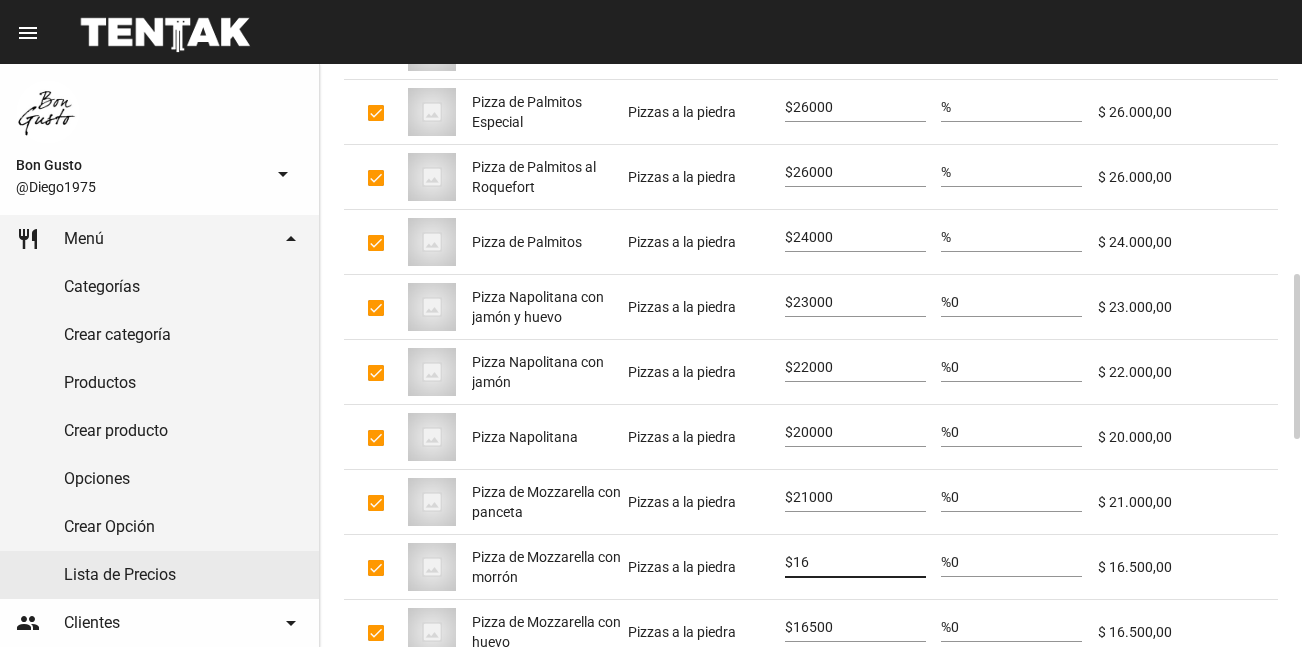 type on "1" 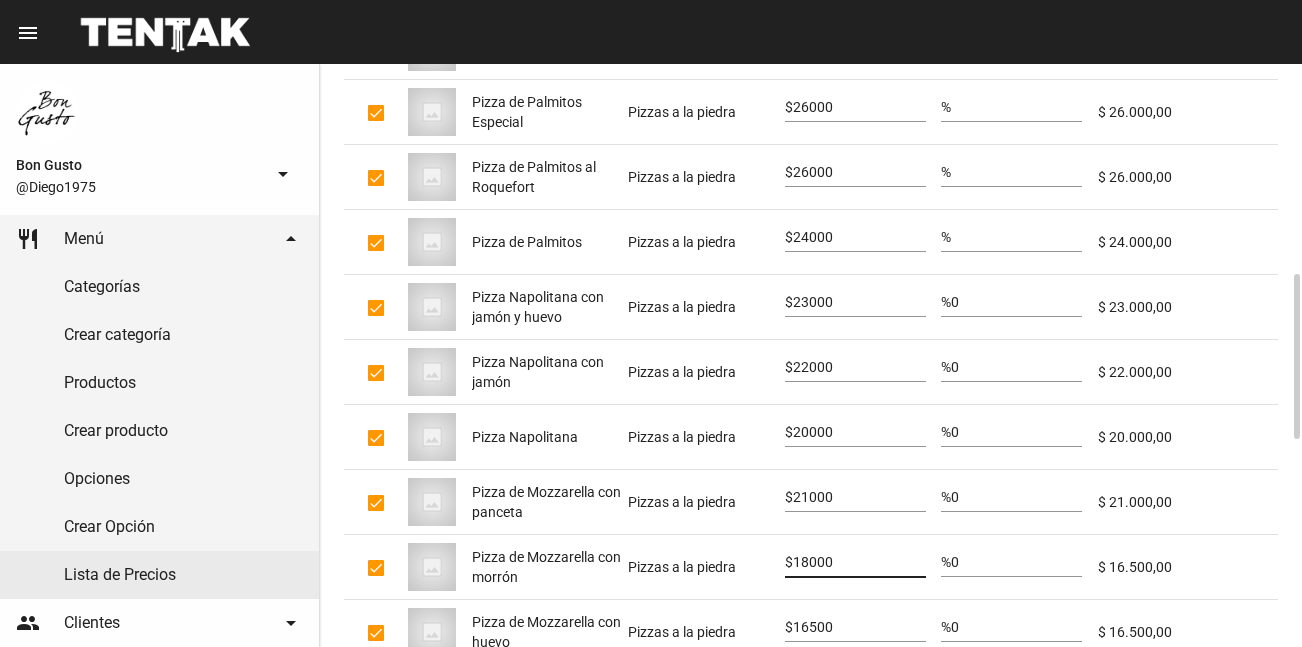 type on "18000" 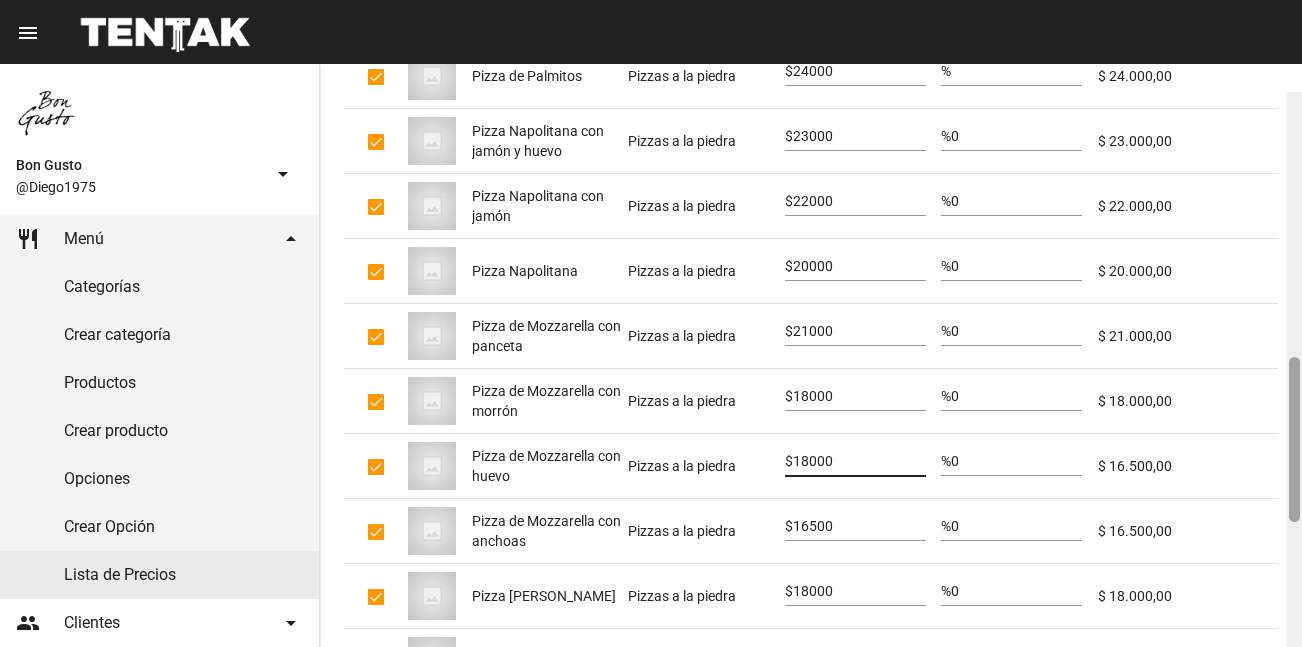 scroll, scrollTop: 938, scrollLeft: 0, axis: vertical 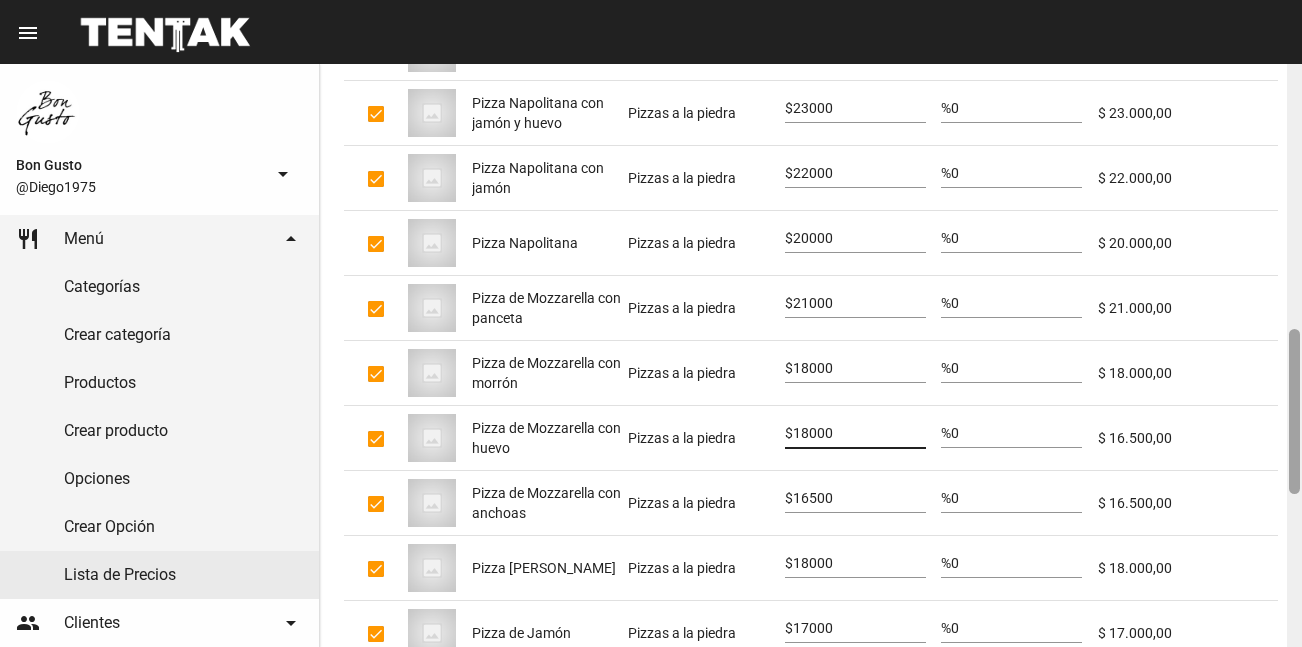 drag, startPoint x: 1292, startPoint y: 297, endPoint x: 1286, endPoint y: 352, distance: 55.326305 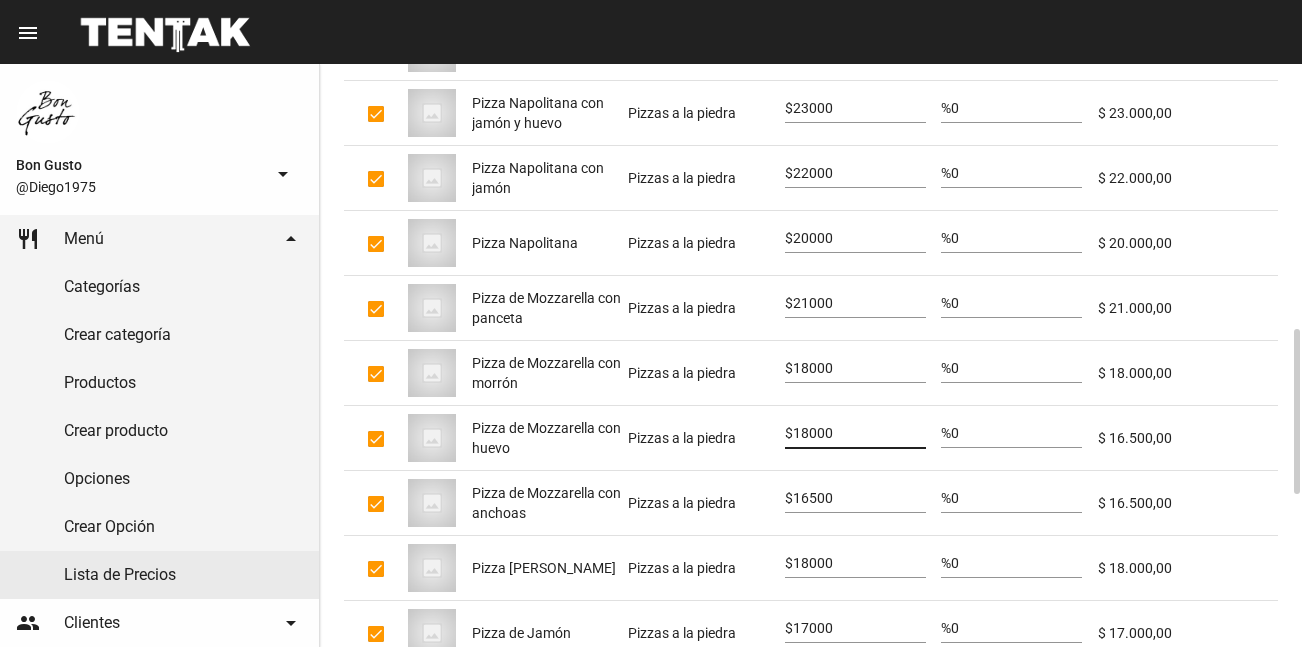 type on "18000" 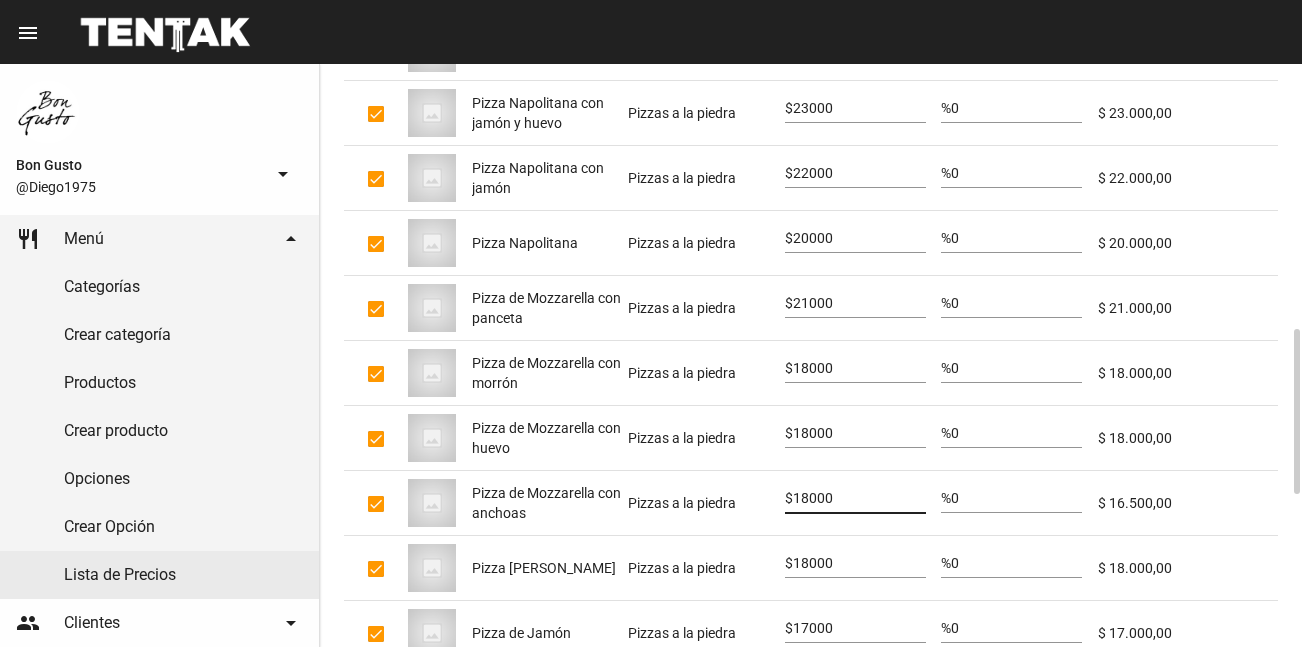 type on "18000" 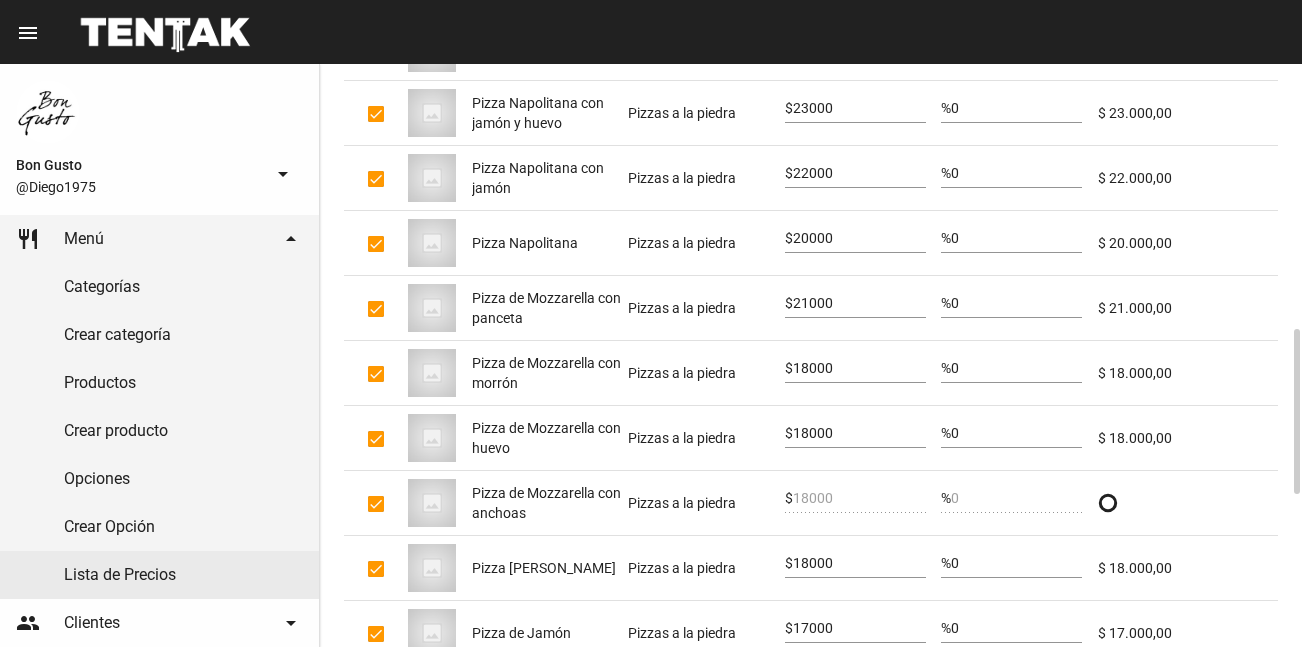 click on "18000" 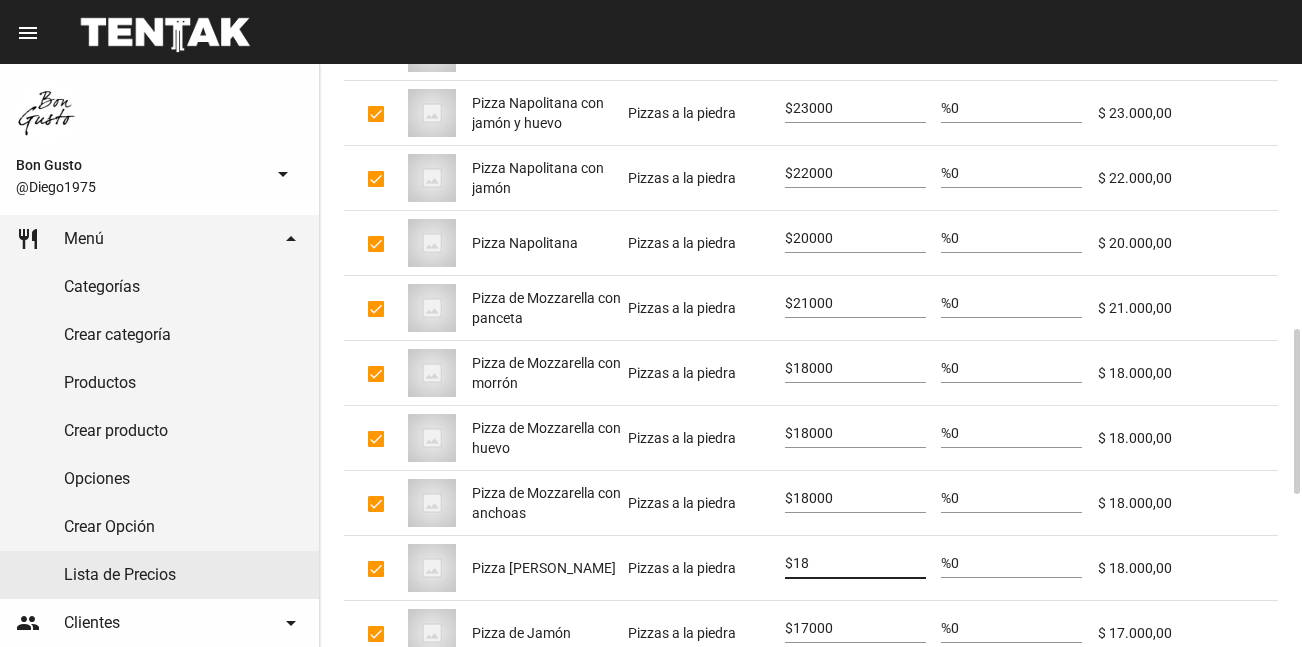 type on "1" 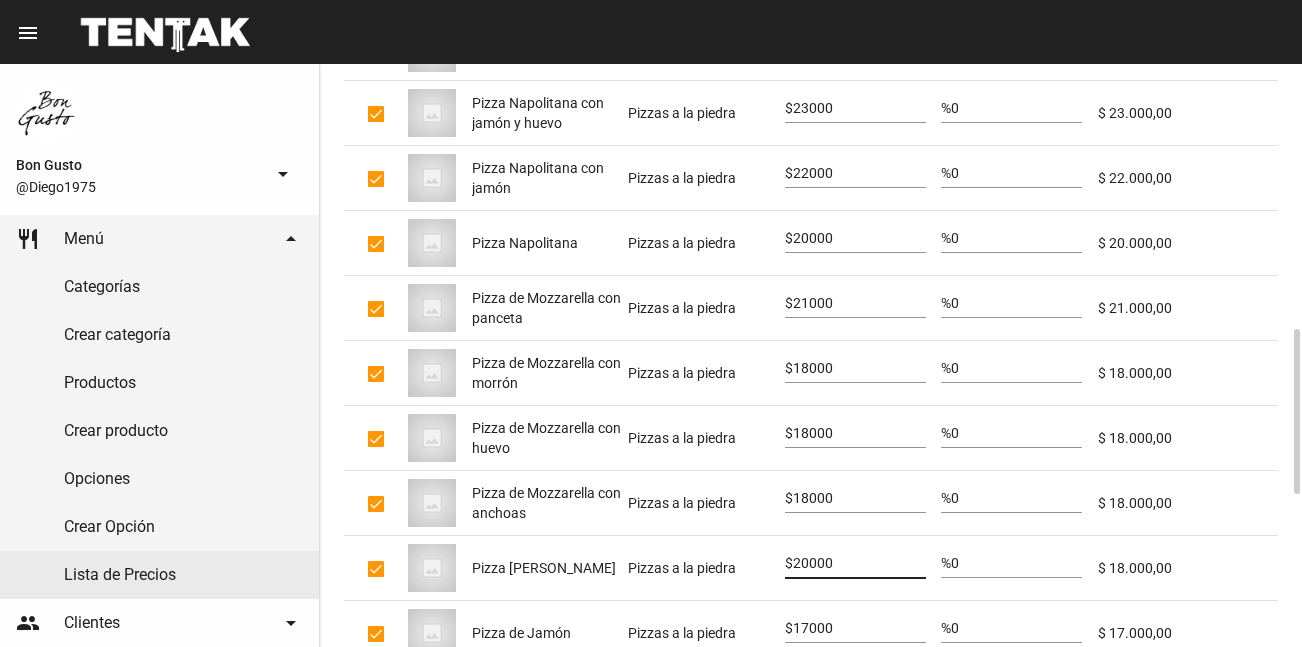 type on "20000" 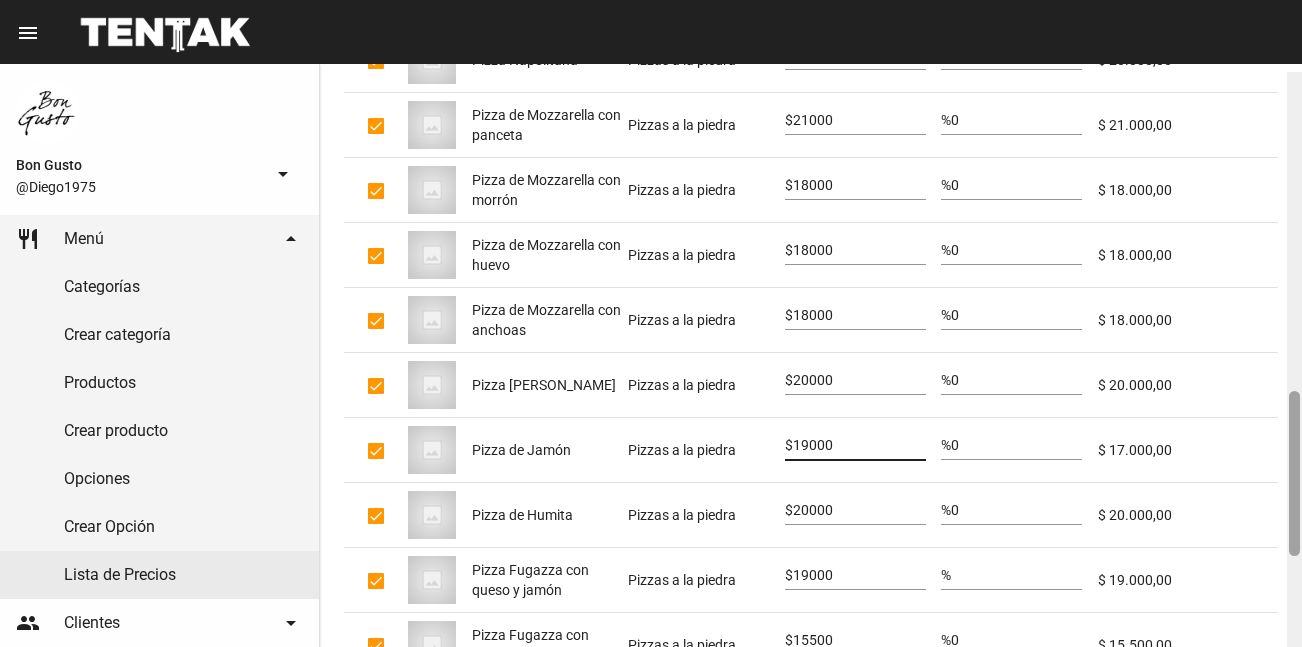 scroll, scrollTop: 1129, scrollLeft: 0, axis: vertical 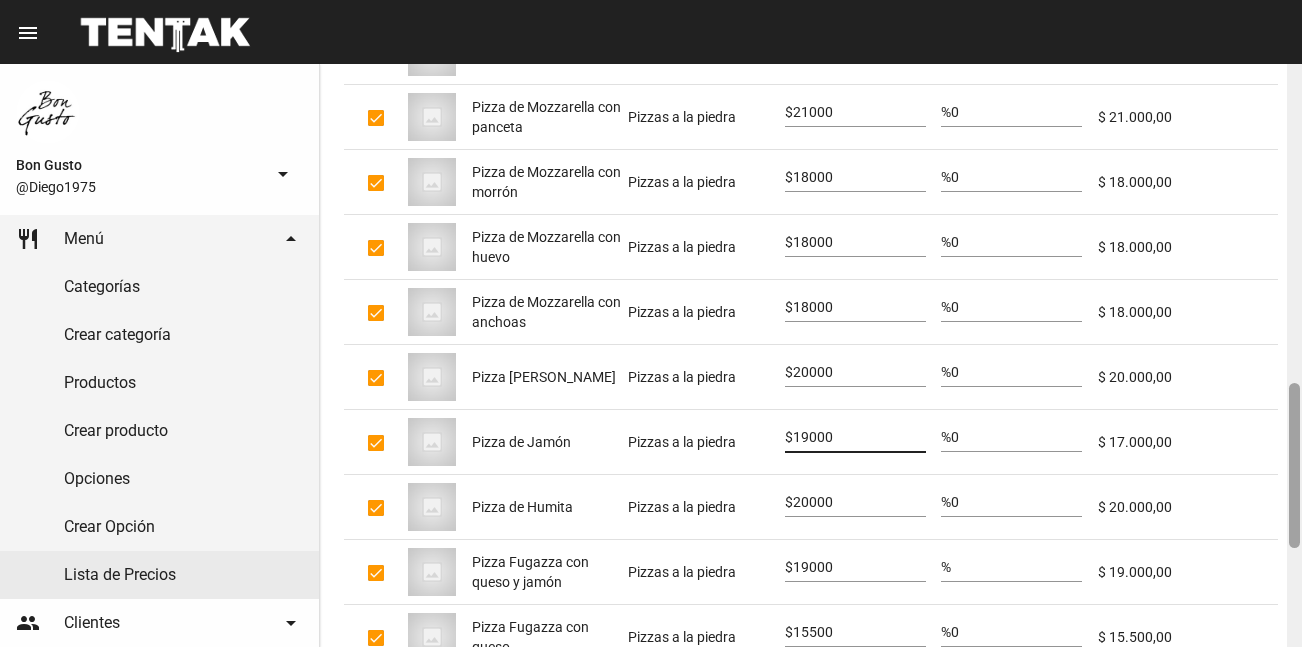 drag, startPoint x: 1292, startPoint y: 342, endPoint x: 1298, endPoint y: 396, distance: 54.33231 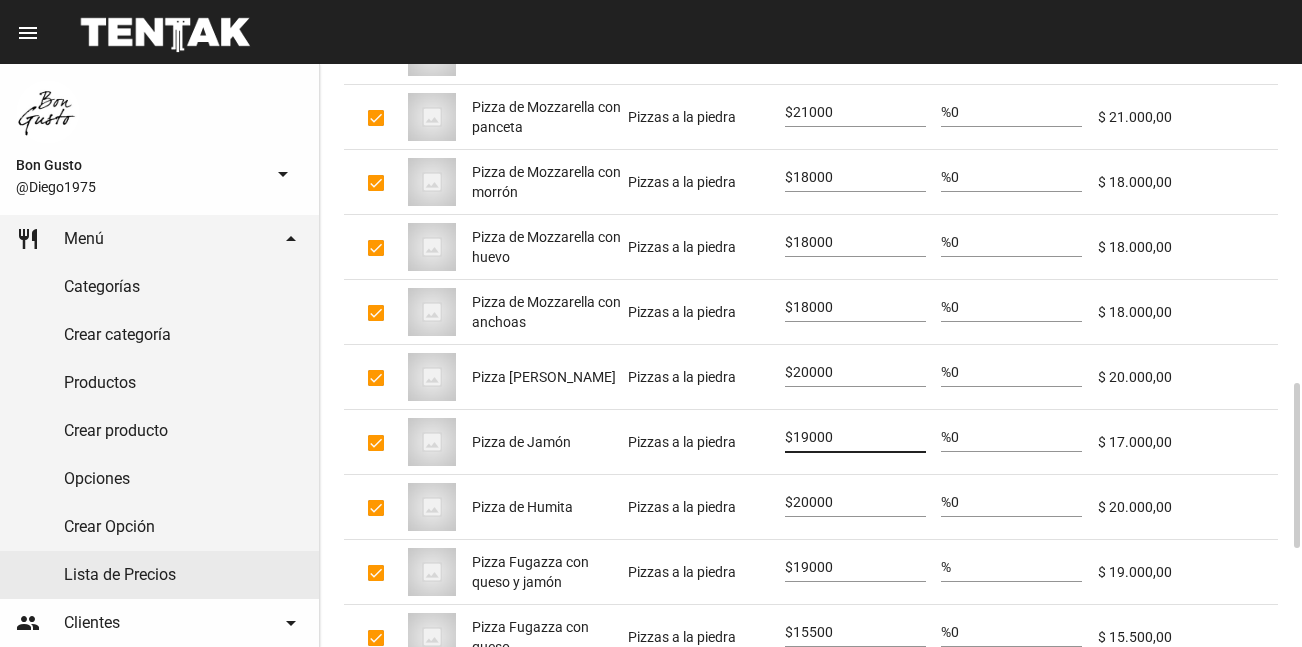 type on "19000" 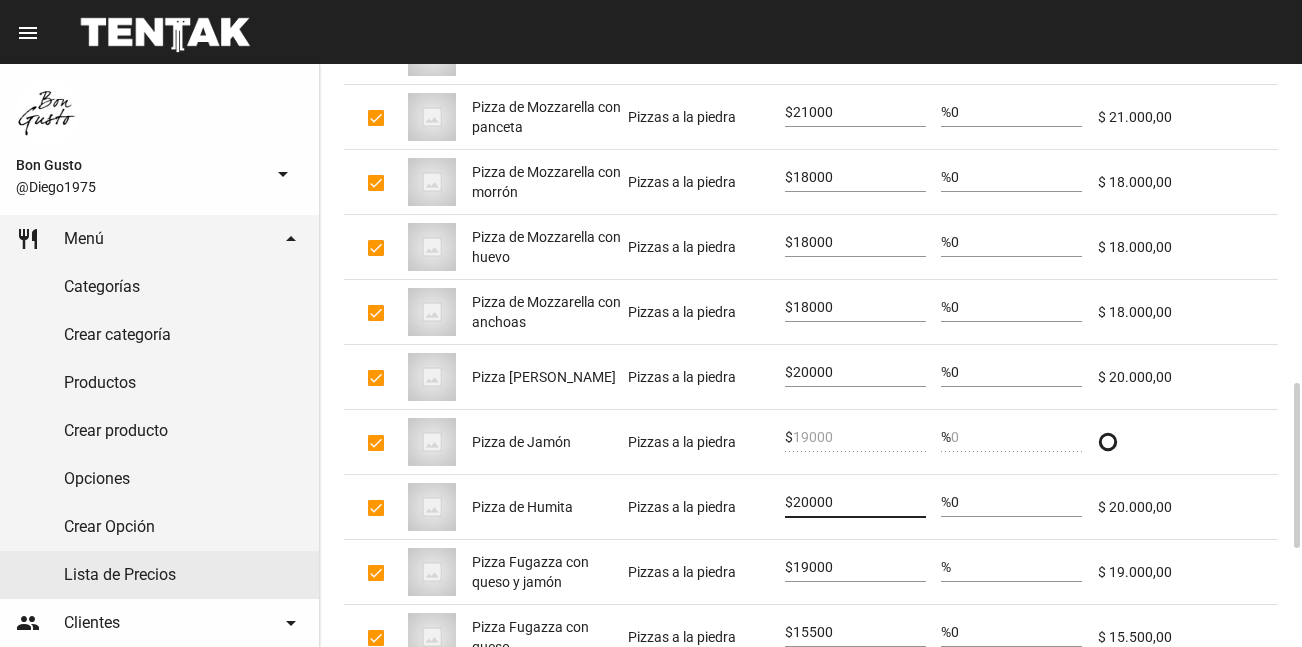 click on "20000" at bounding box center (859, 503) 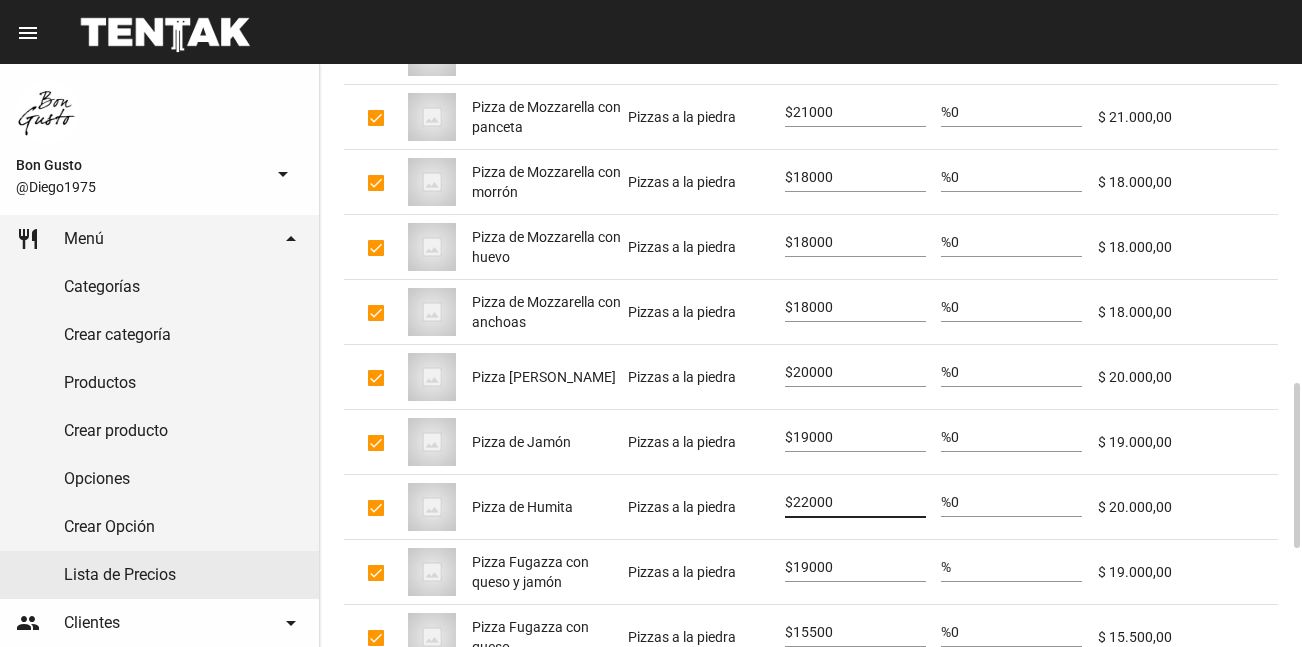 type on "22000" 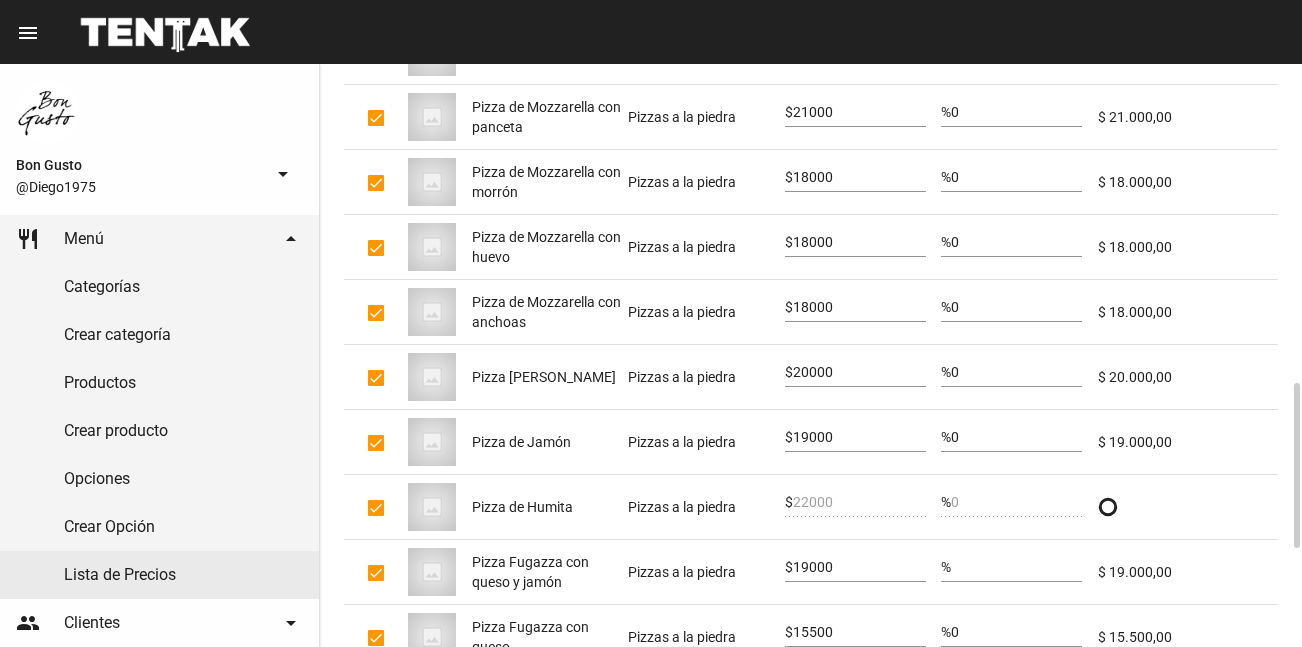 click on "19000" 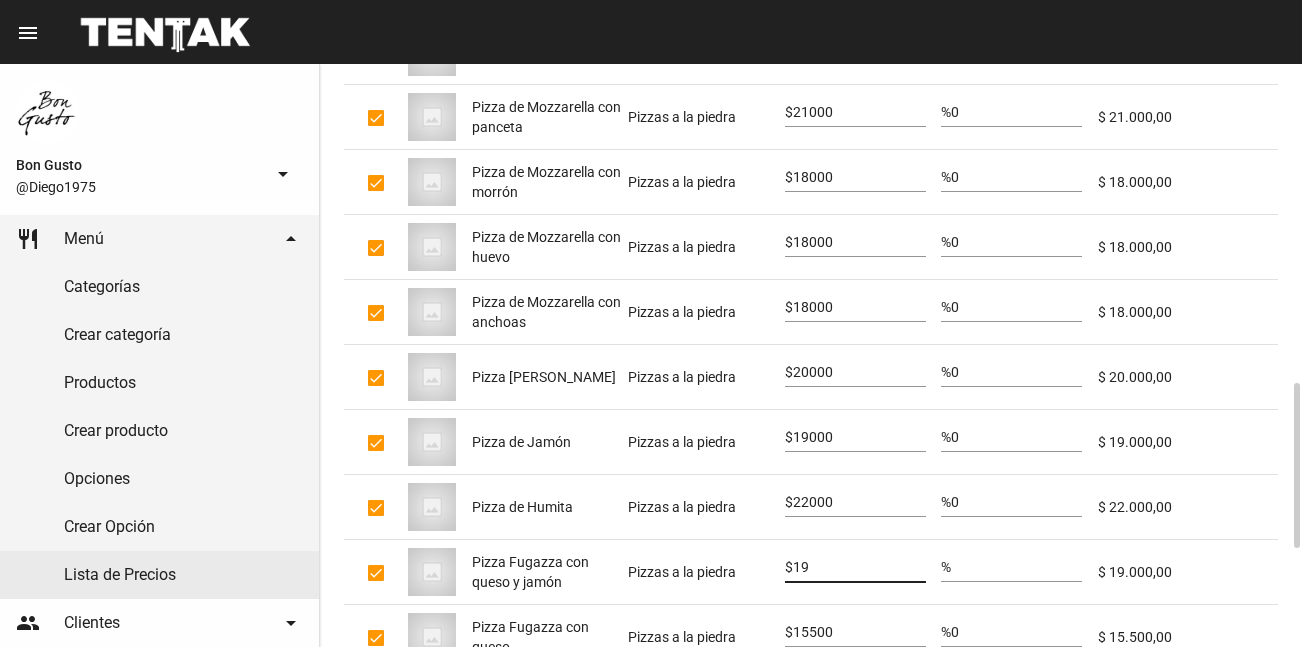 type on "1" 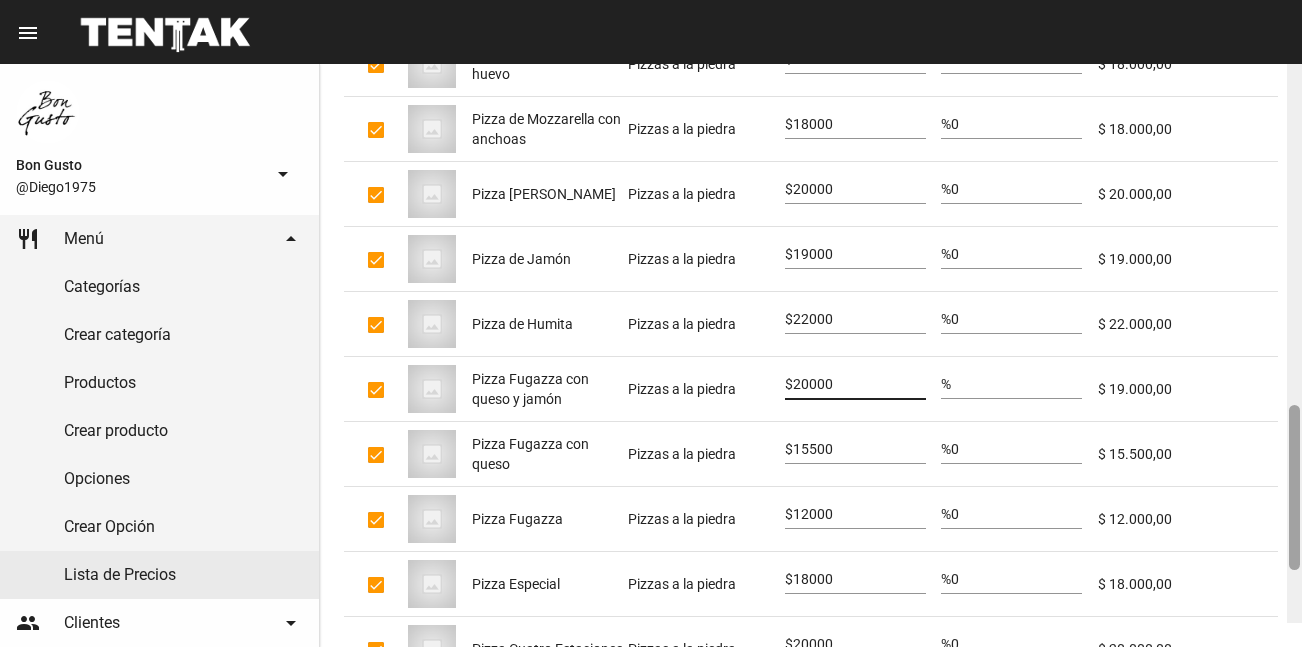 scroll, scrollTop: 1323, scrollLeft: 0, axis: vertical 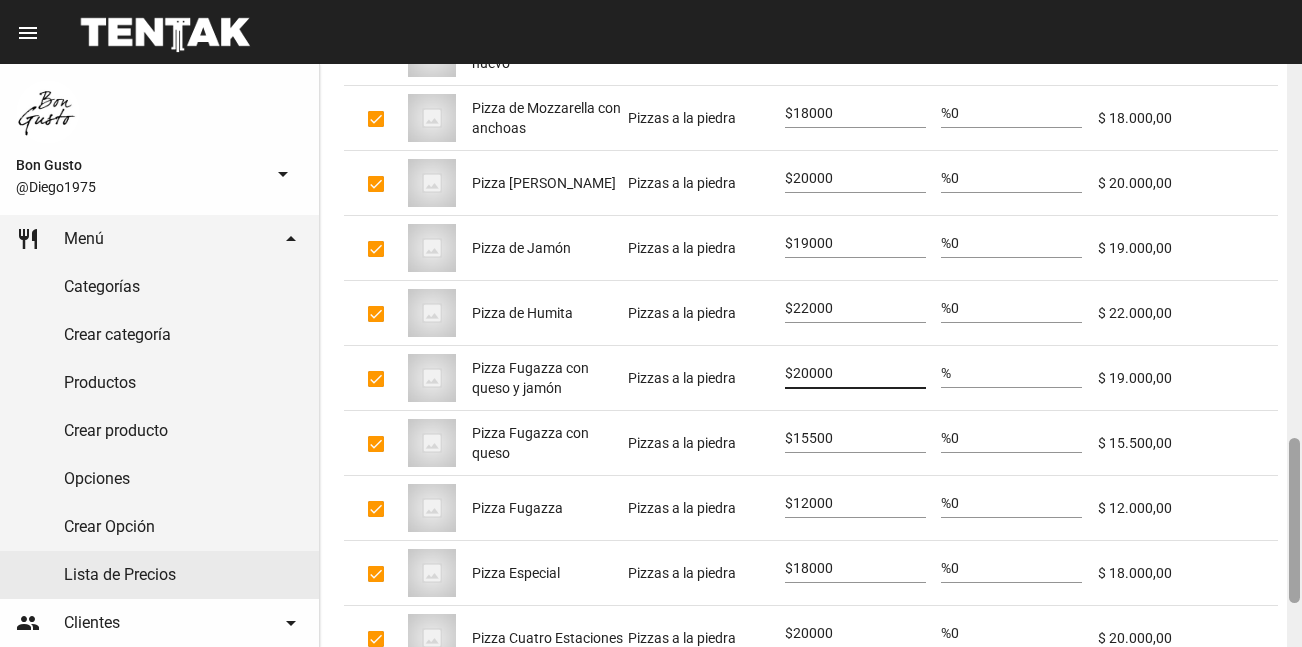 drag, startPoint x: 1293, startPoint y: 396, endPoint x: 1285, endPoint y: 451, distance: 55.578773 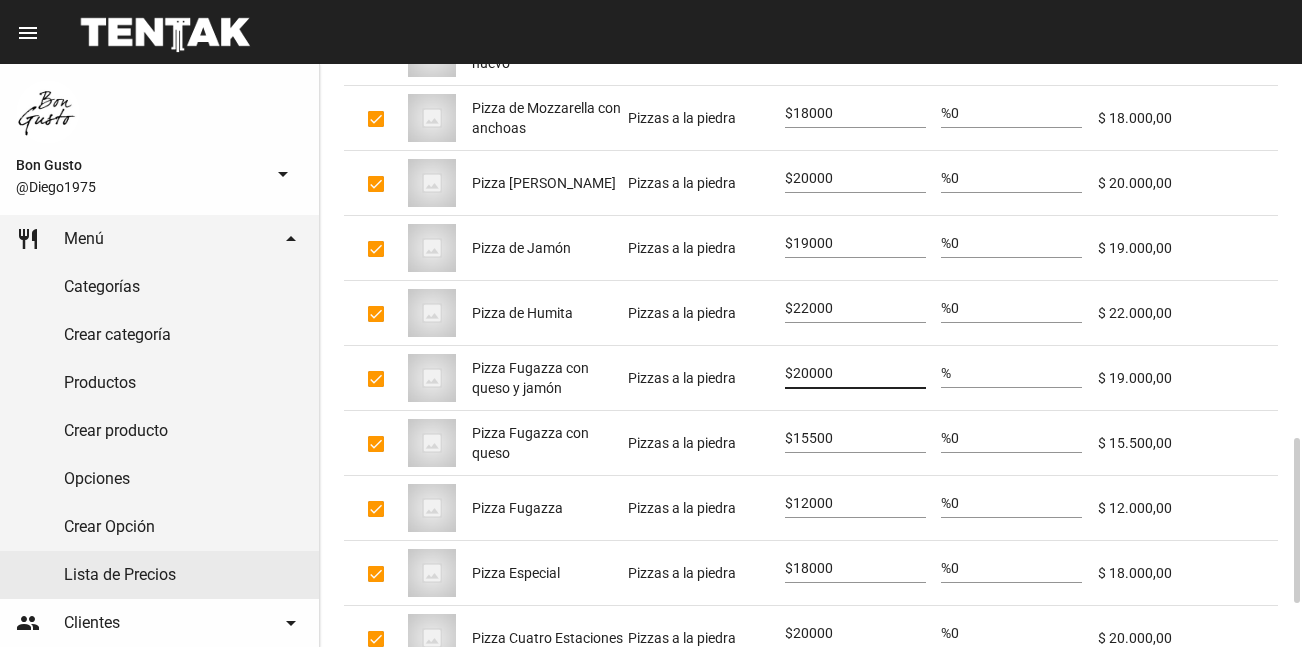 type on "20000" 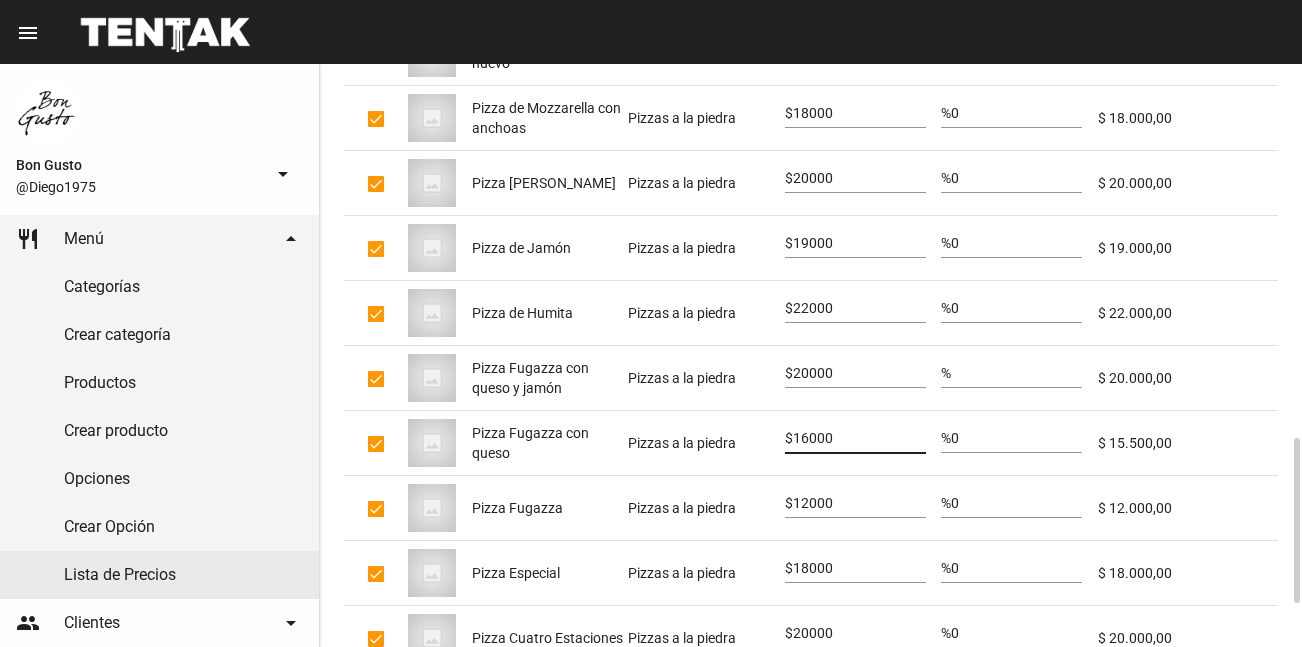 type on "16000" 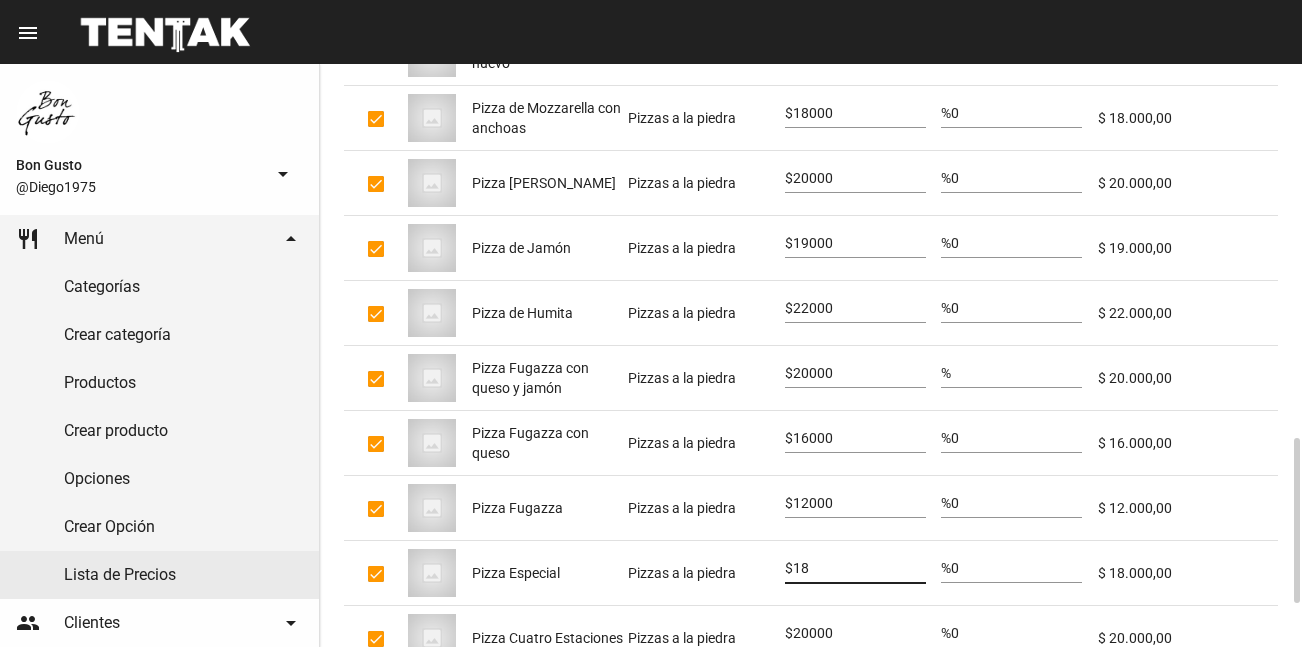type on "1" 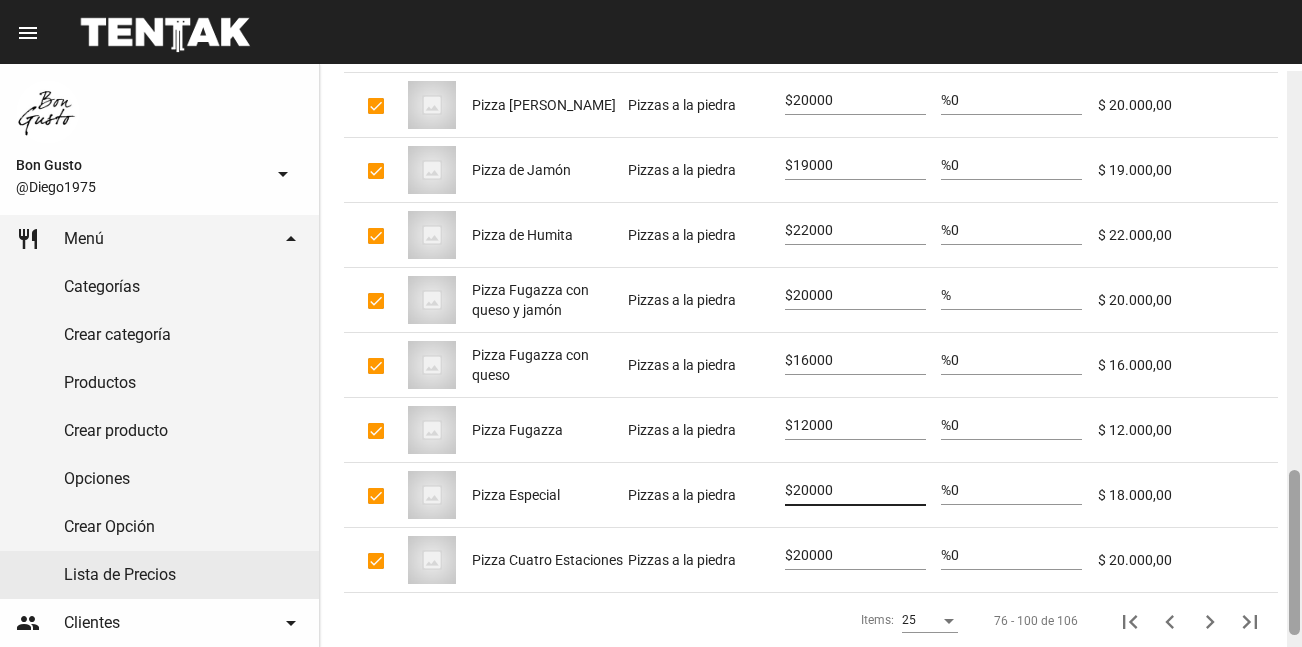 scroll, scrollTop: 1408, scrollLeft: 0, axis: vertical 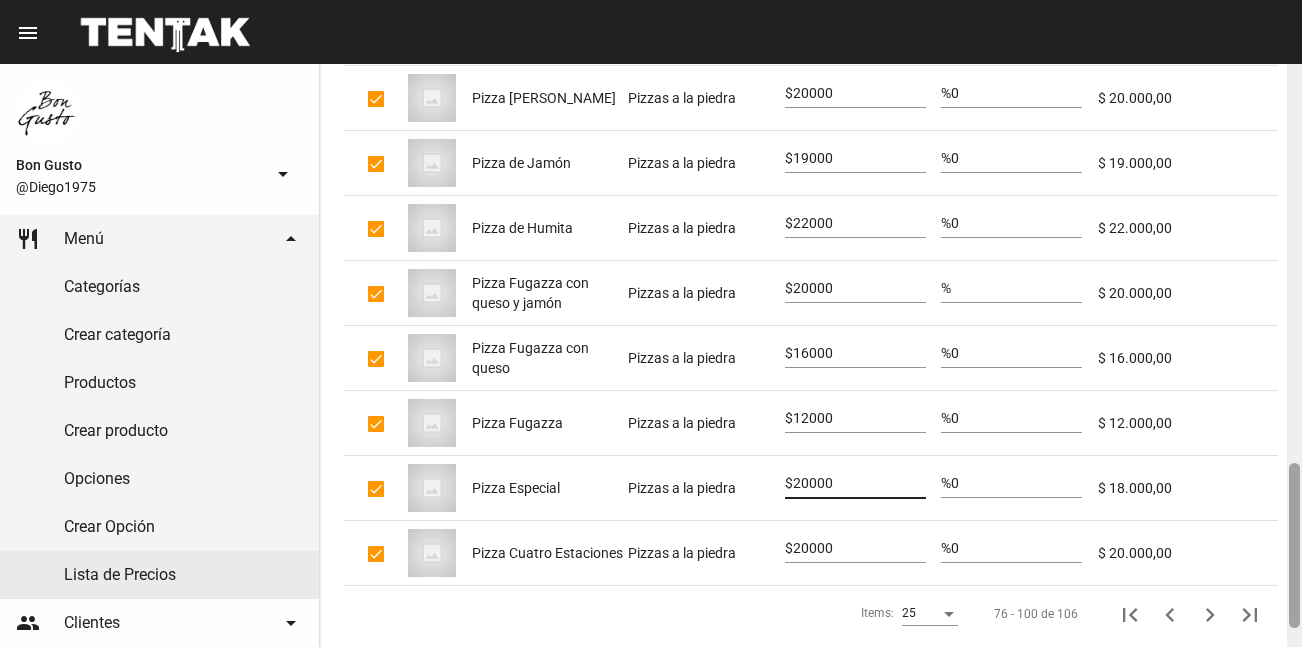 drag, startPoint x: 1295, startPoint y: 445, endPoint x: 1244, endPoint y: 462, distance: 53.75872 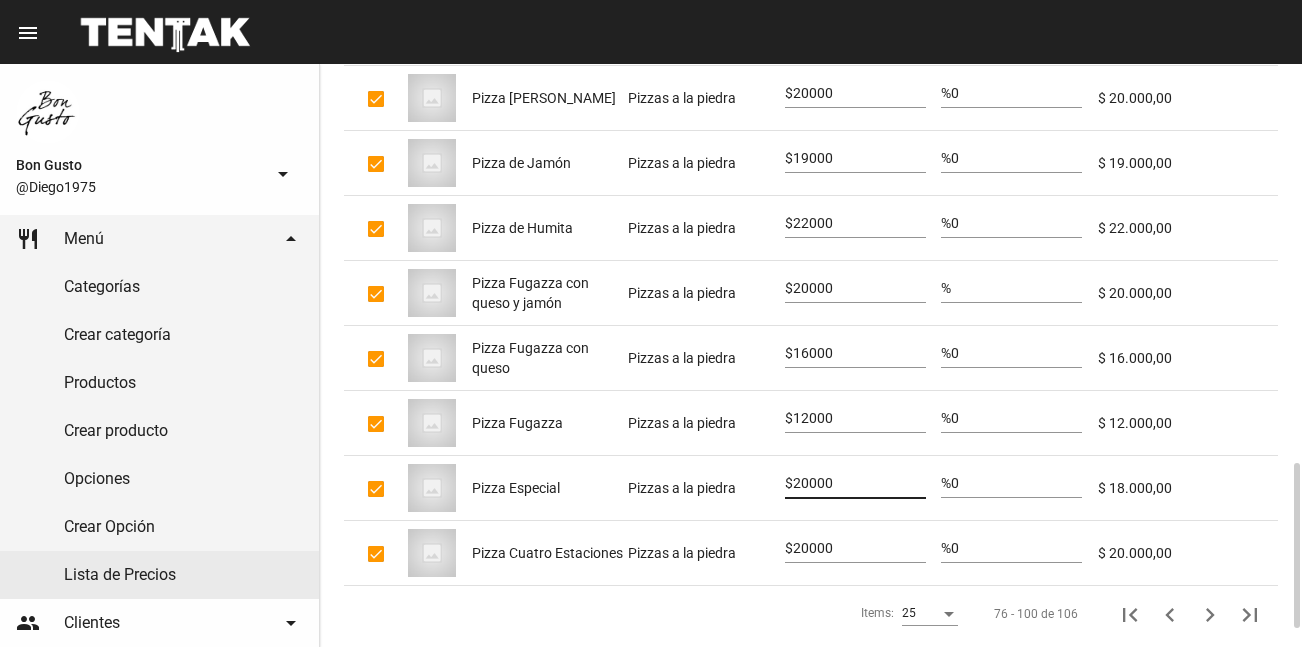type on "20000" 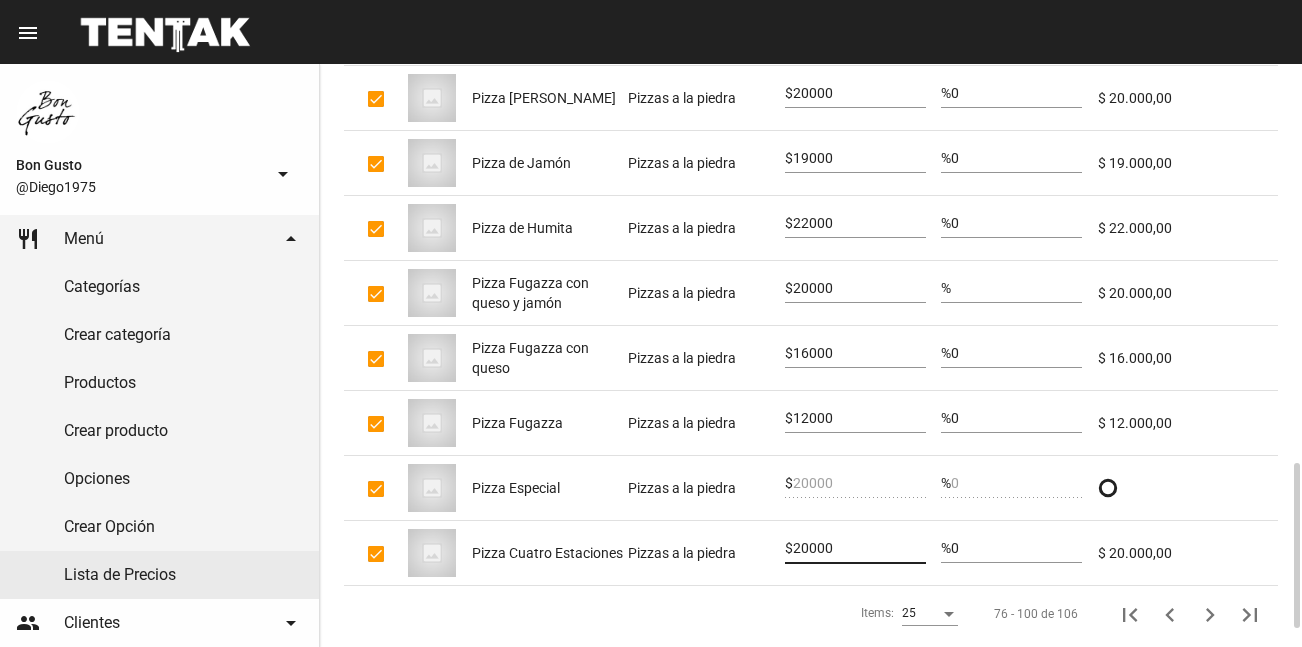 click on "20000" at bounding box center (859, 549) 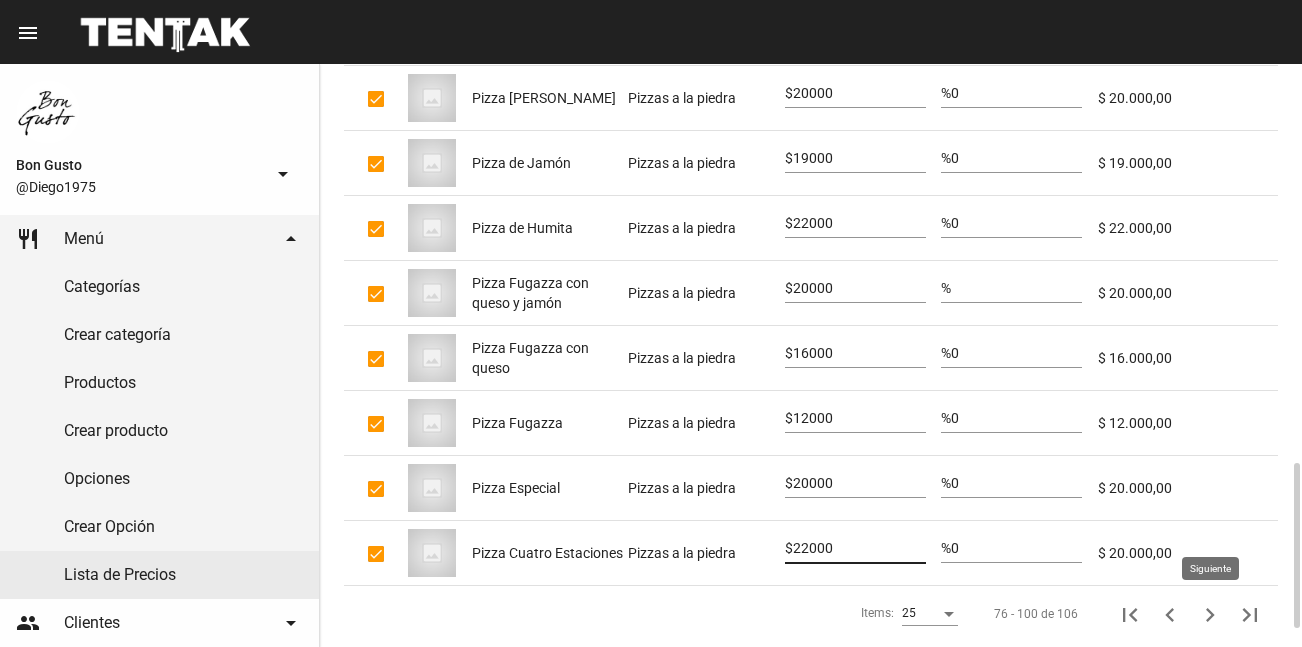 type on "22000" 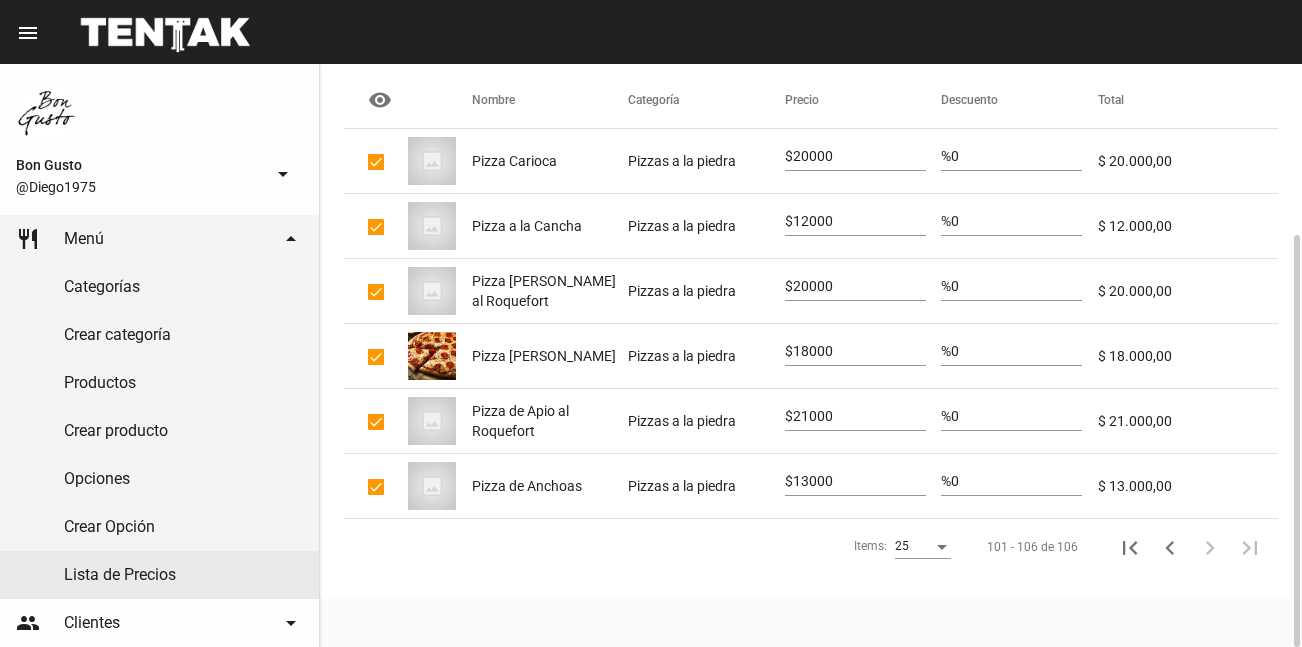 scroll, scrollTop: 240, scrollLeft: 0, axis: vertical 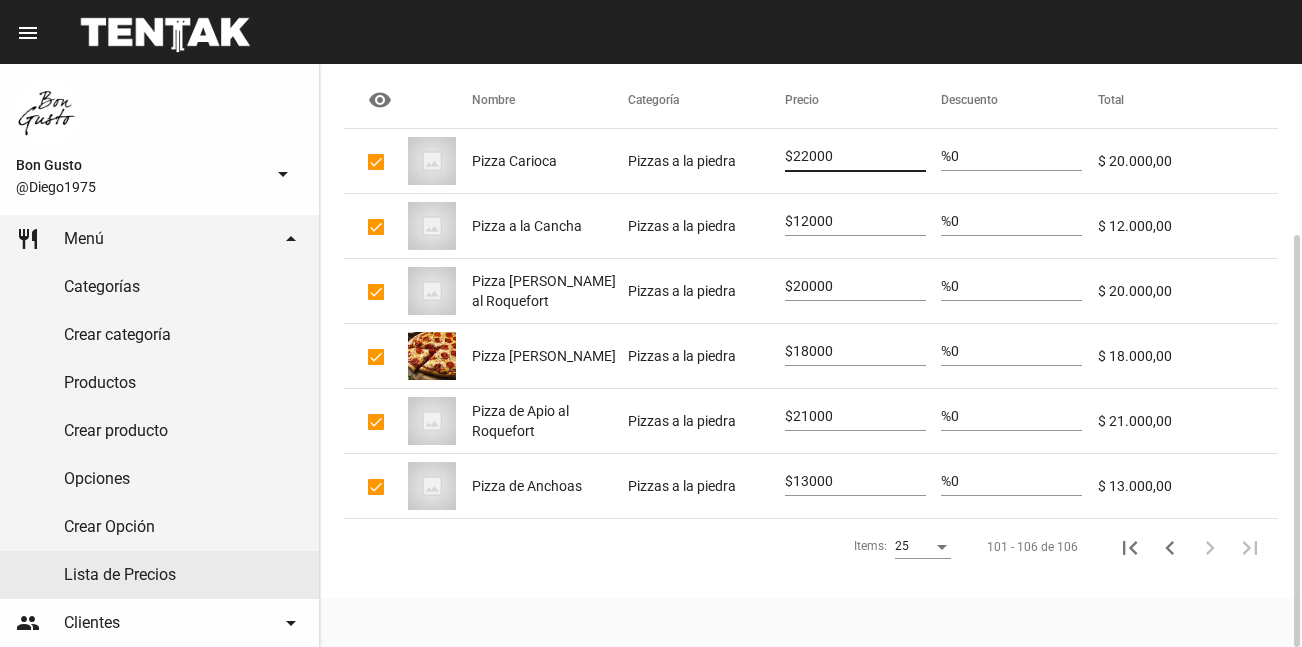 type on "22000" 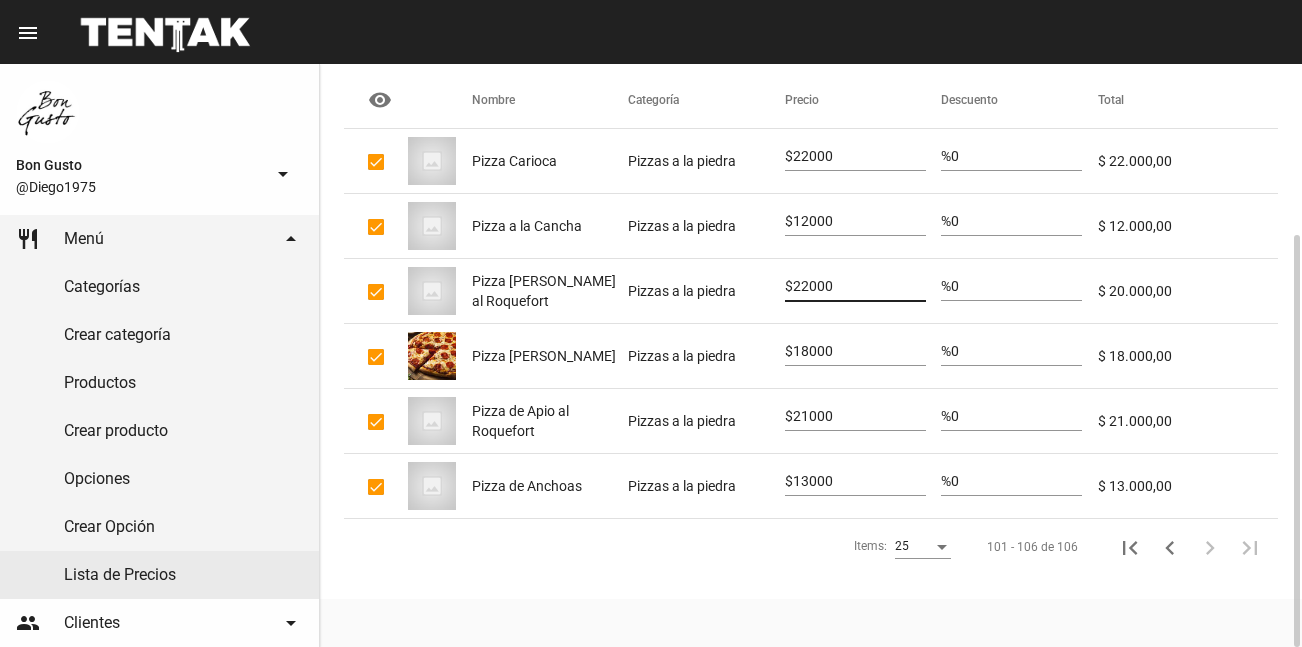 type on "22000" 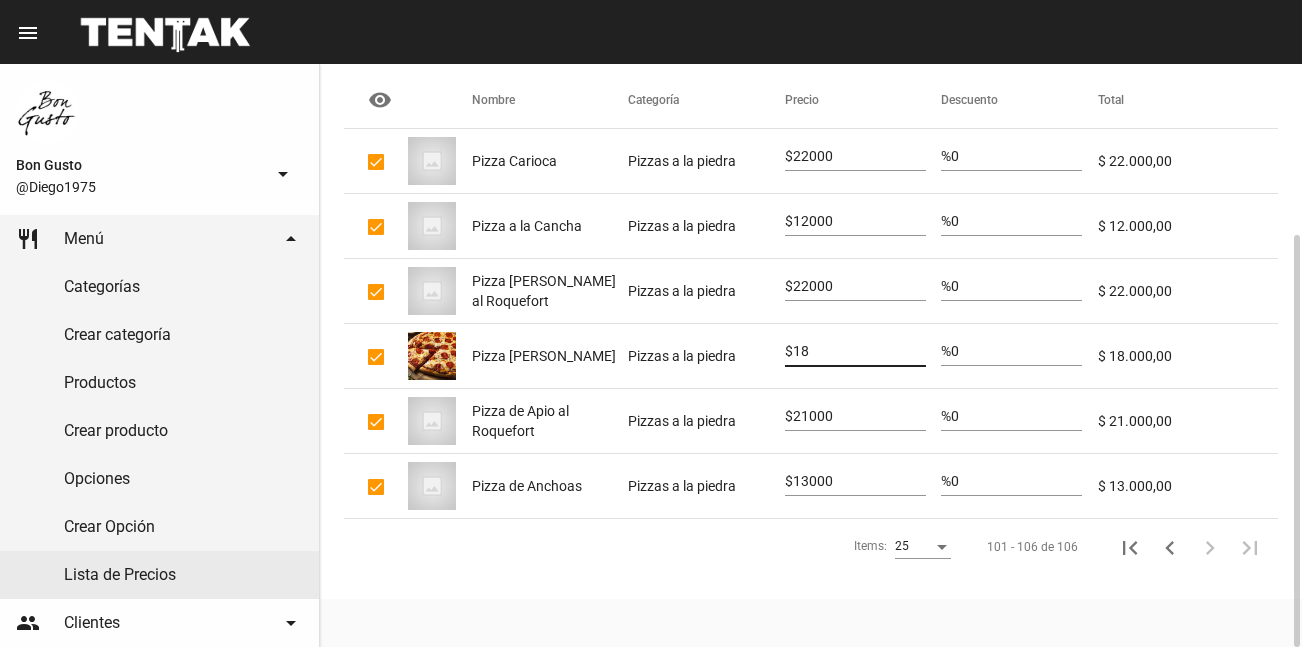 type on "1" 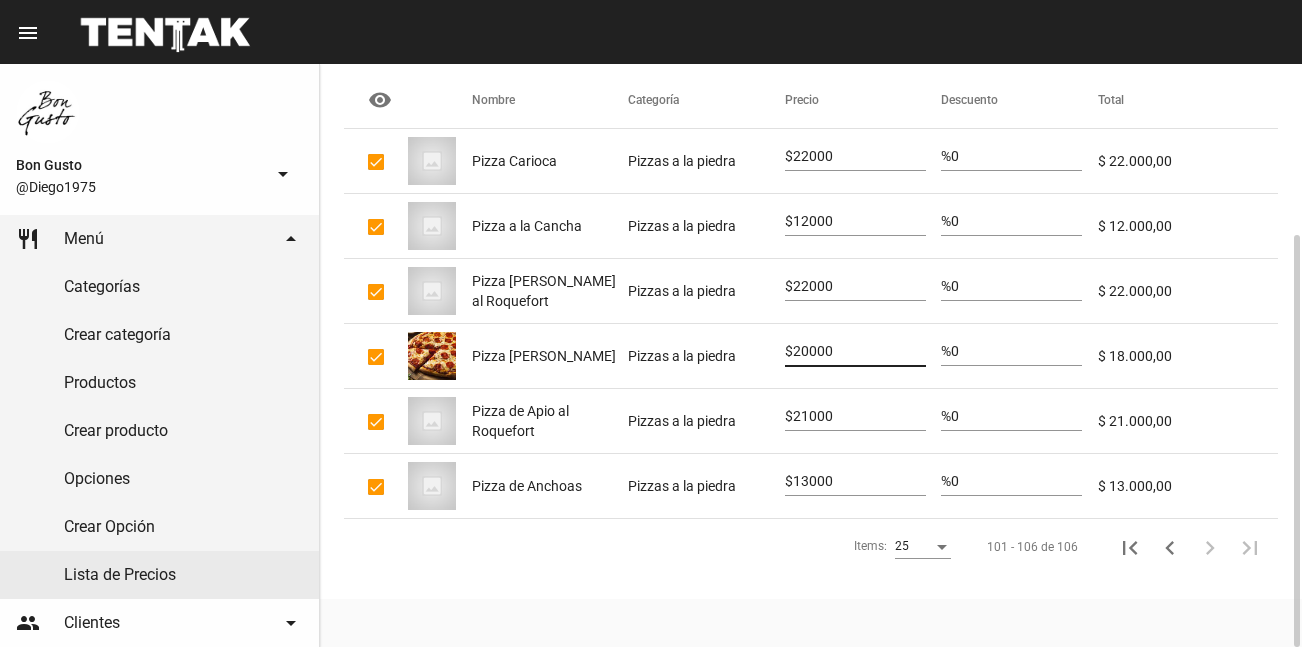 type on "20000" 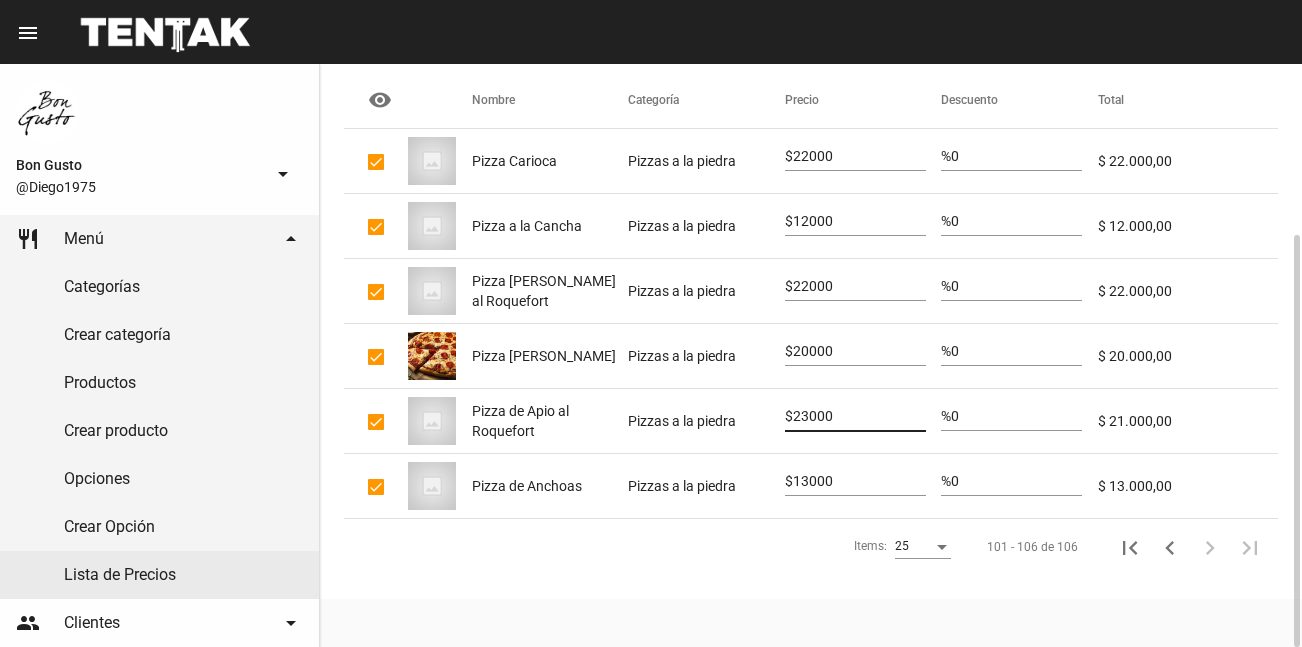 type on "23000" 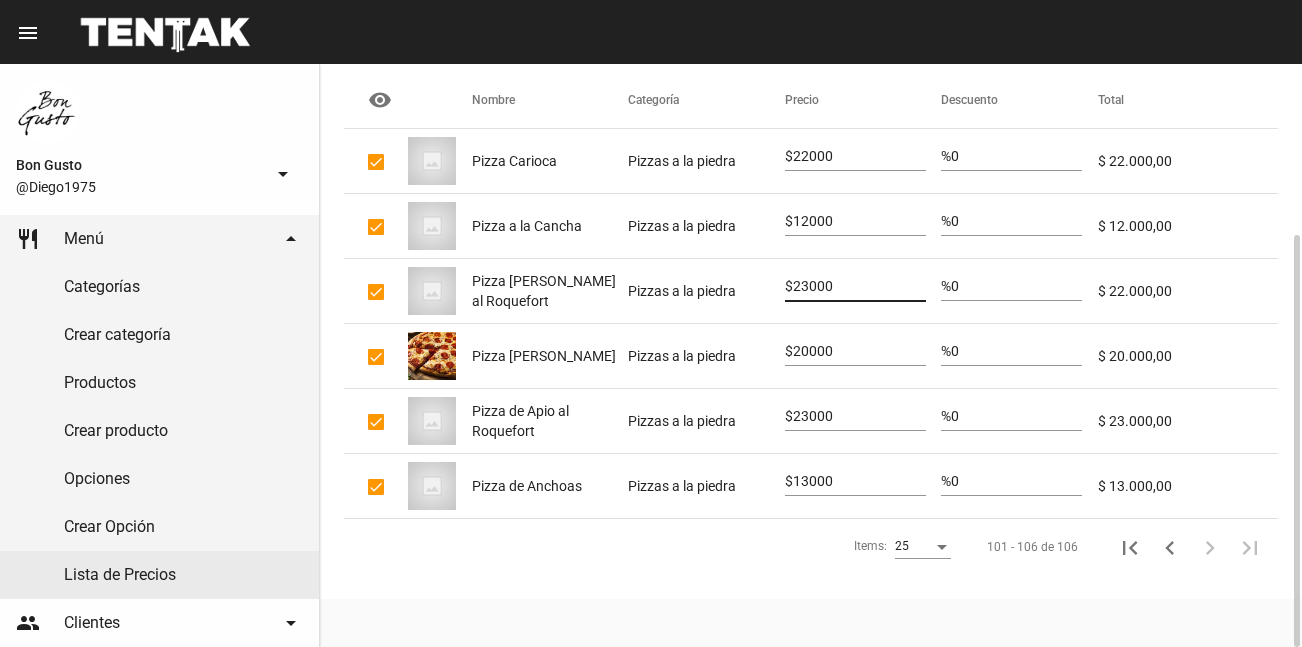 type on "23000" 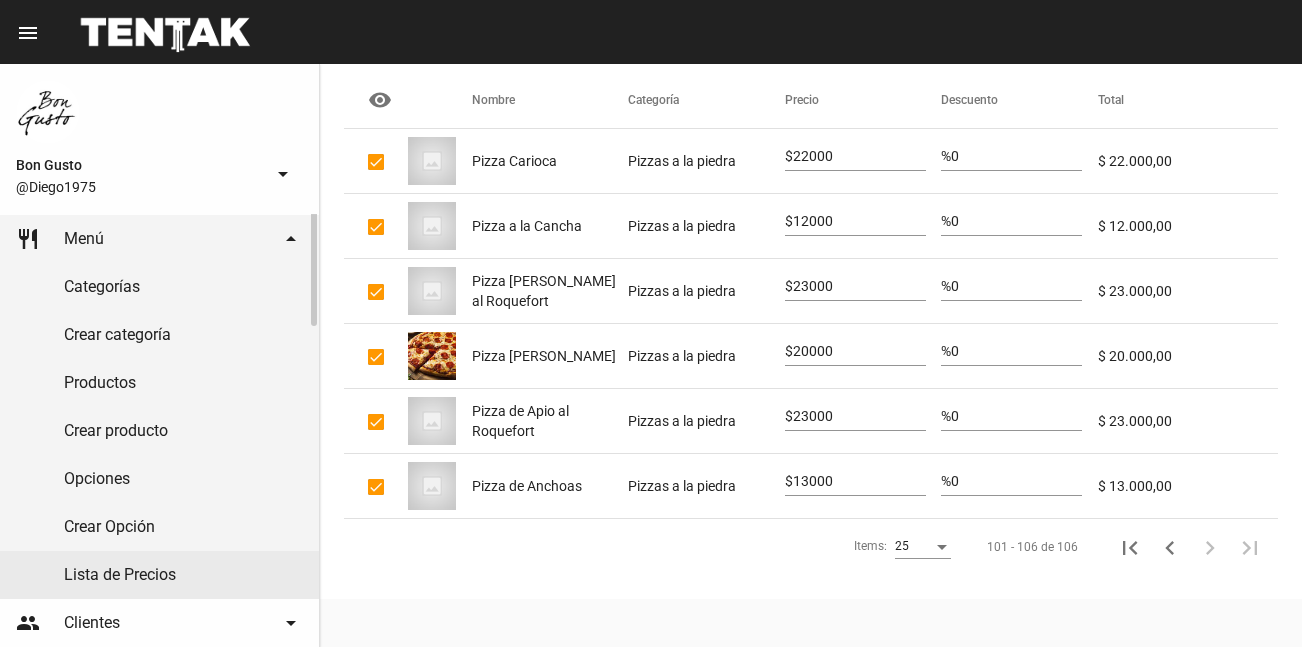 scroll, scrollTop: 0, scrollLeft: 0, axis: both 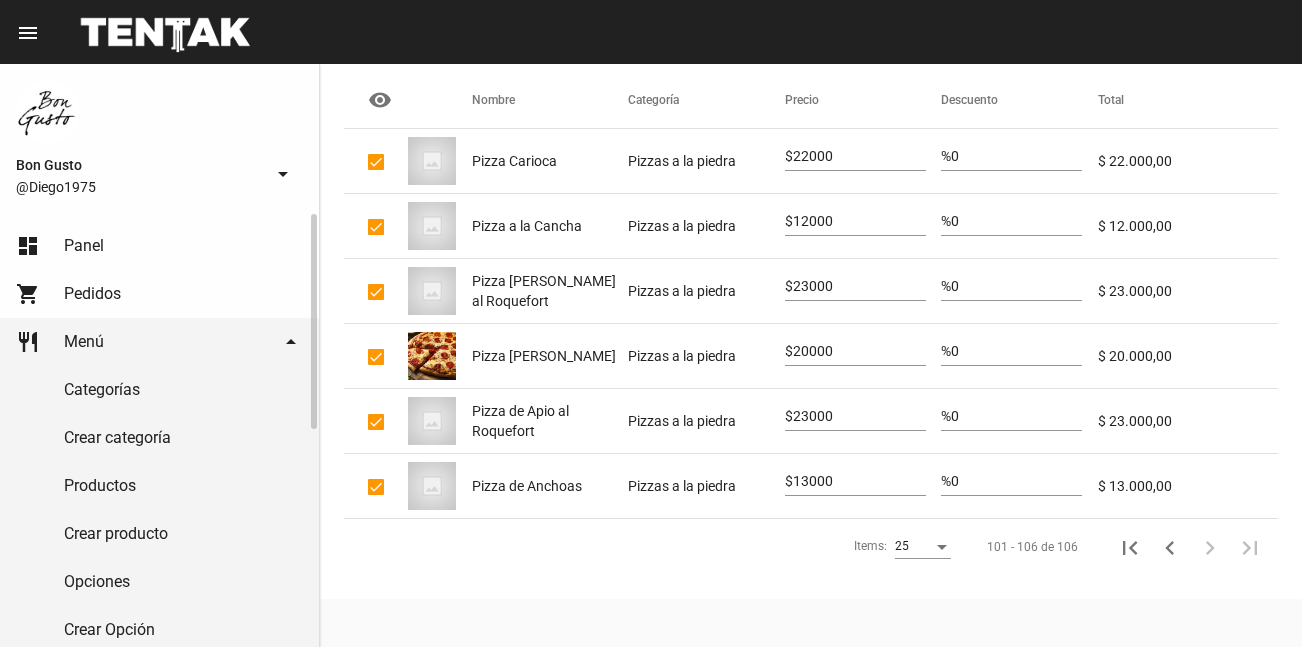 click on "dashboard Panel" 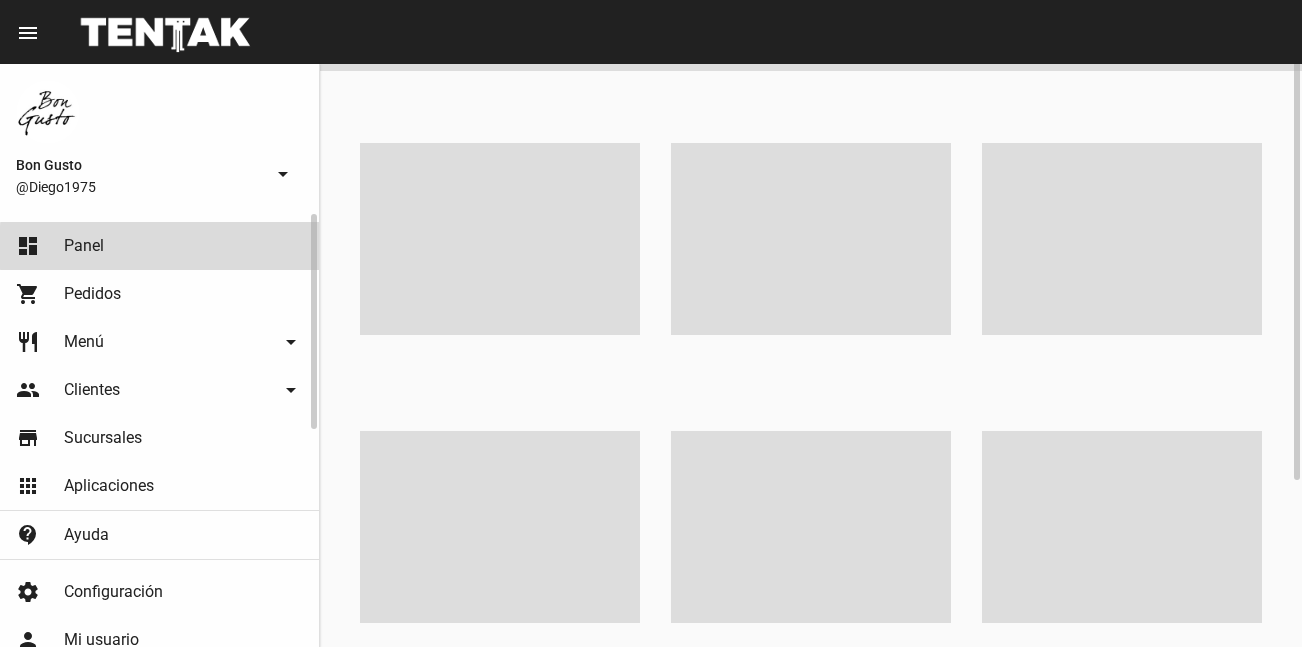 scroll, scrollTop: 0, scrollLeft: 0, axis: both 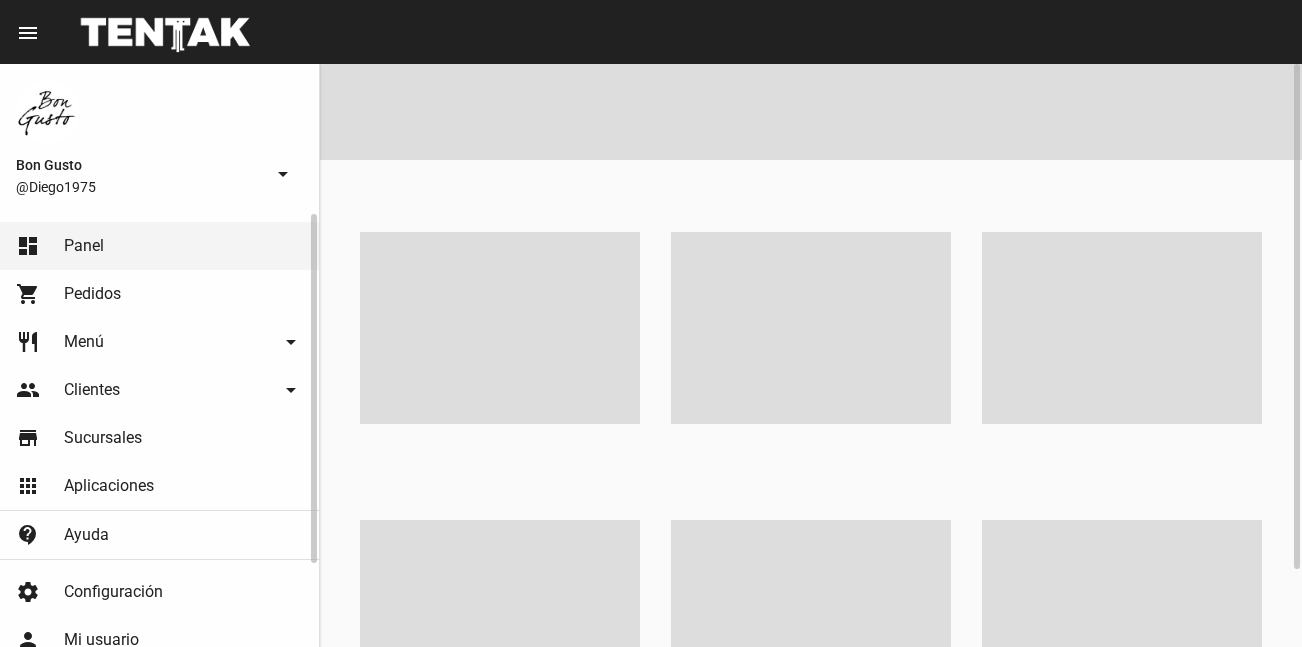 click on "shopping_cart Pedidos" 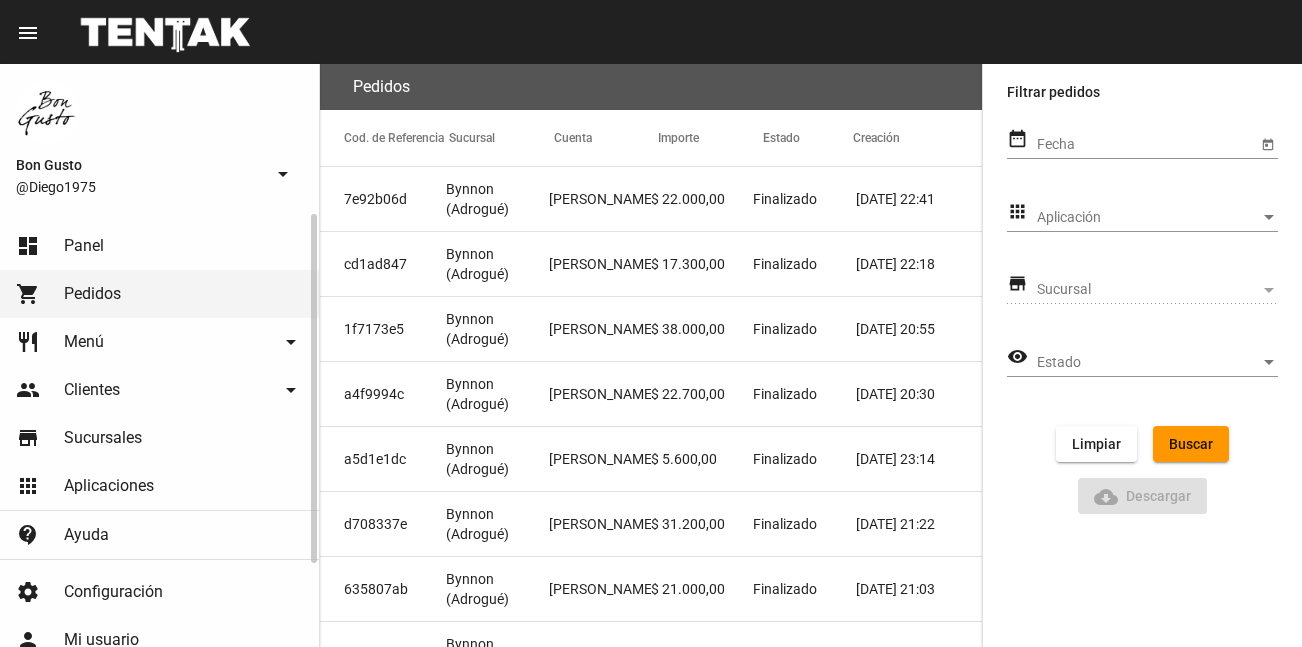 click on "dashboard Panel" 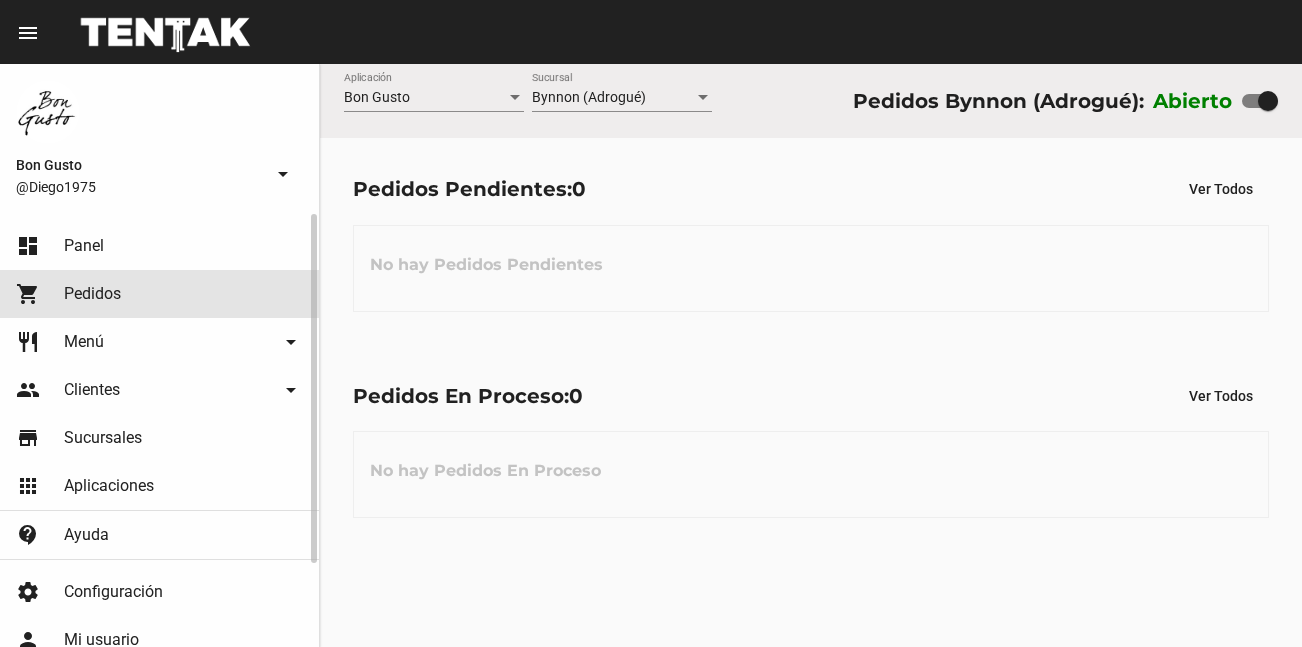 scroll, scrollTop: 0, scrollLeft: 0, axis: both 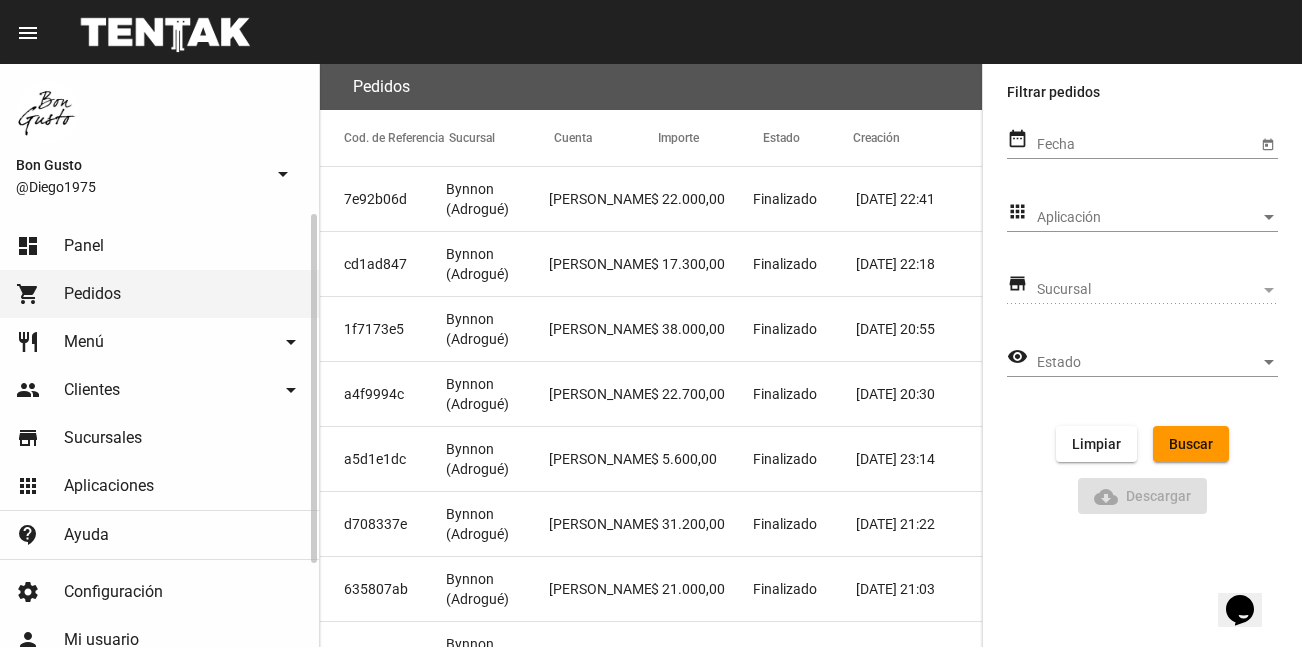 click on "dashboard Panel" 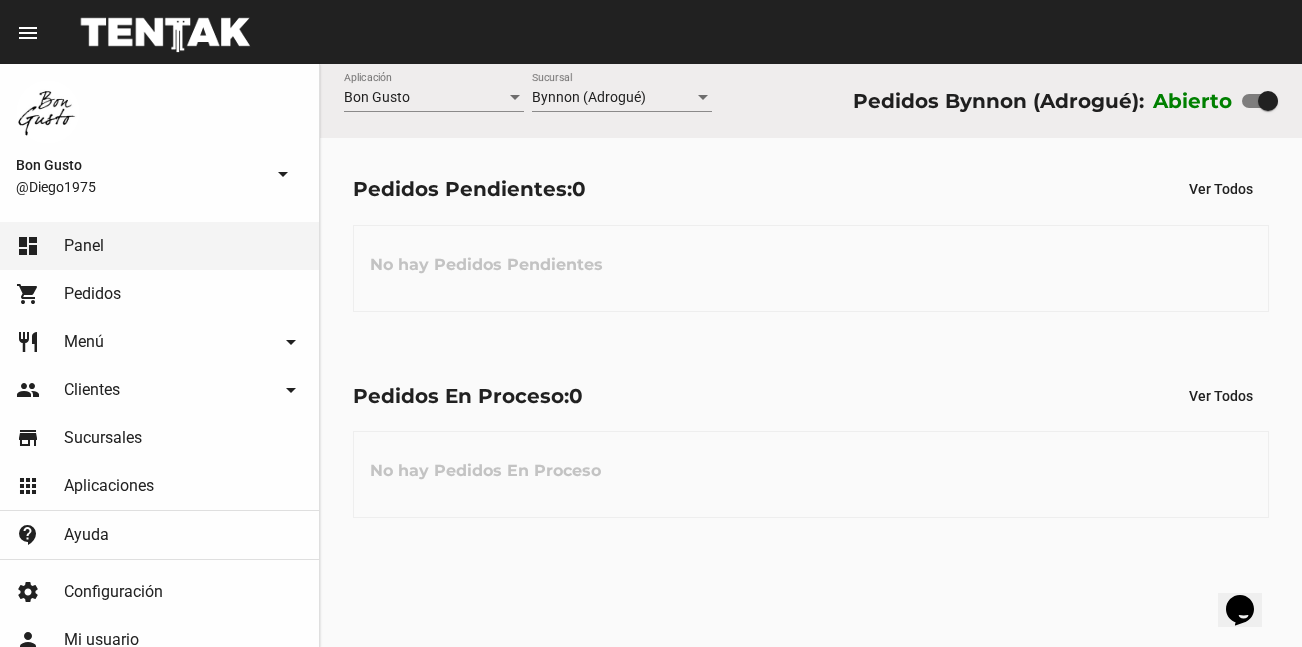 click on "Pedidos Pendientes:  0 Ver Todos No hay Pedidos Pendientes" 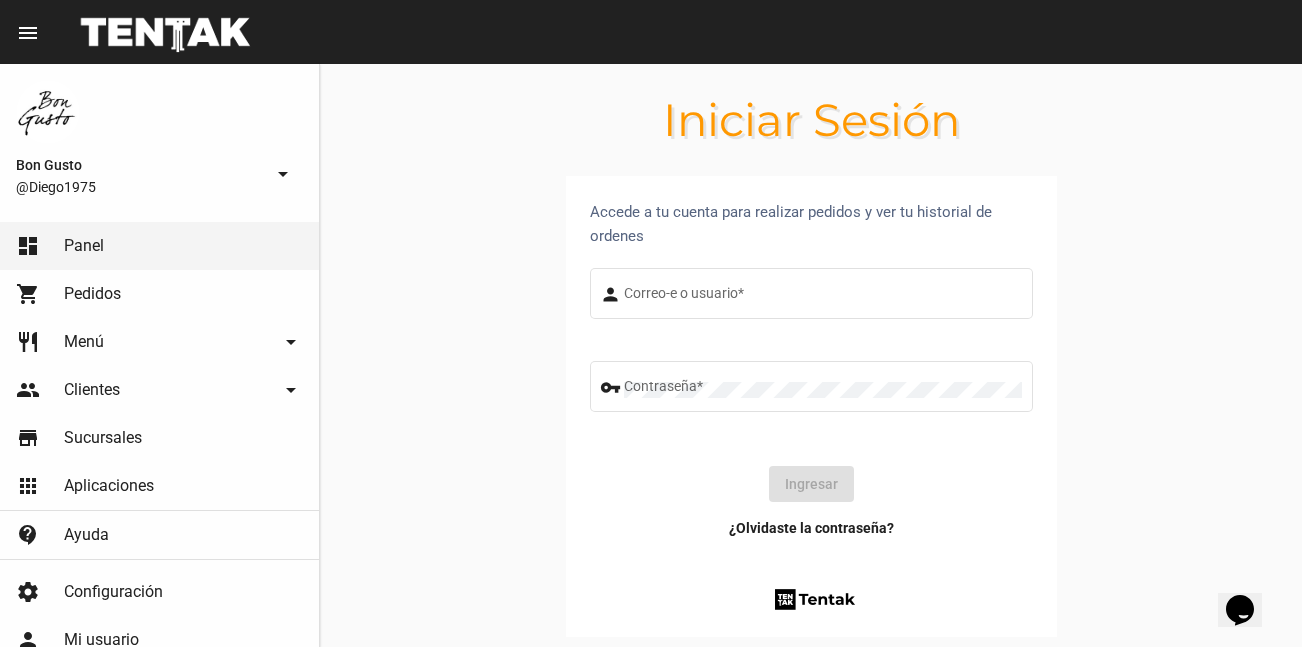 type on "diego1975" 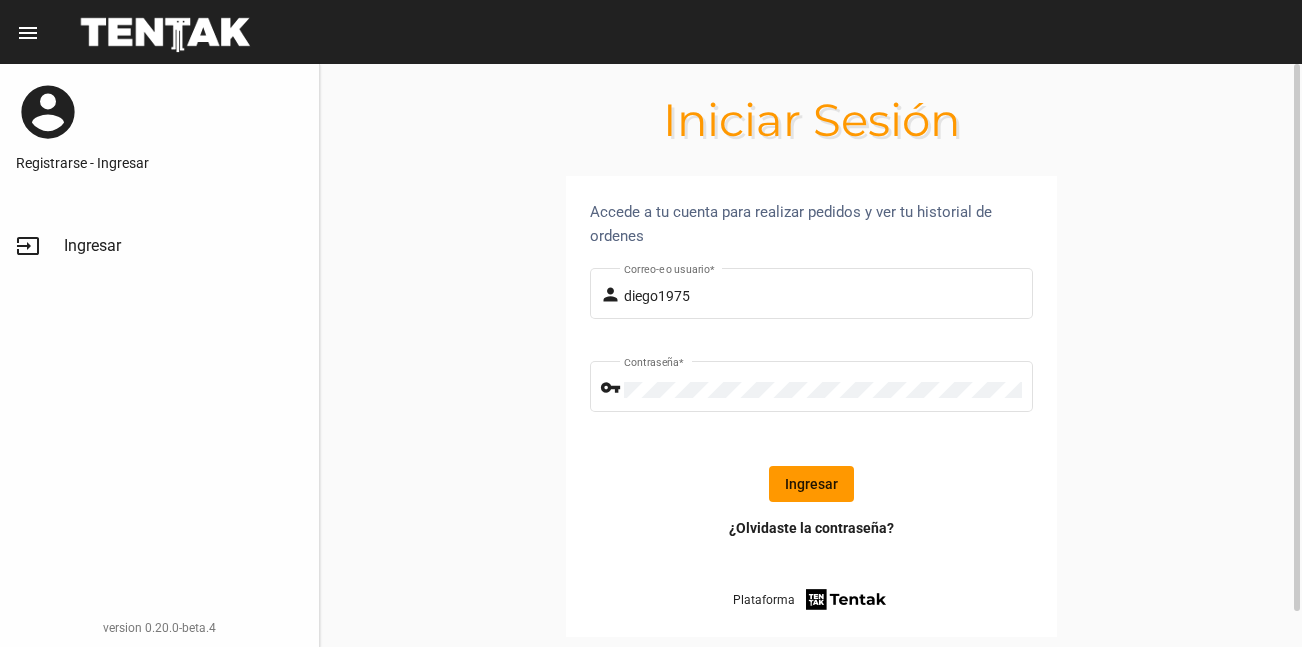 click on "Ingresar" 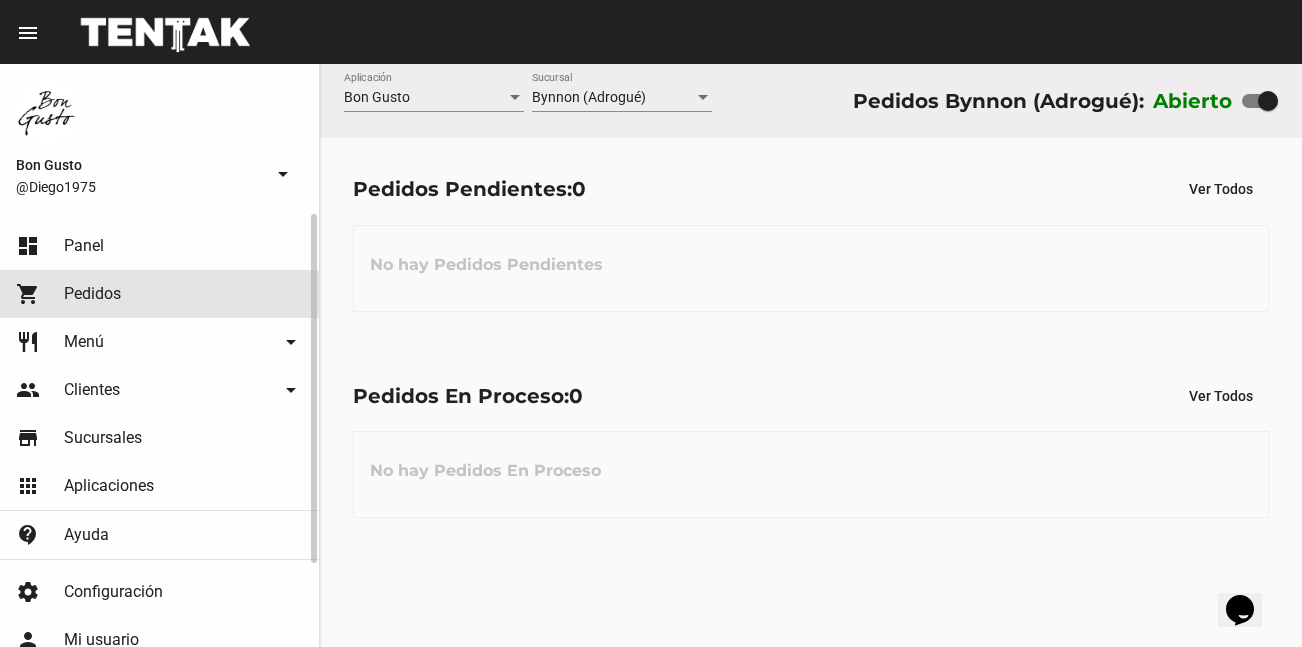 click on "Pedidos" 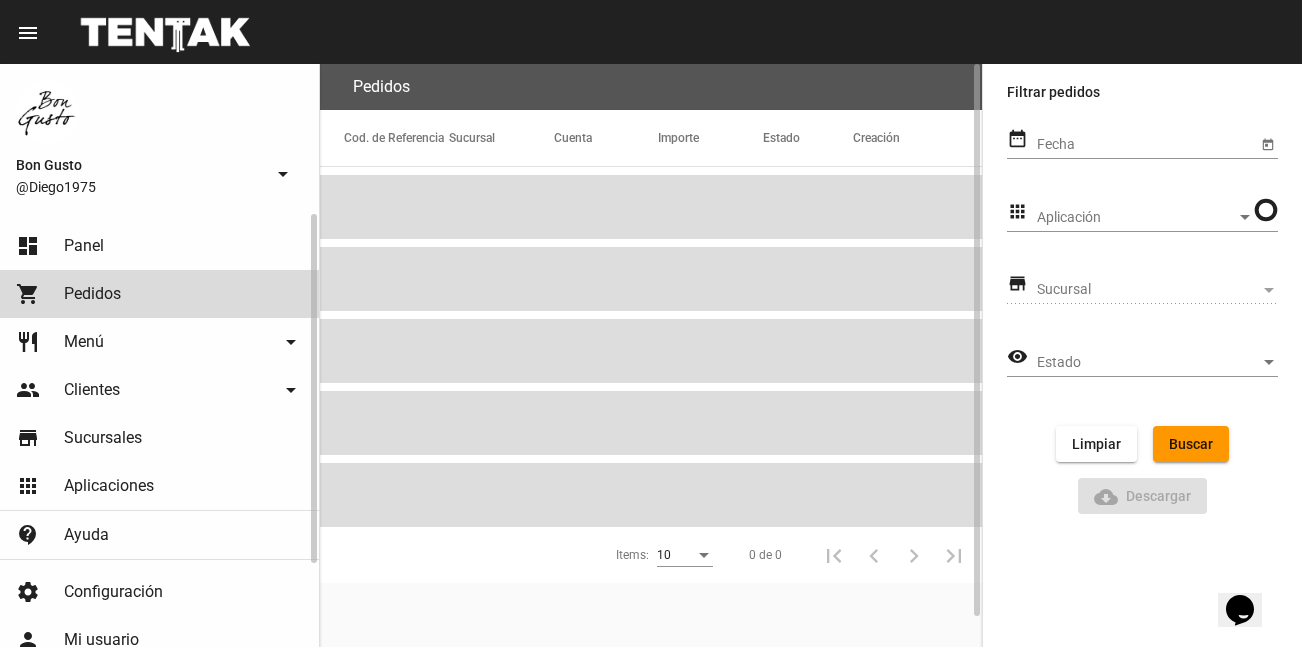 click on "dashboard Panel" 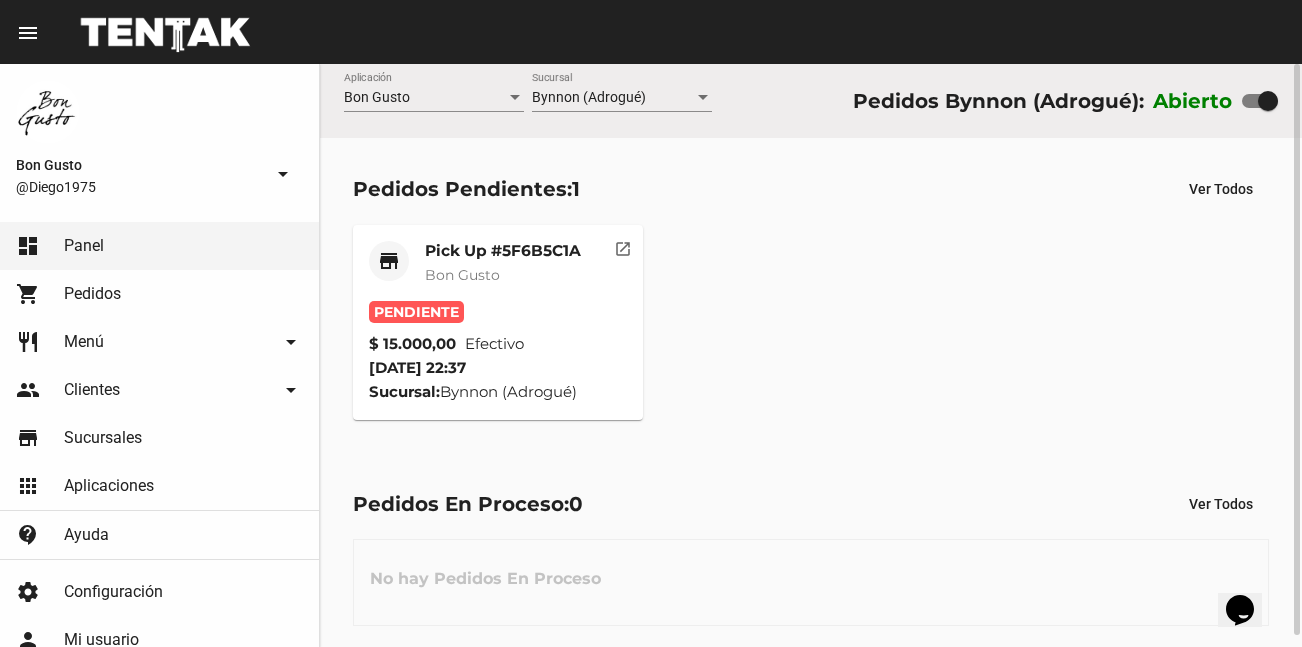 click on "Pendiente" 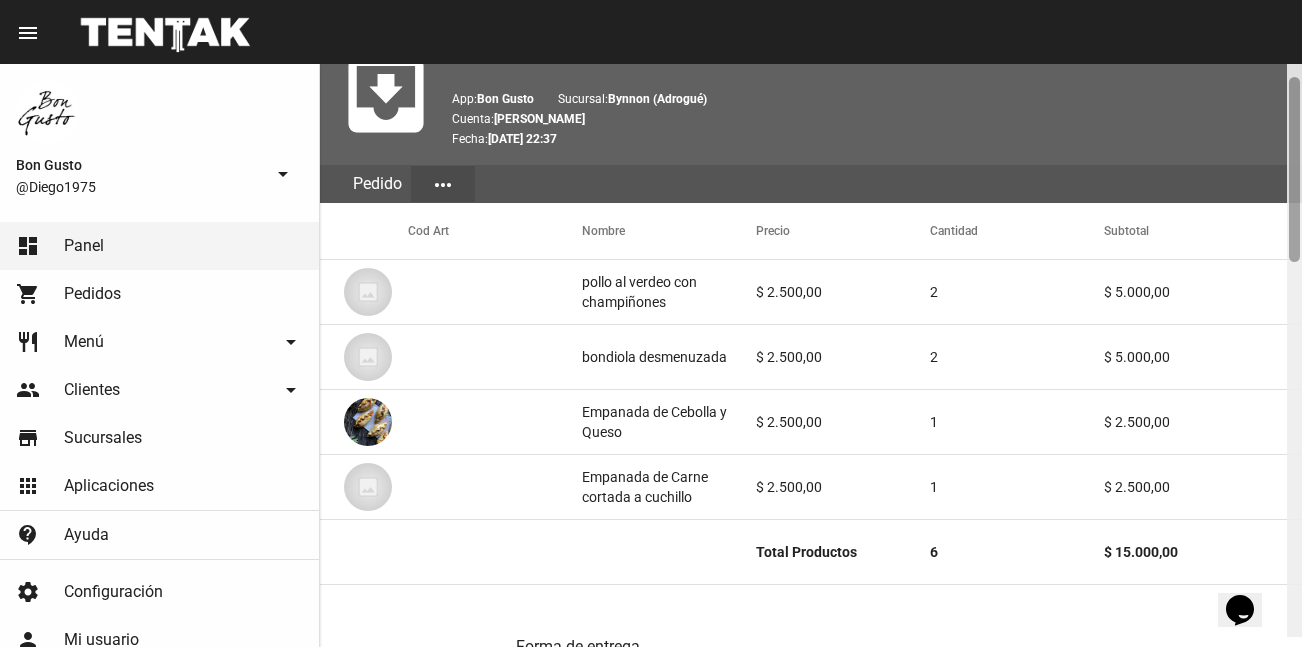scroll, scrollTop: 75, scrollLeft: 0, axis: vertical 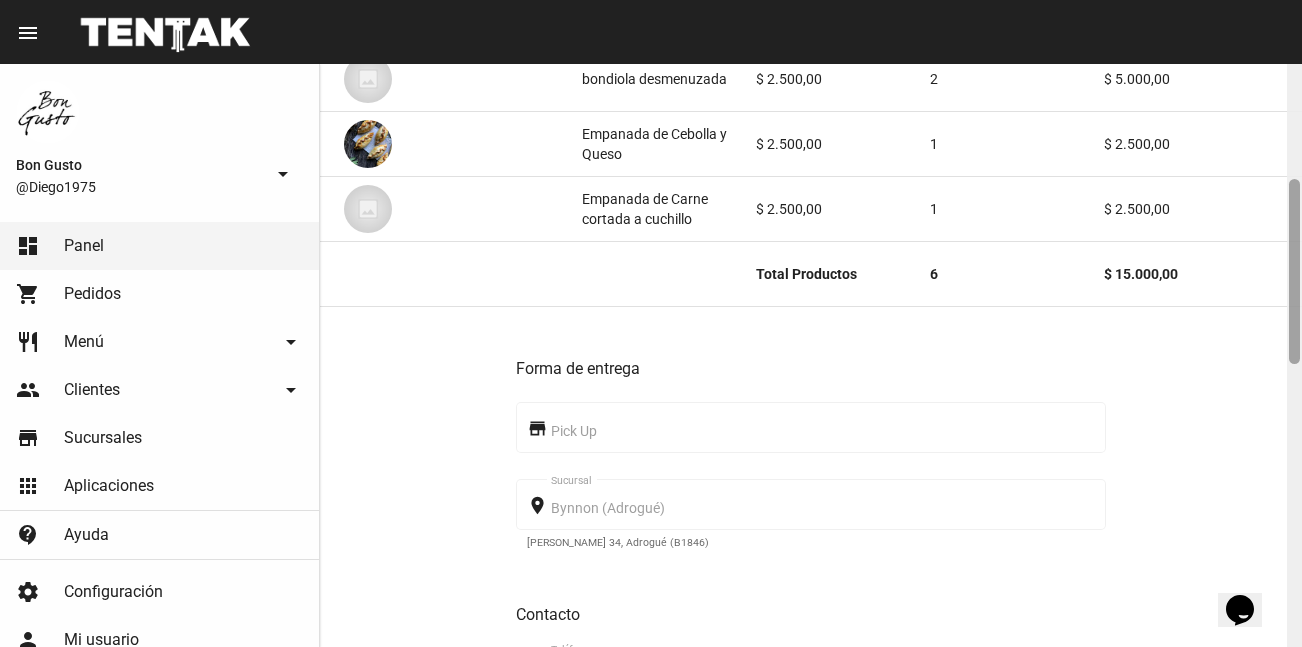 drag, startPoint x: 1292, startPoint y: 82, endPoint x: 1254, endPoint y: 198, distance: 122.06556 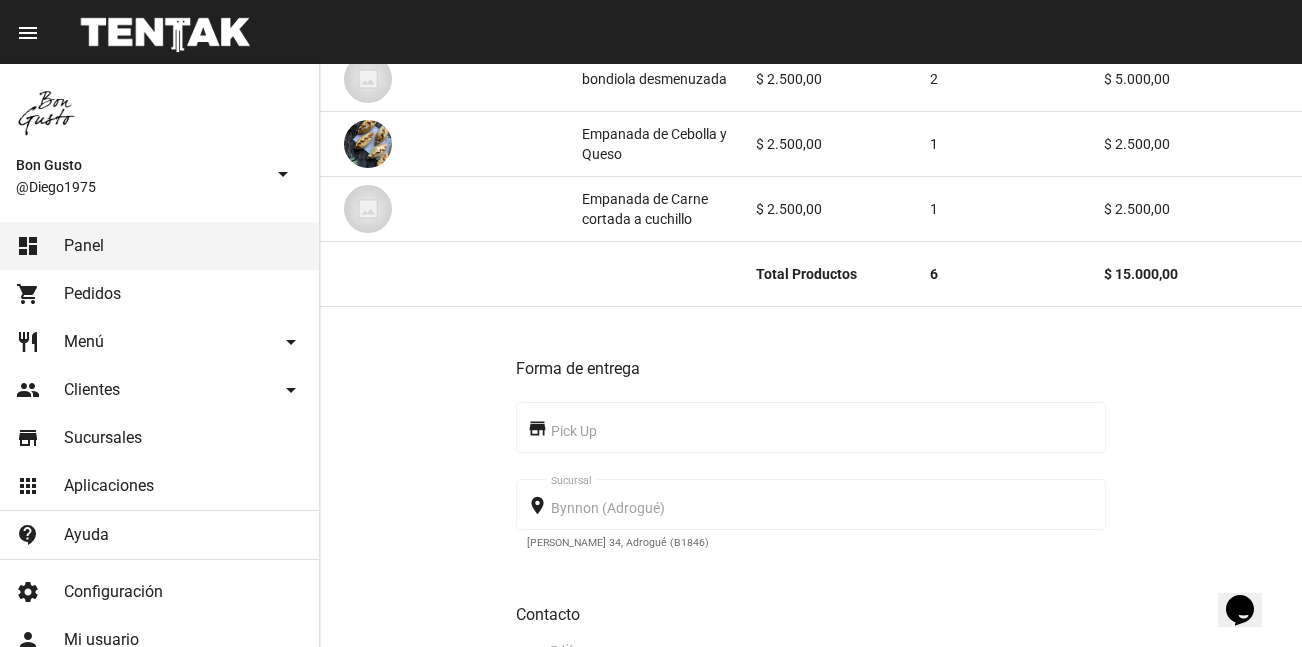 scroll, scrollTop: 1247, scrollLeft: 0, axis: vertical 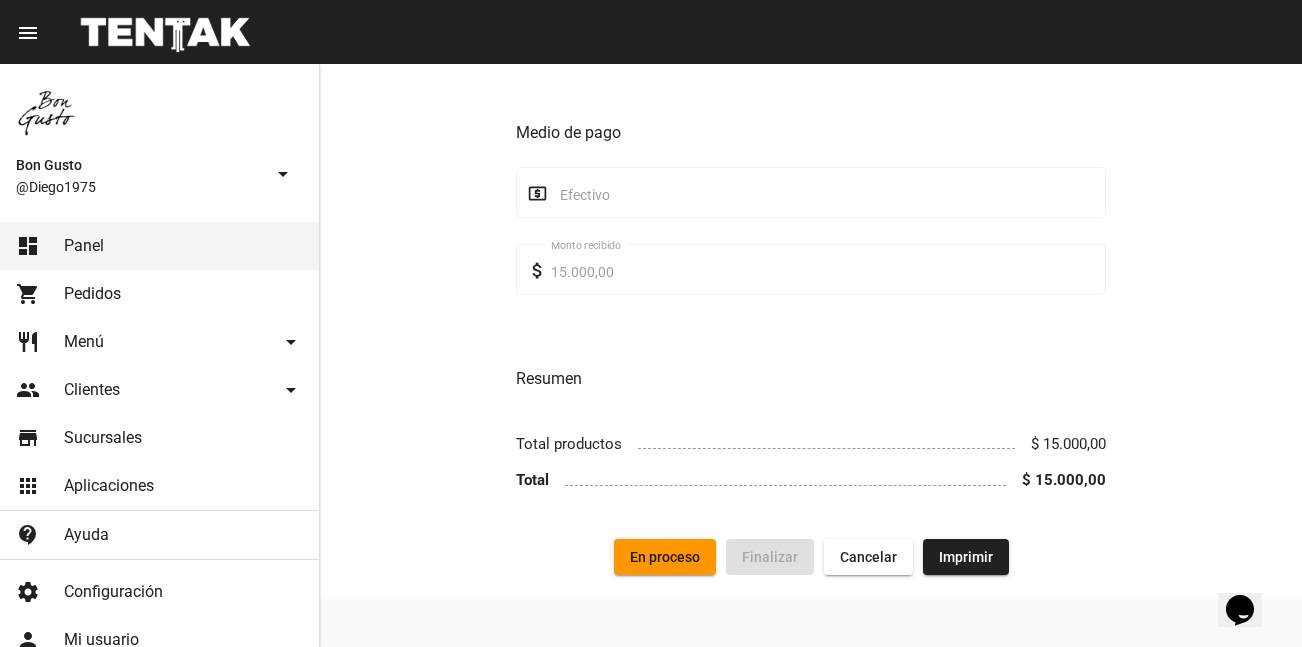 click on "En proceso" 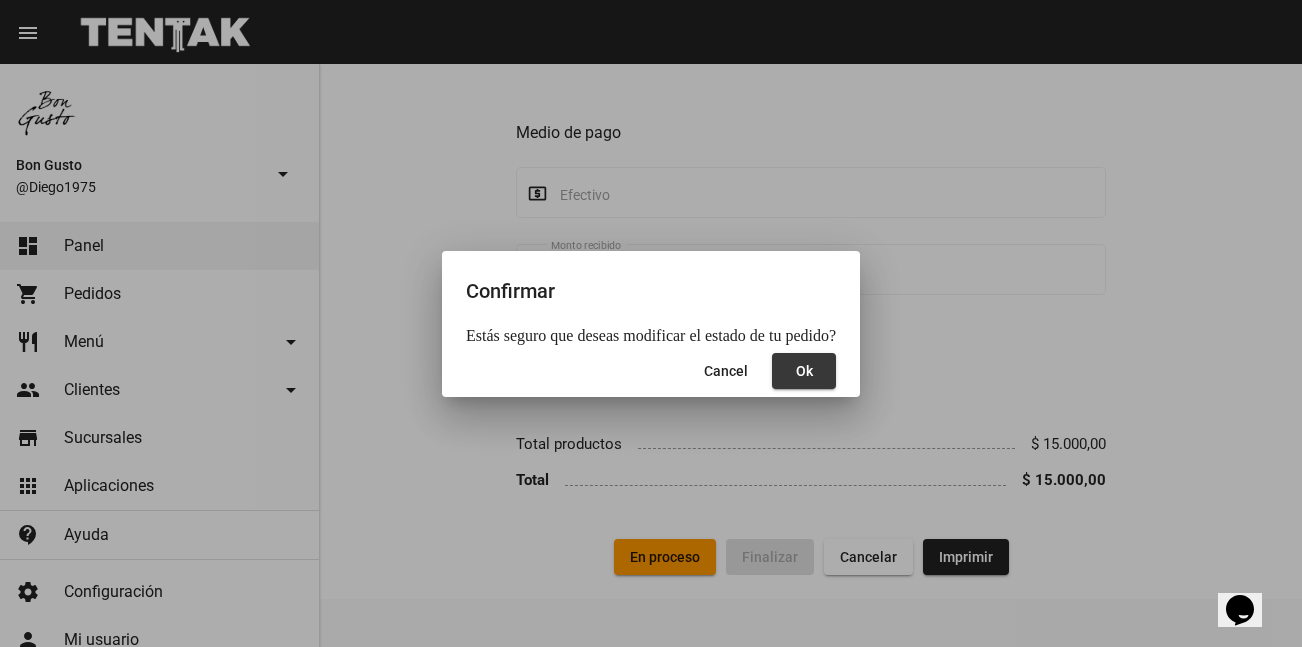 click on "Ok" 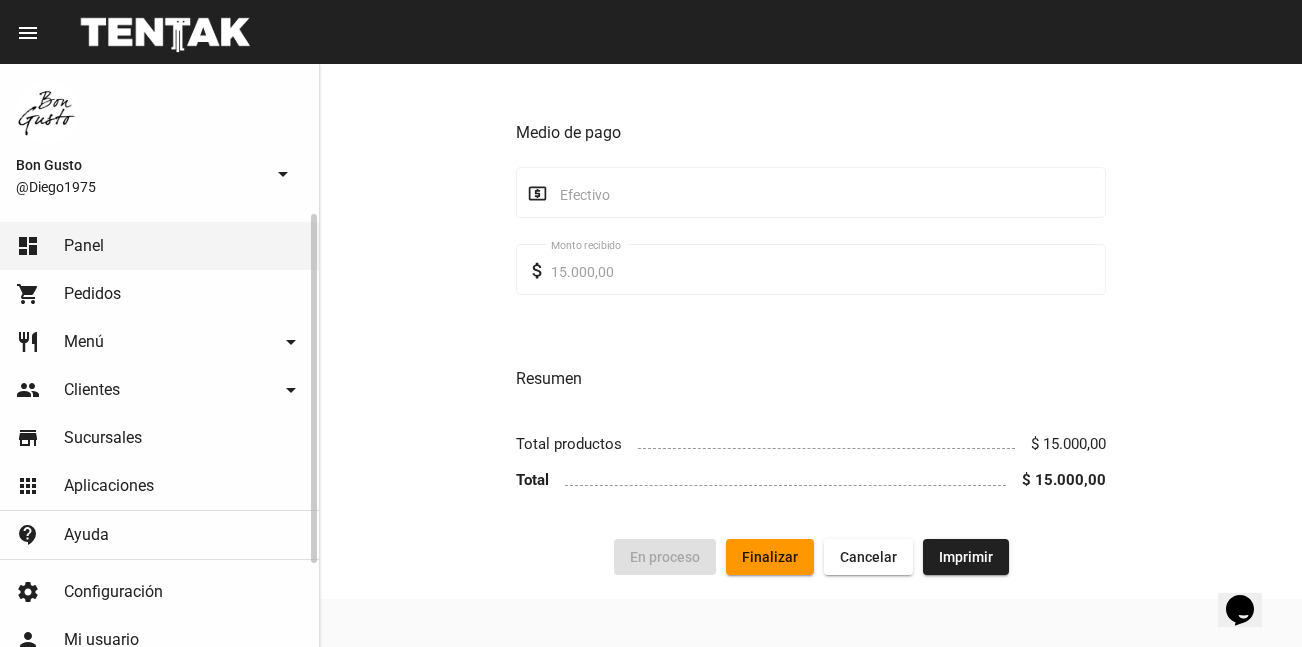 click on "shopping_cart Pedidos" 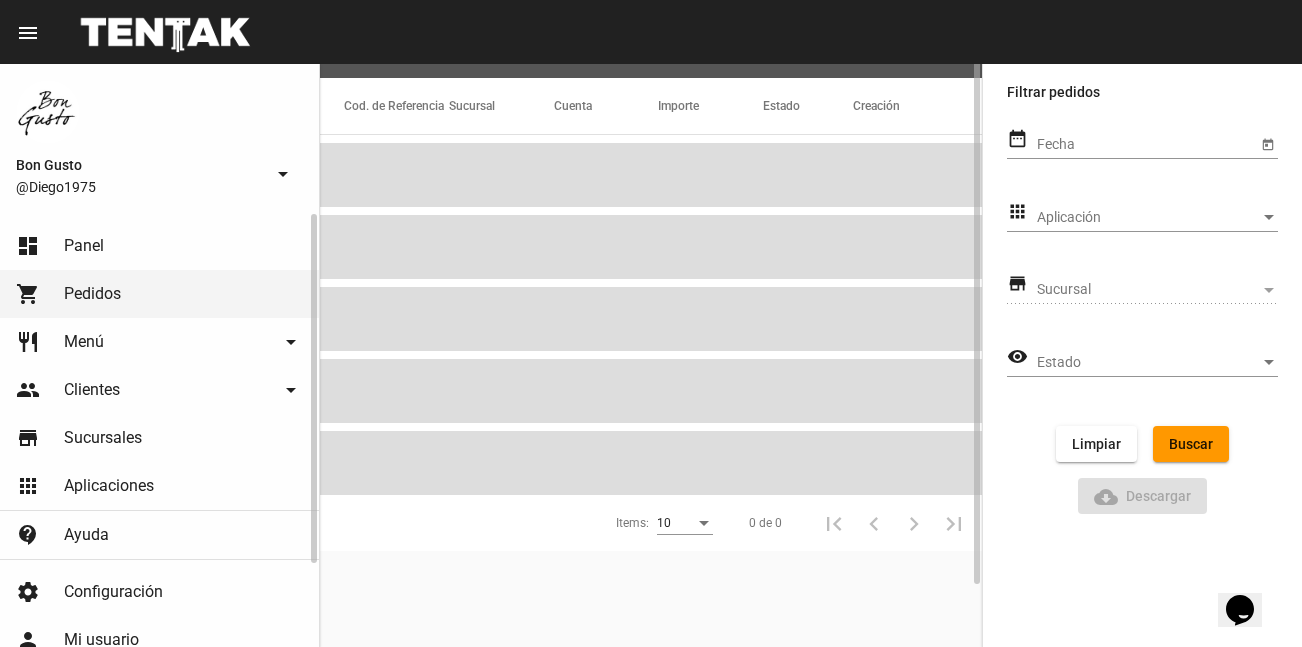 scroll, scrollTop: 0, scrollLeft: 0, axis: both 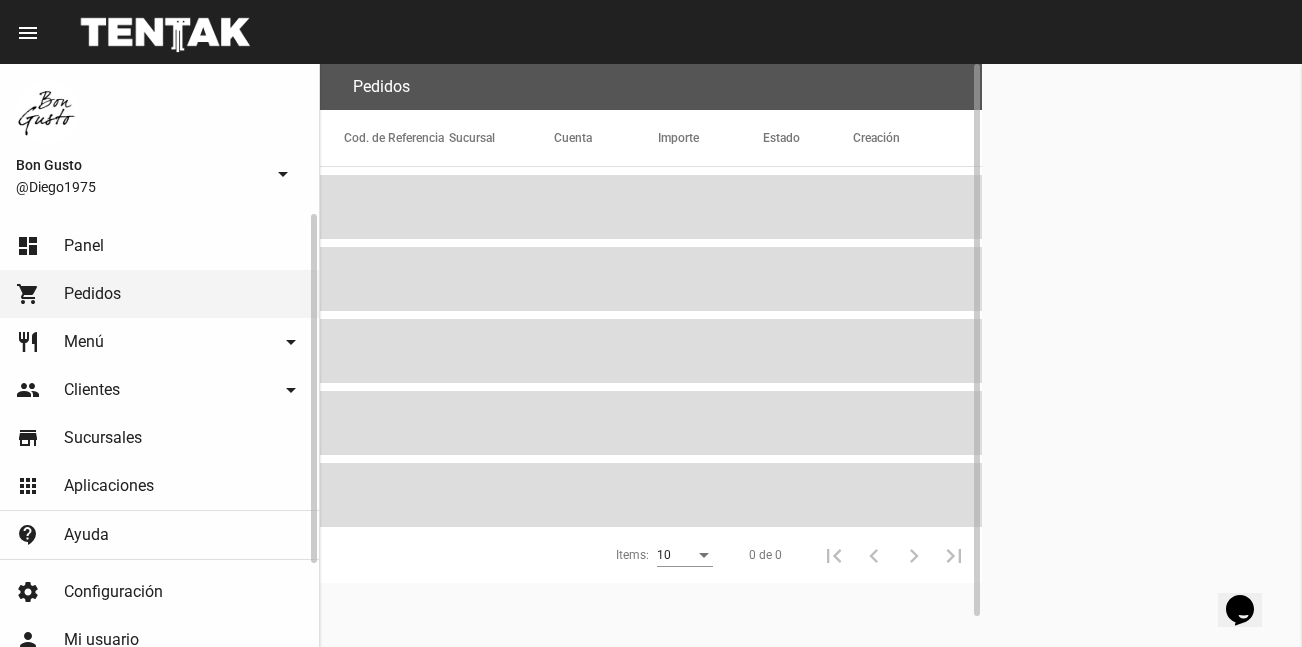 click on "dashboard Panel" 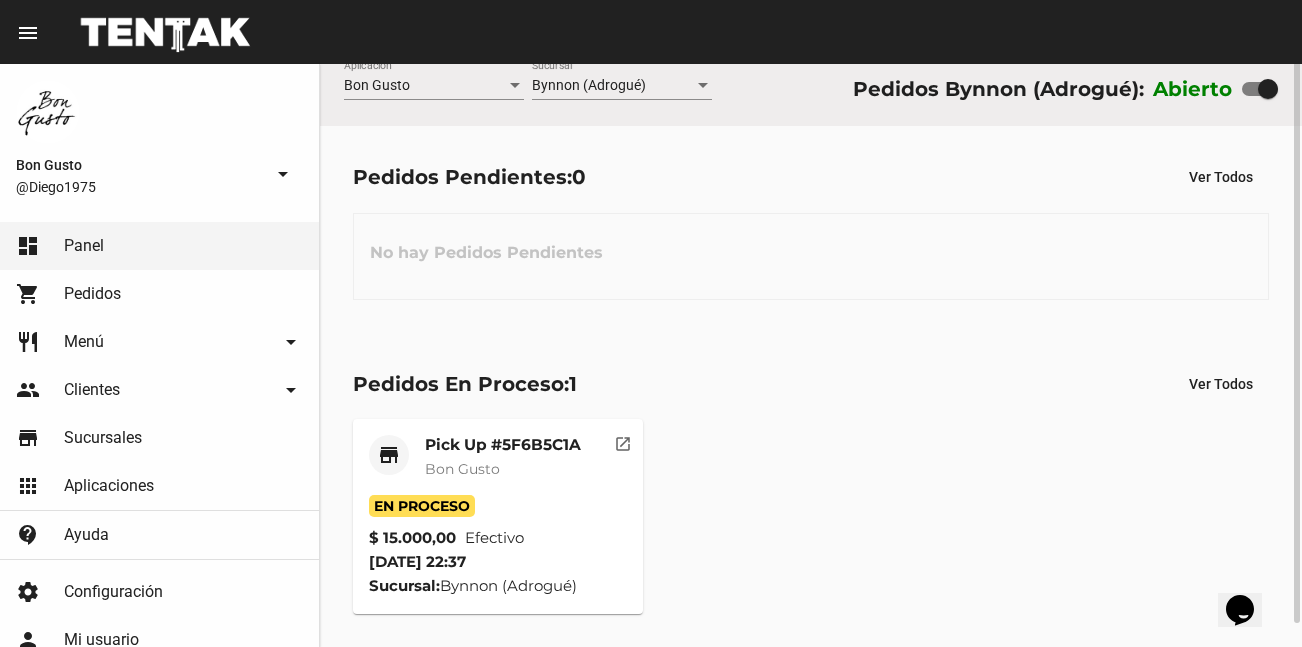 scroll, scrollTop: 0, scrollLeft: 0, axis: both 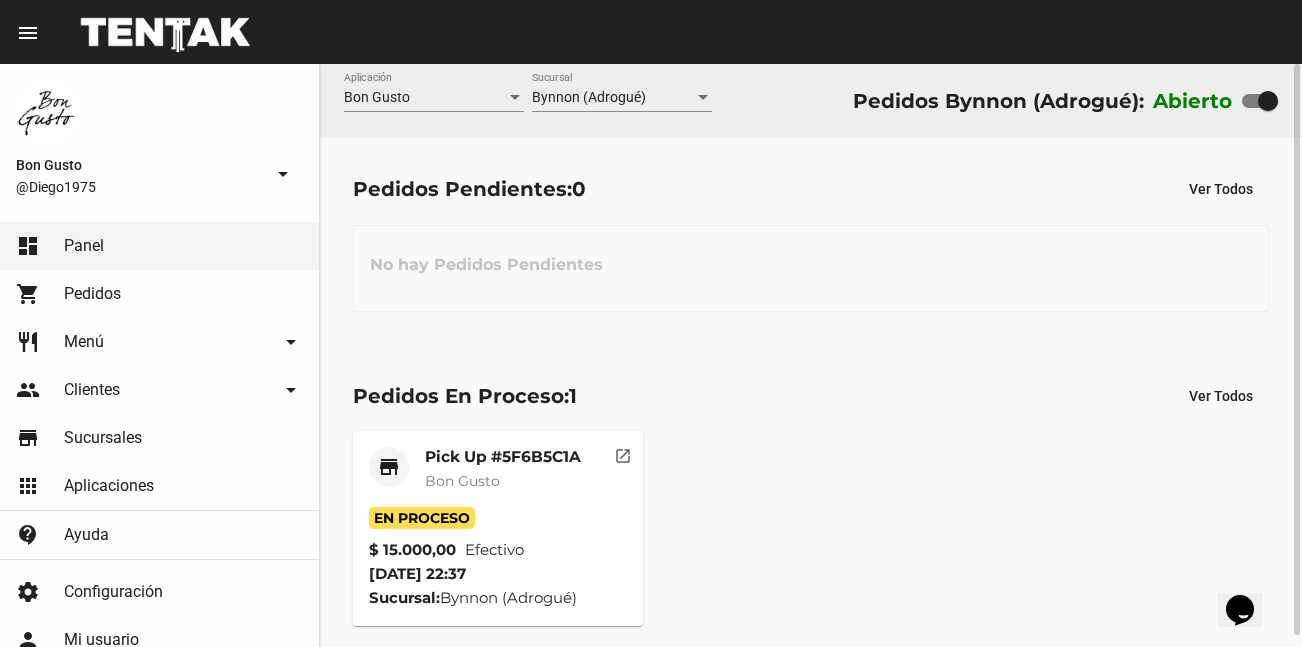 click on "open_in_new" 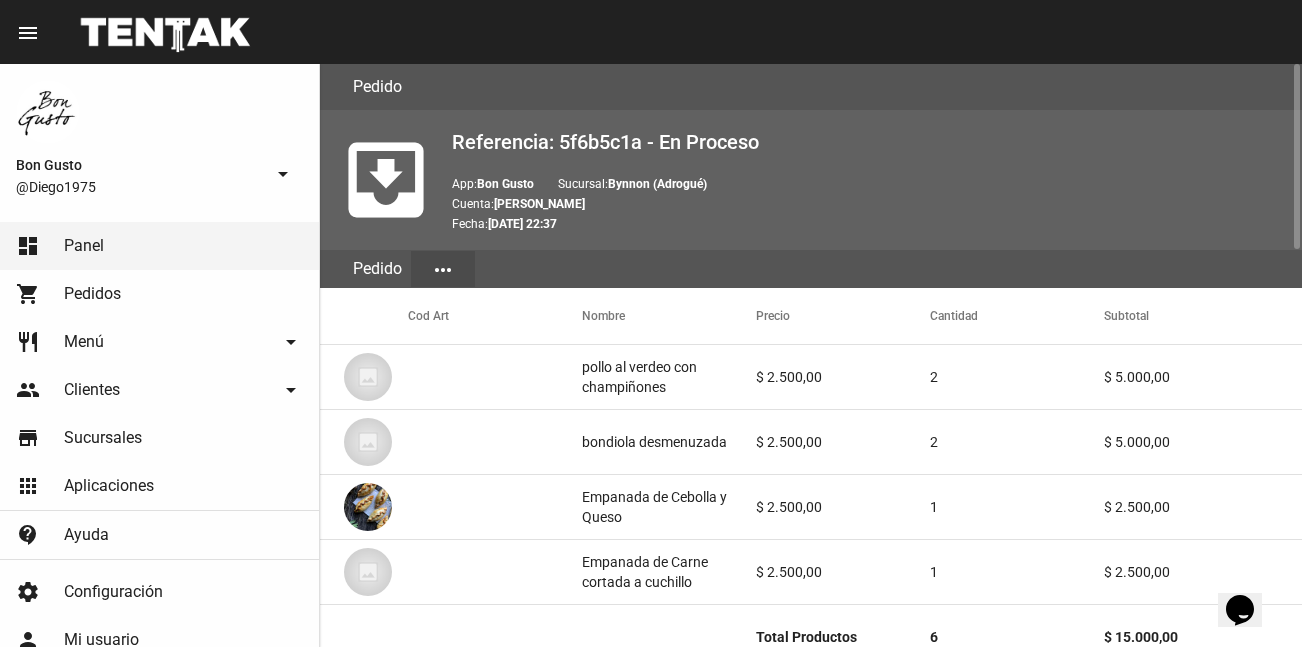 scroll, scrollTop: 1247, scrollLeft: 0, axis: vertical 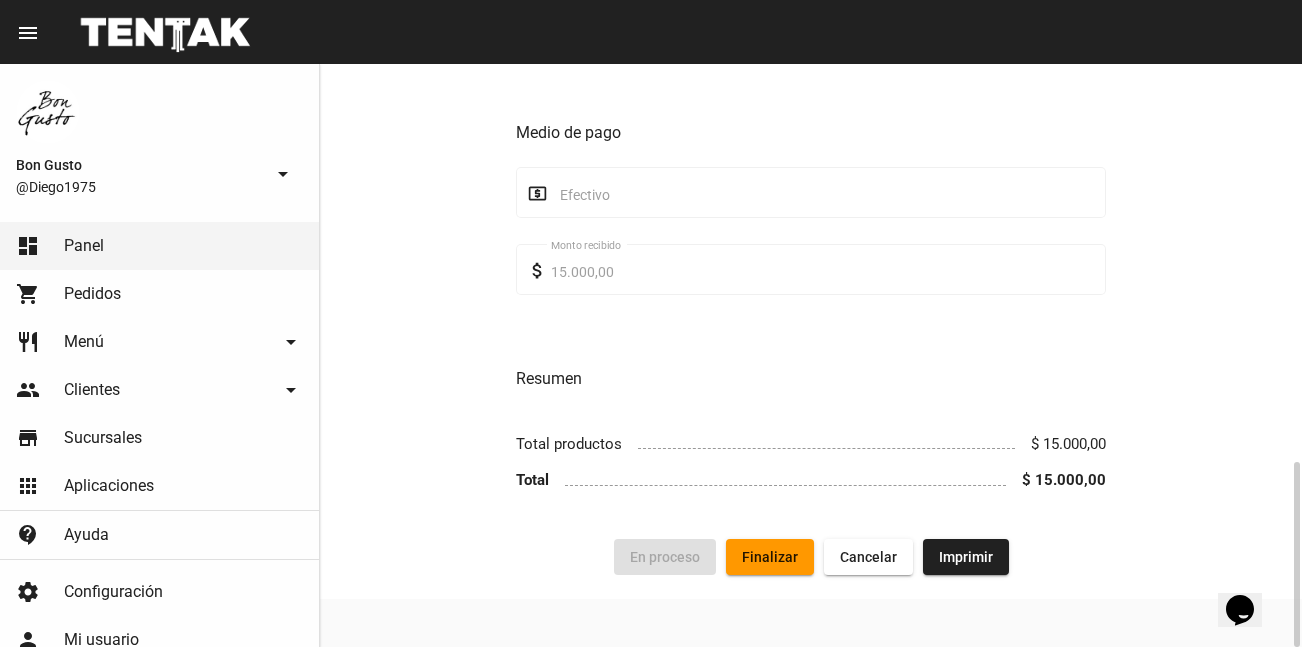 click on "Finalizar" 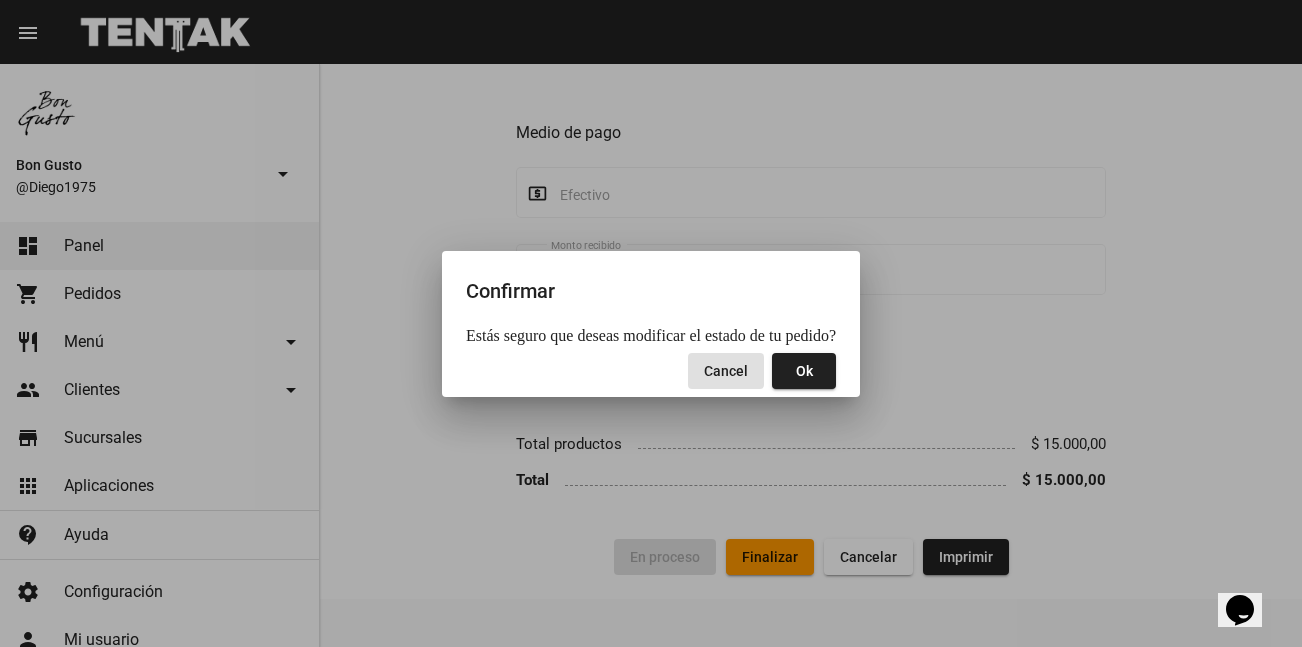 click on "Ok" 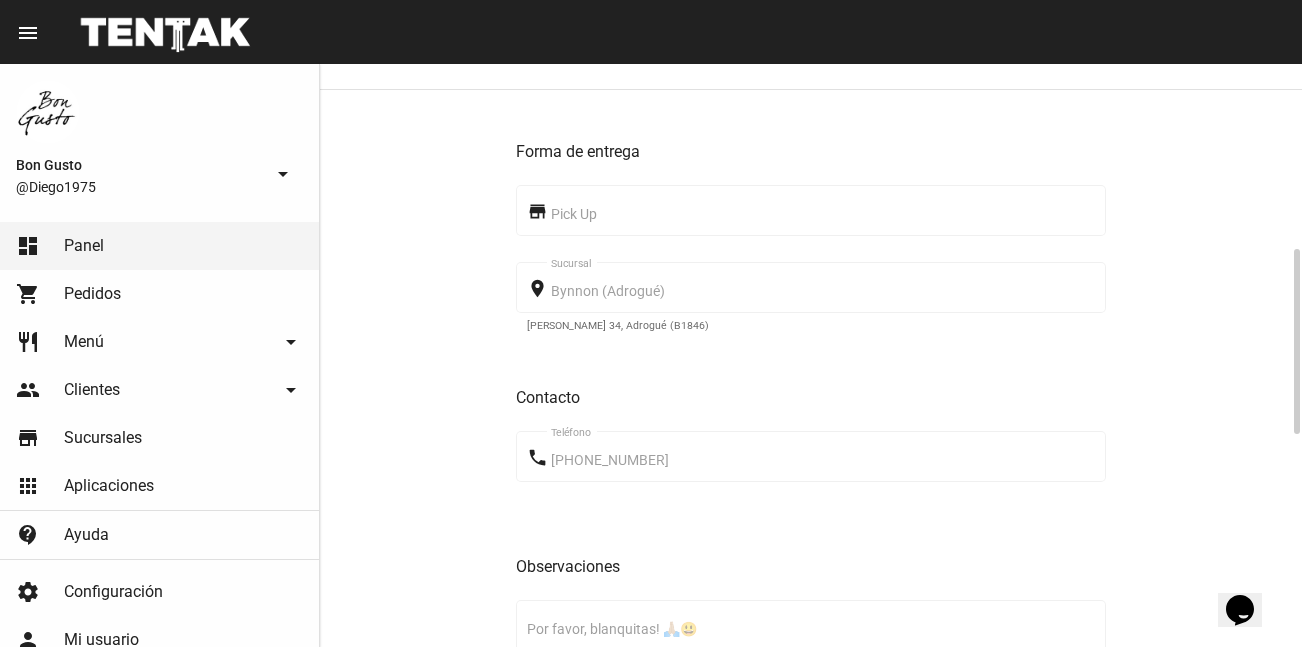 scroll, scrollTop: 1247, scrollLeft: 0, axis: vertical 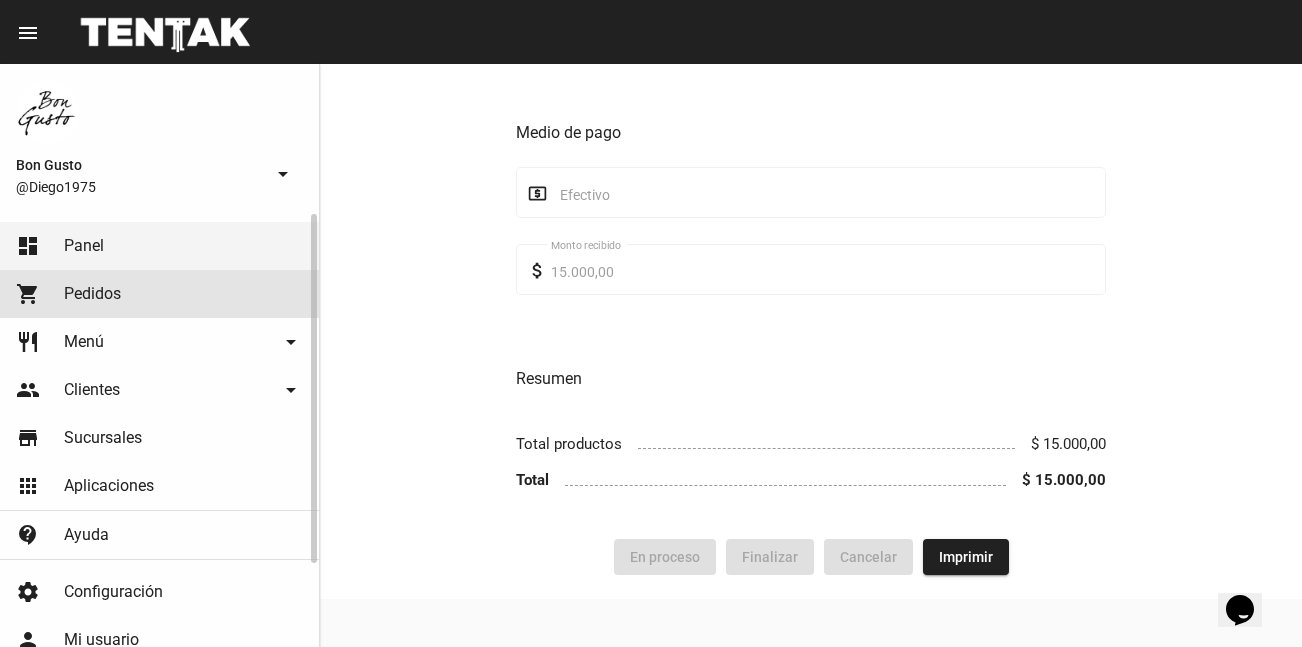 click on "Pedidos" 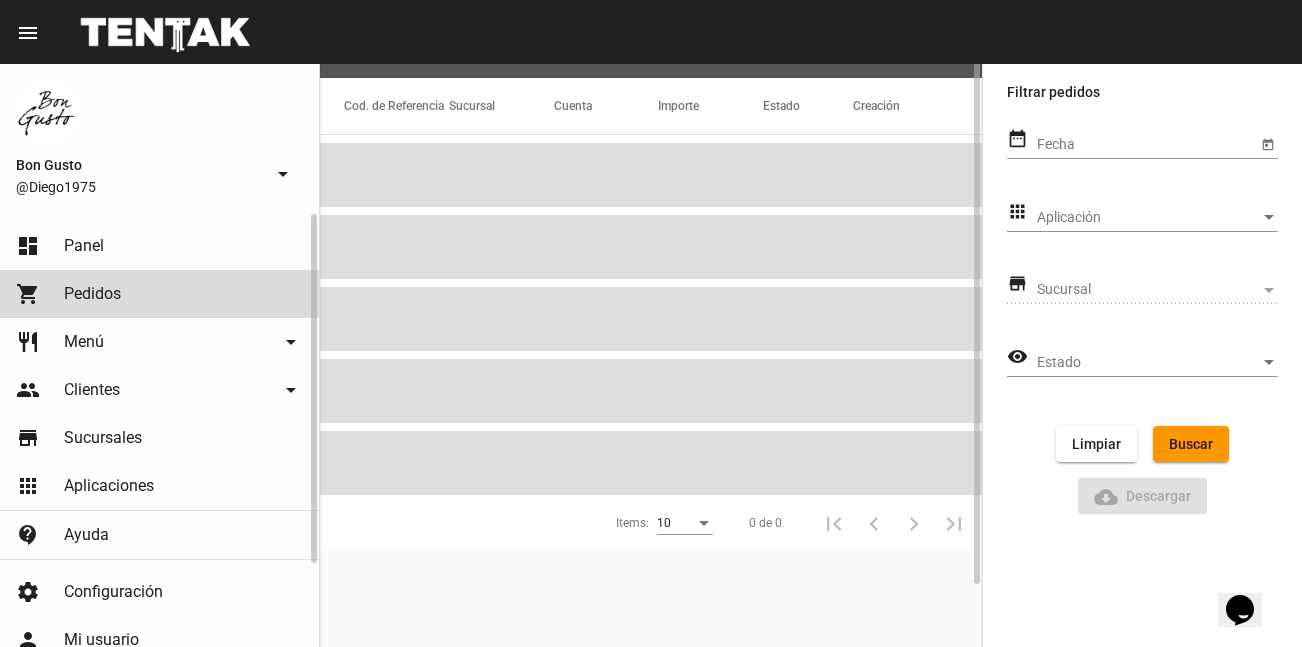 scroll, scrollTop: 0, scrollLeft: 0, axis: both 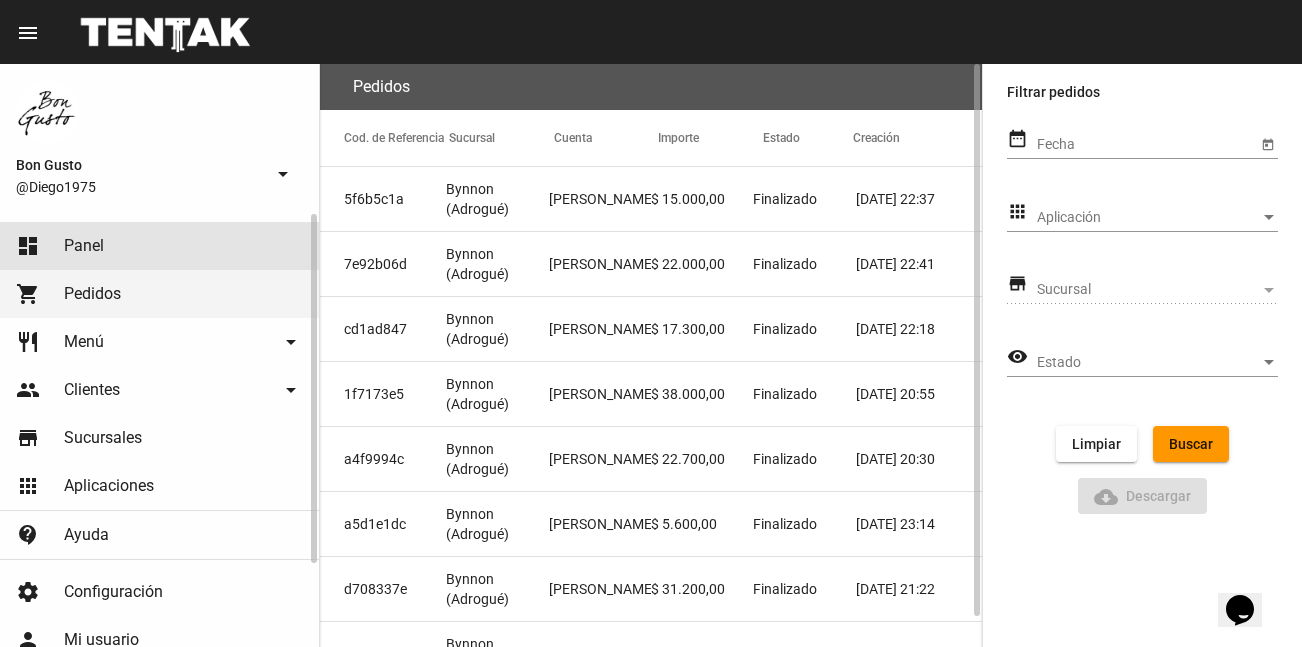 click on "Panel" 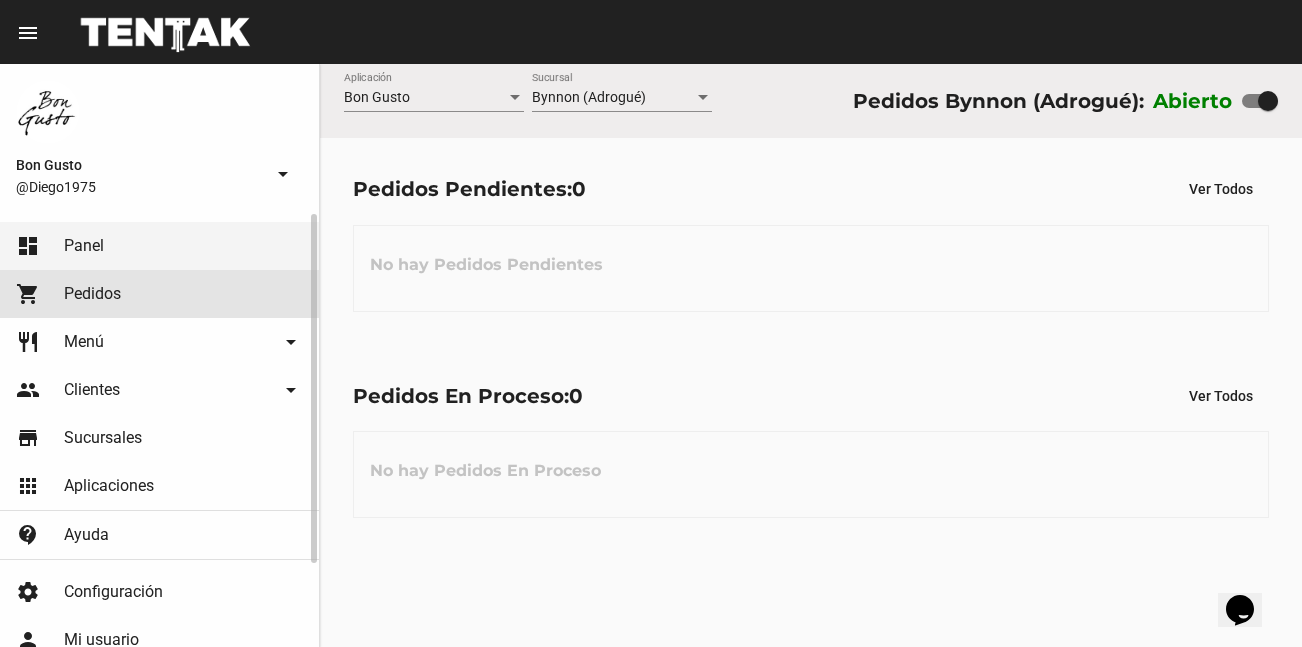 click on "Pedidos" 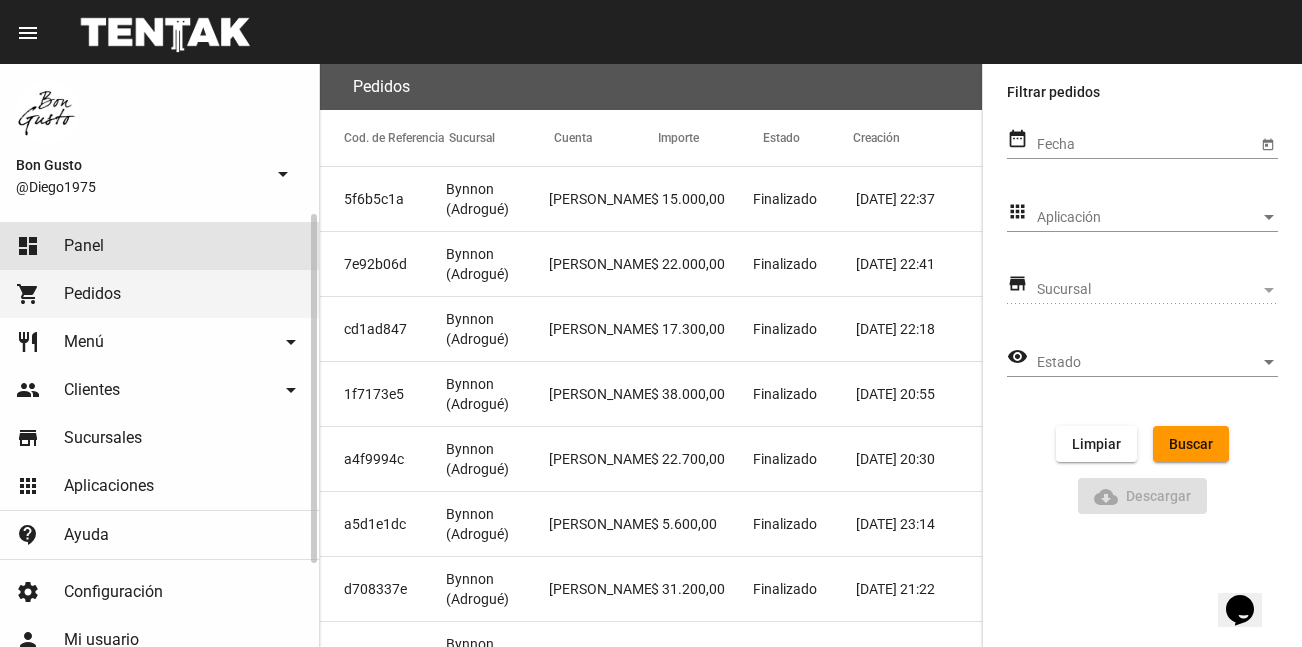 click on "dashboard Panel" 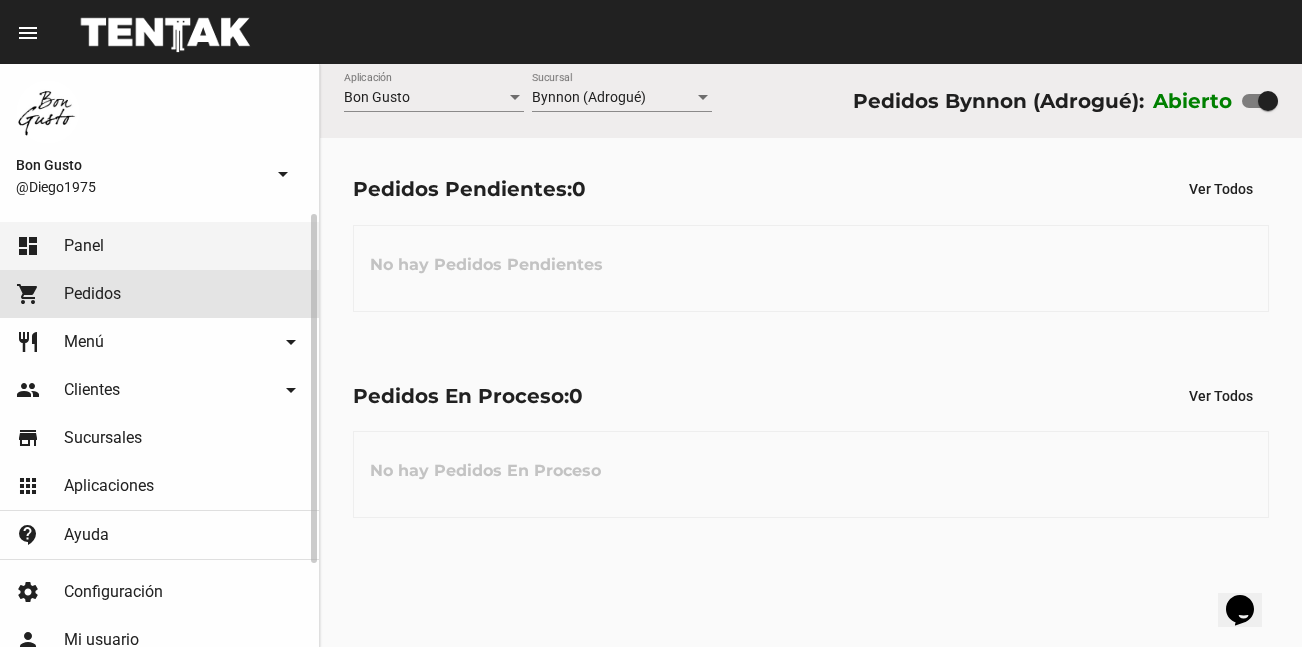 click on "Pedidos" 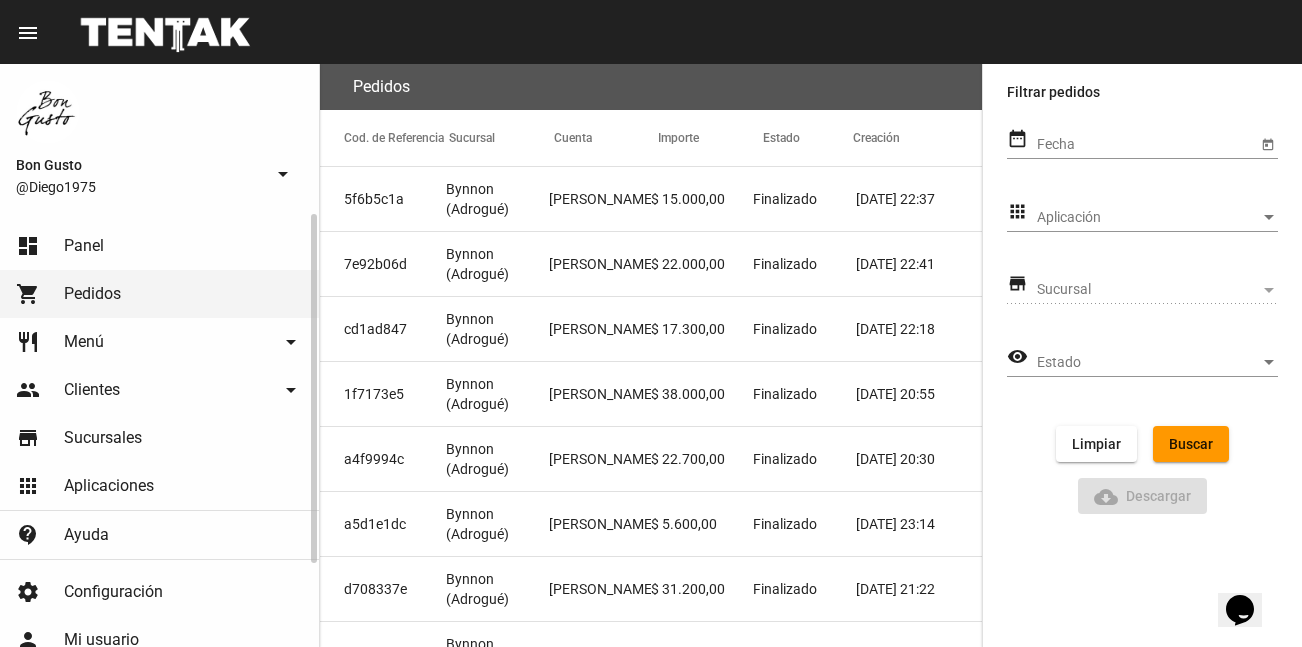 click on "dashboard Panel" 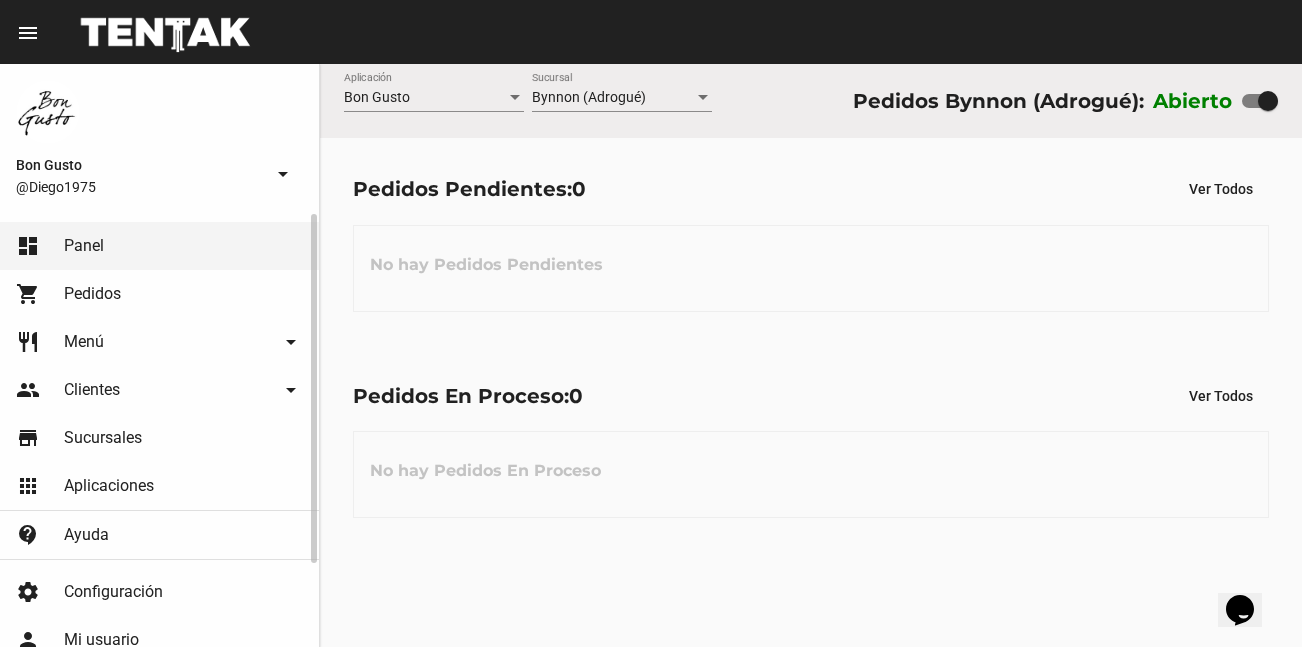 click on "Pedidos" 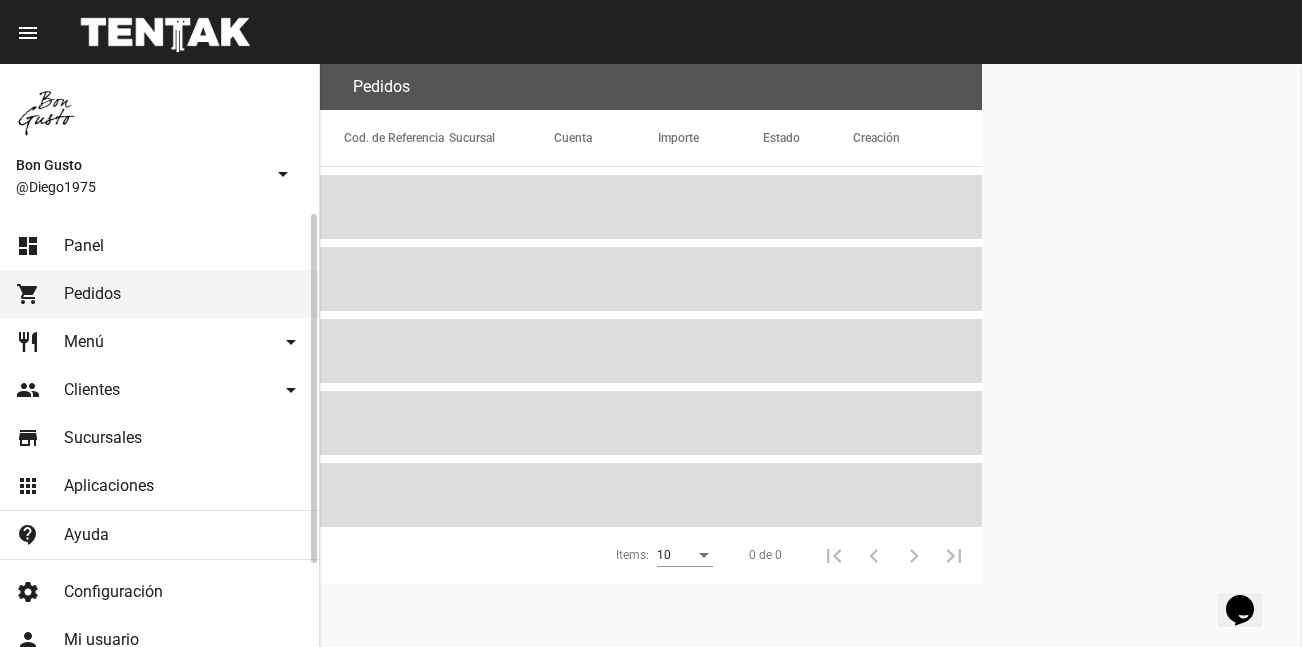 click on "dashboard Panel" 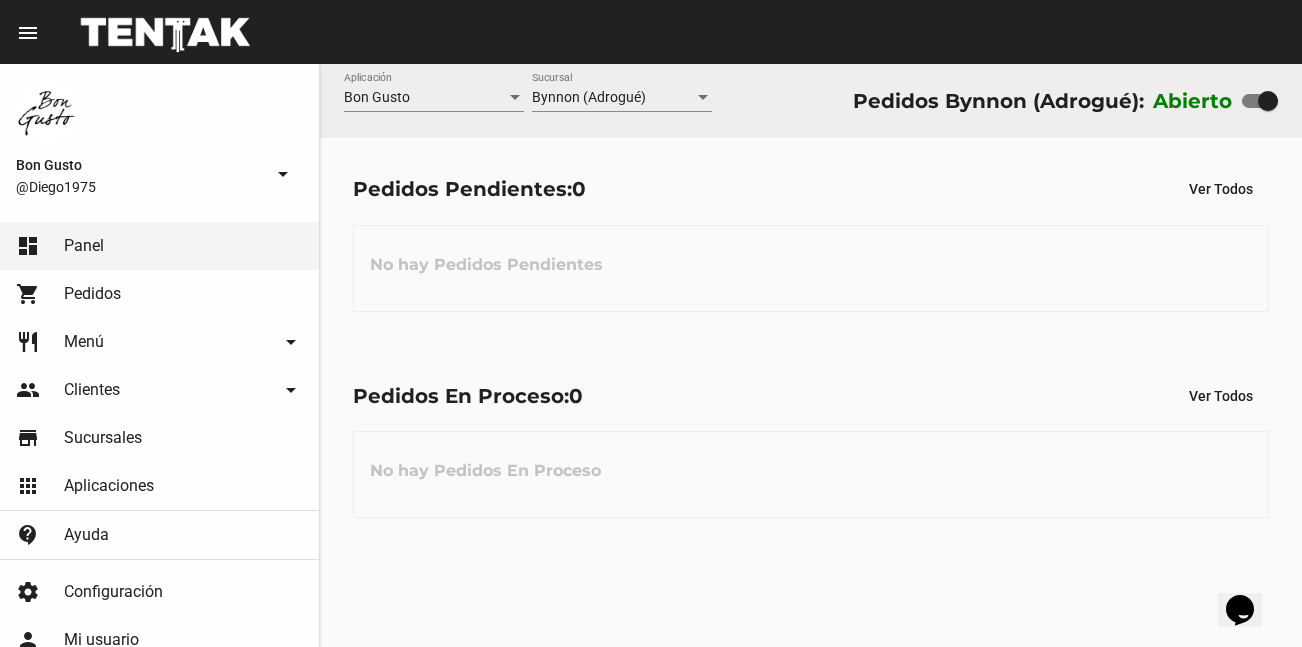 click at bounding box center [1268, 101] 